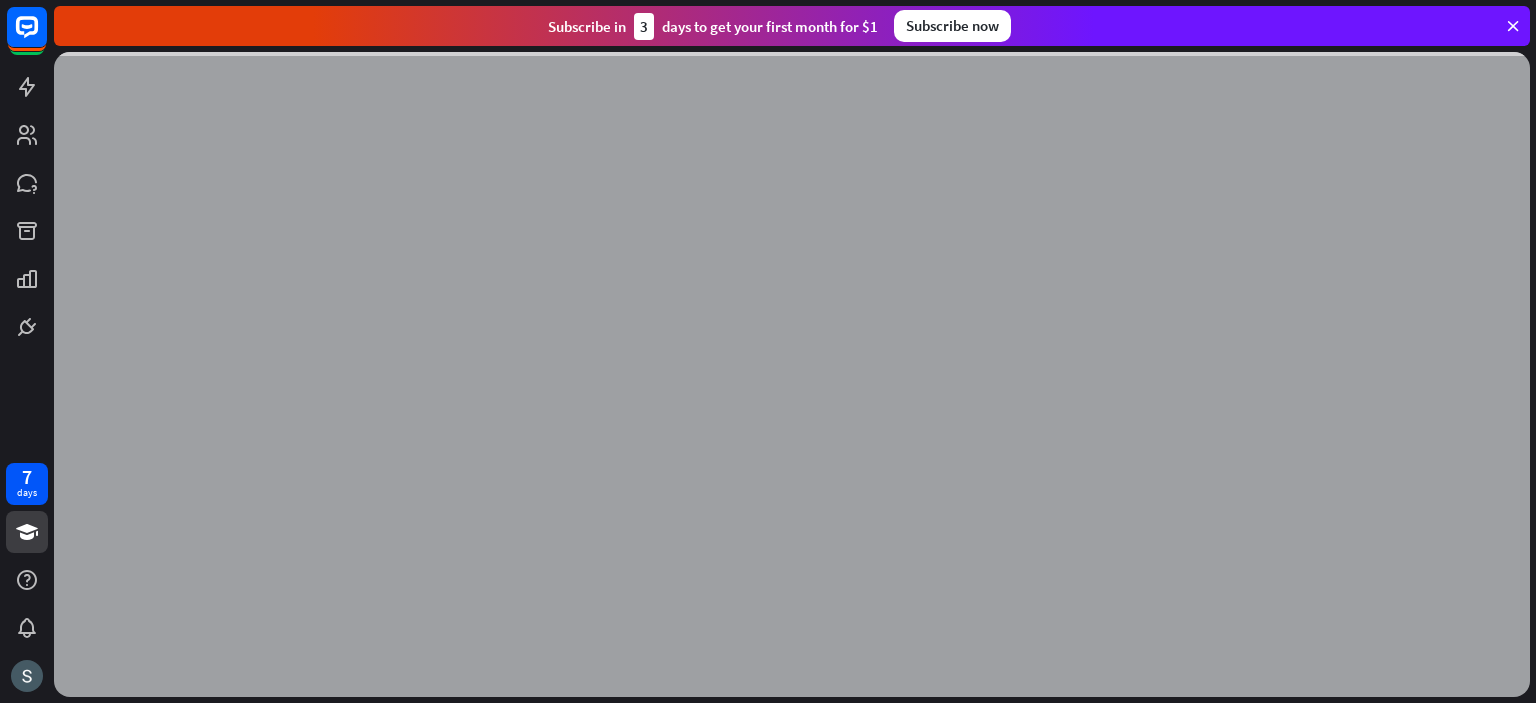 scroll, scrollTop: 0, scrollLeft: 0, axis: both 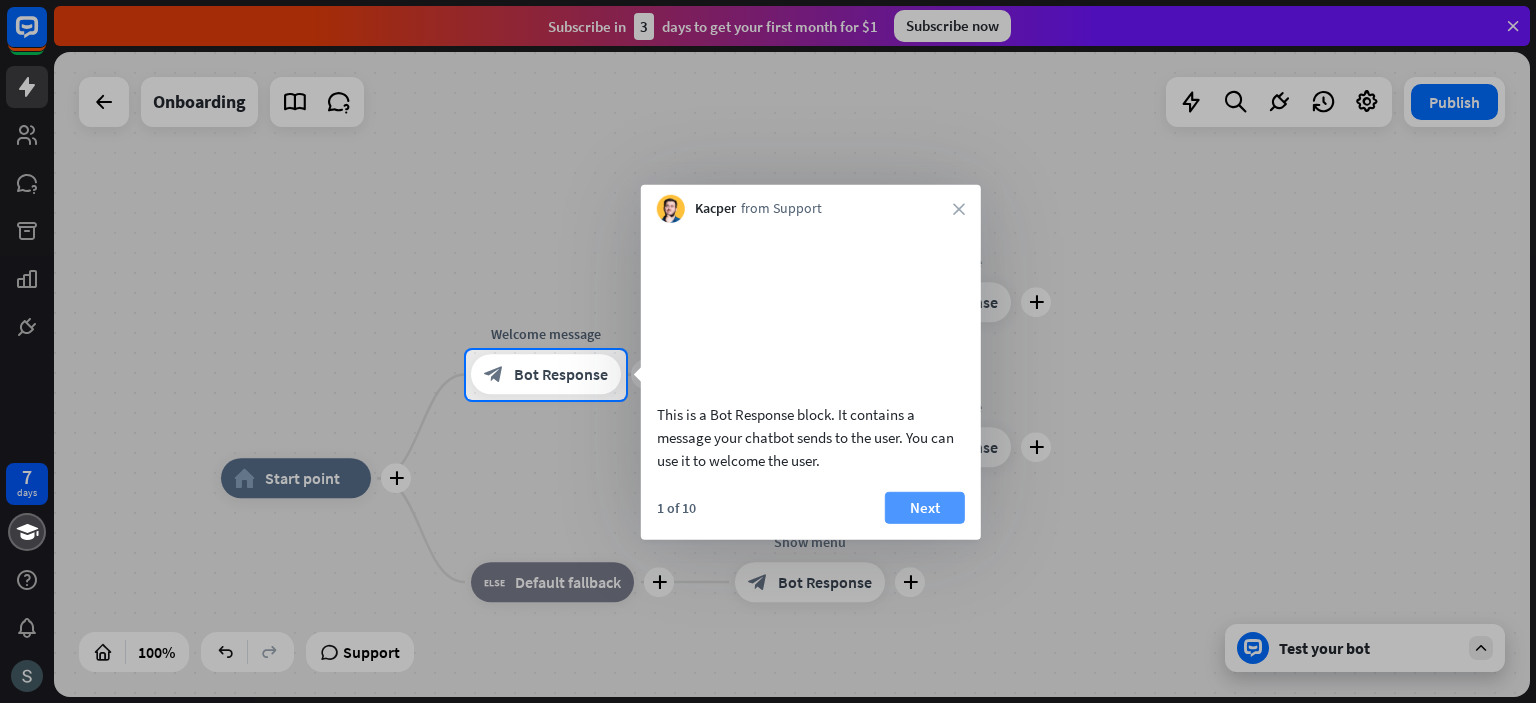 click on "Next" at bounding box center [925, 507] 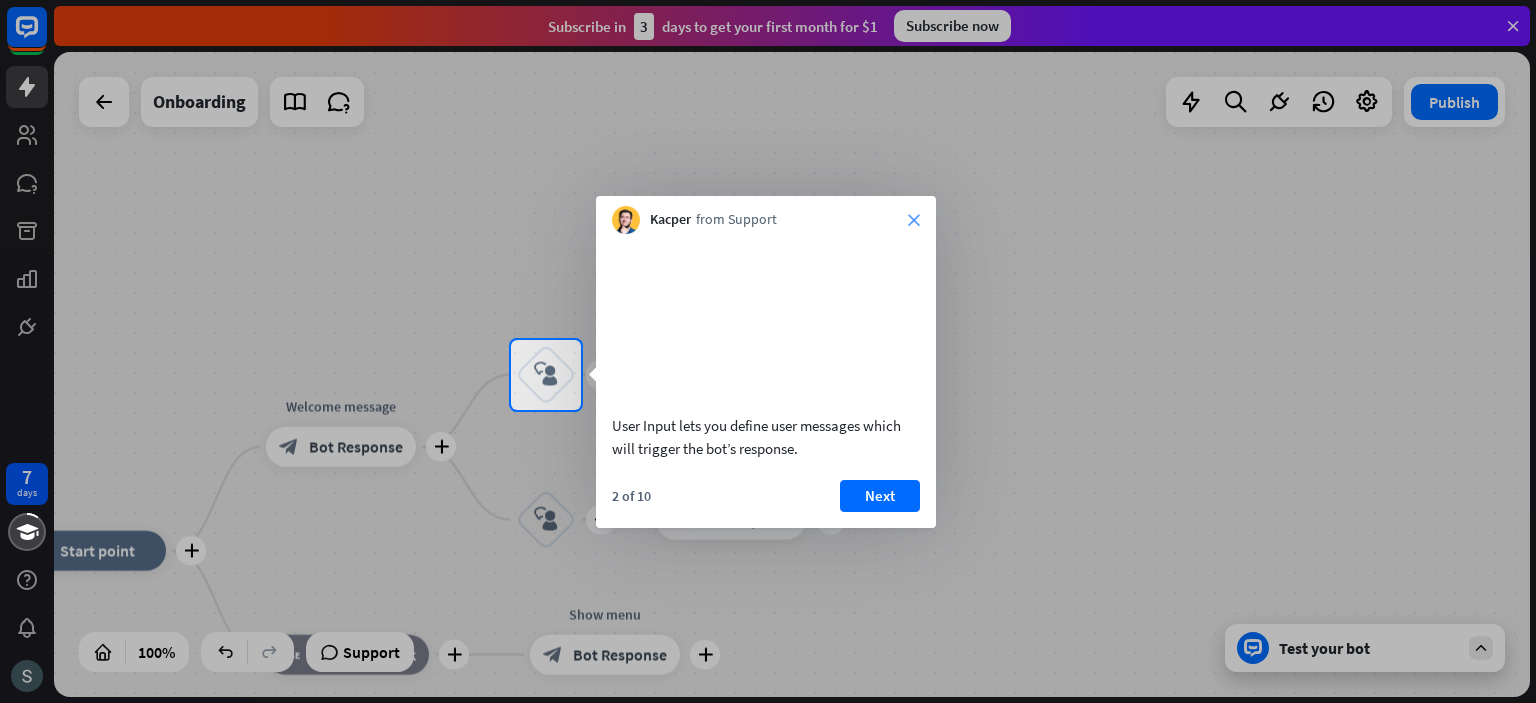 click on "close" at bounding box center [914, 220] 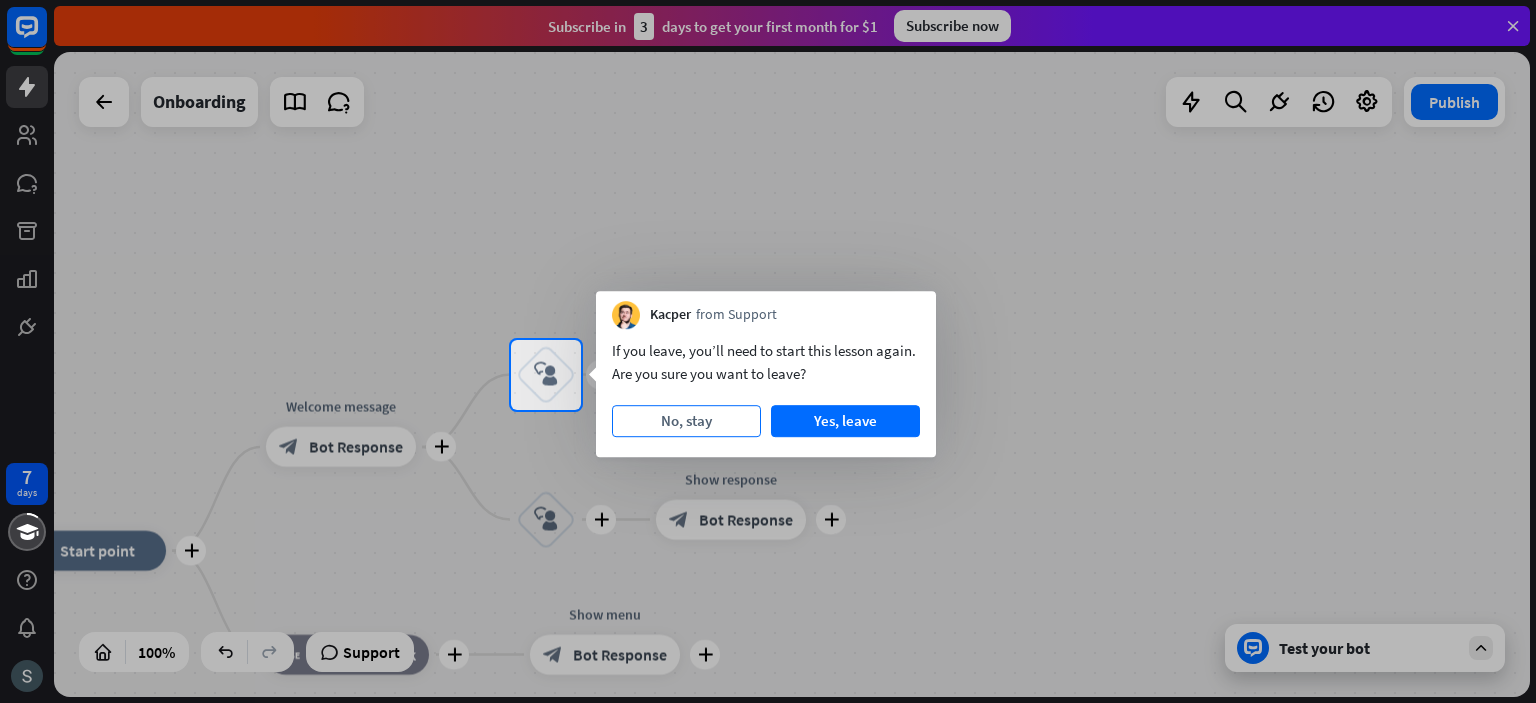 click on "No, stay" at bounding box center [686, 421] 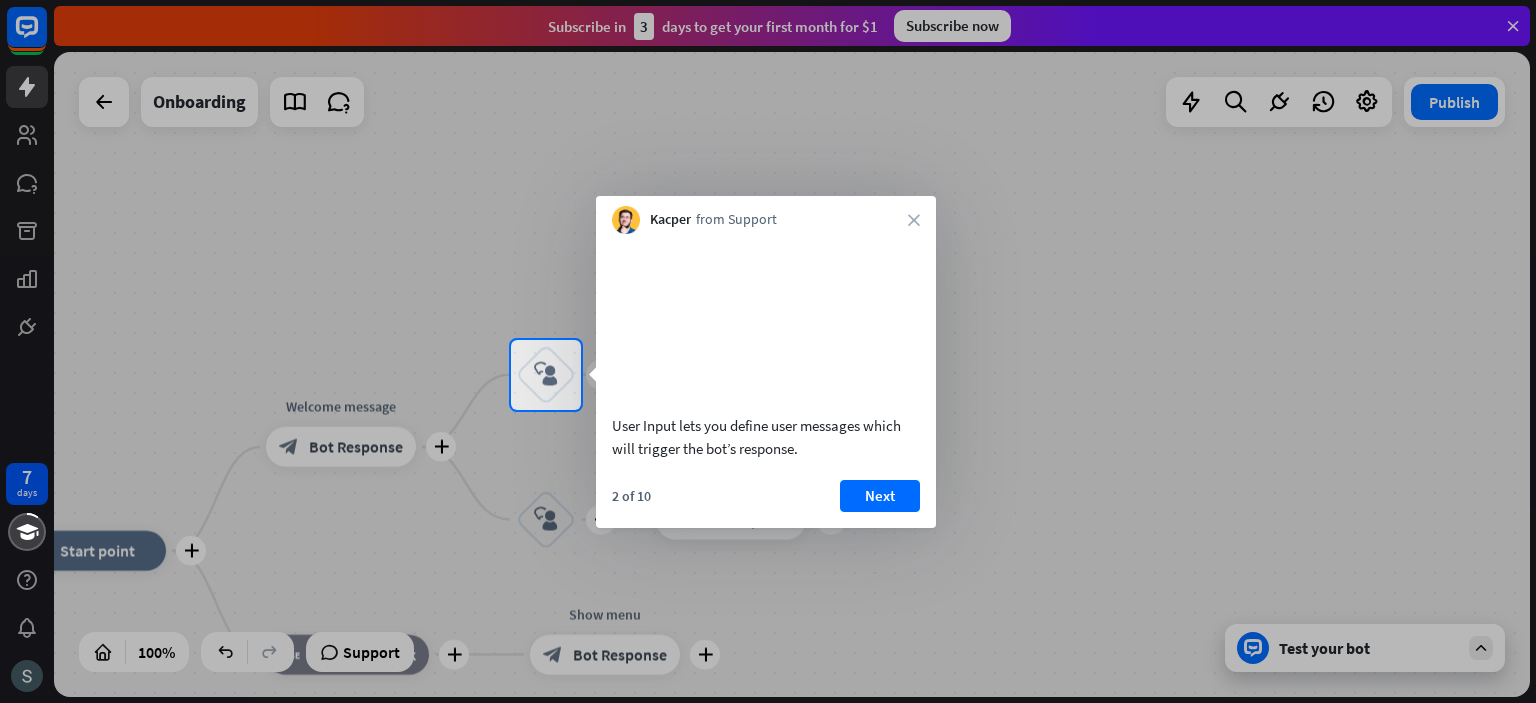 click on "Kacper
from Support
close" at bounding box center [766, 215] 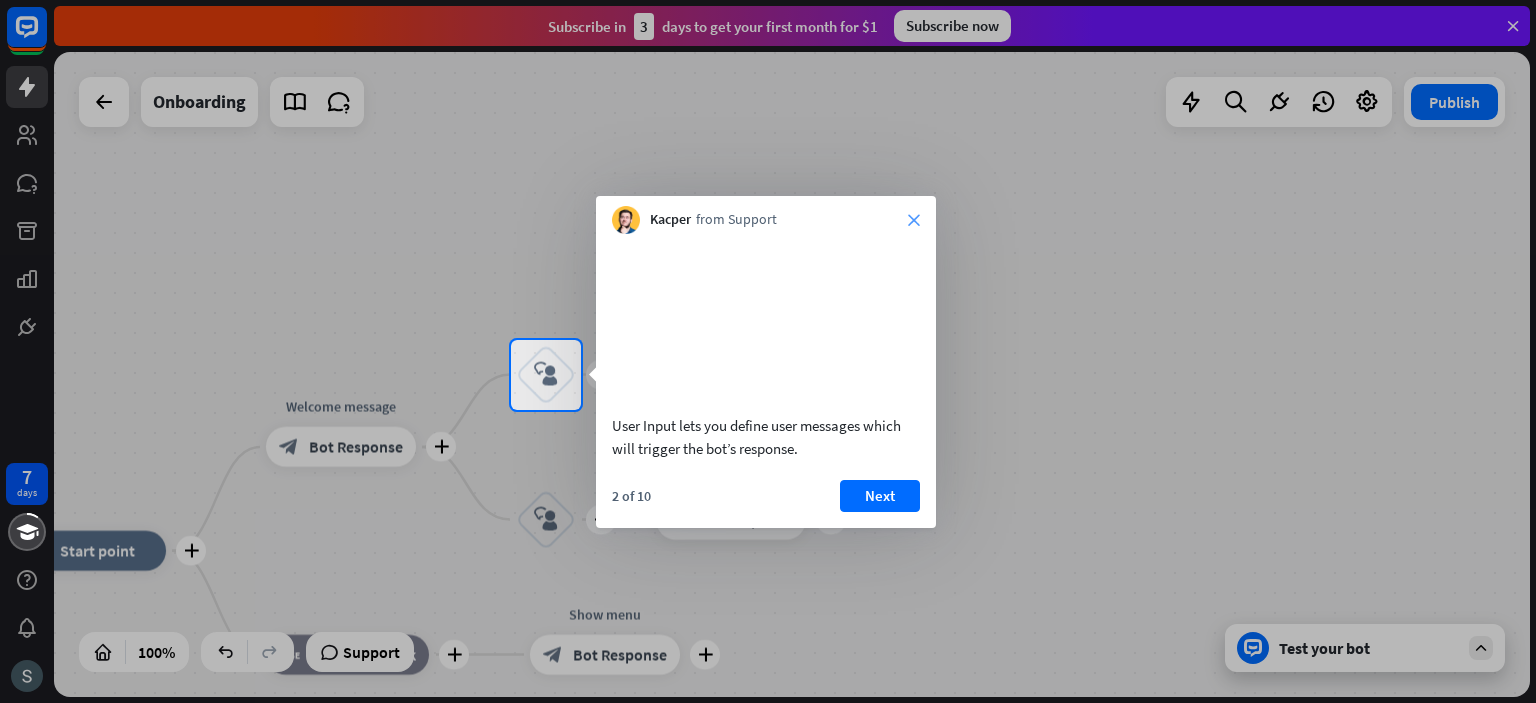 click on "close" at bounding box center [914, 220] 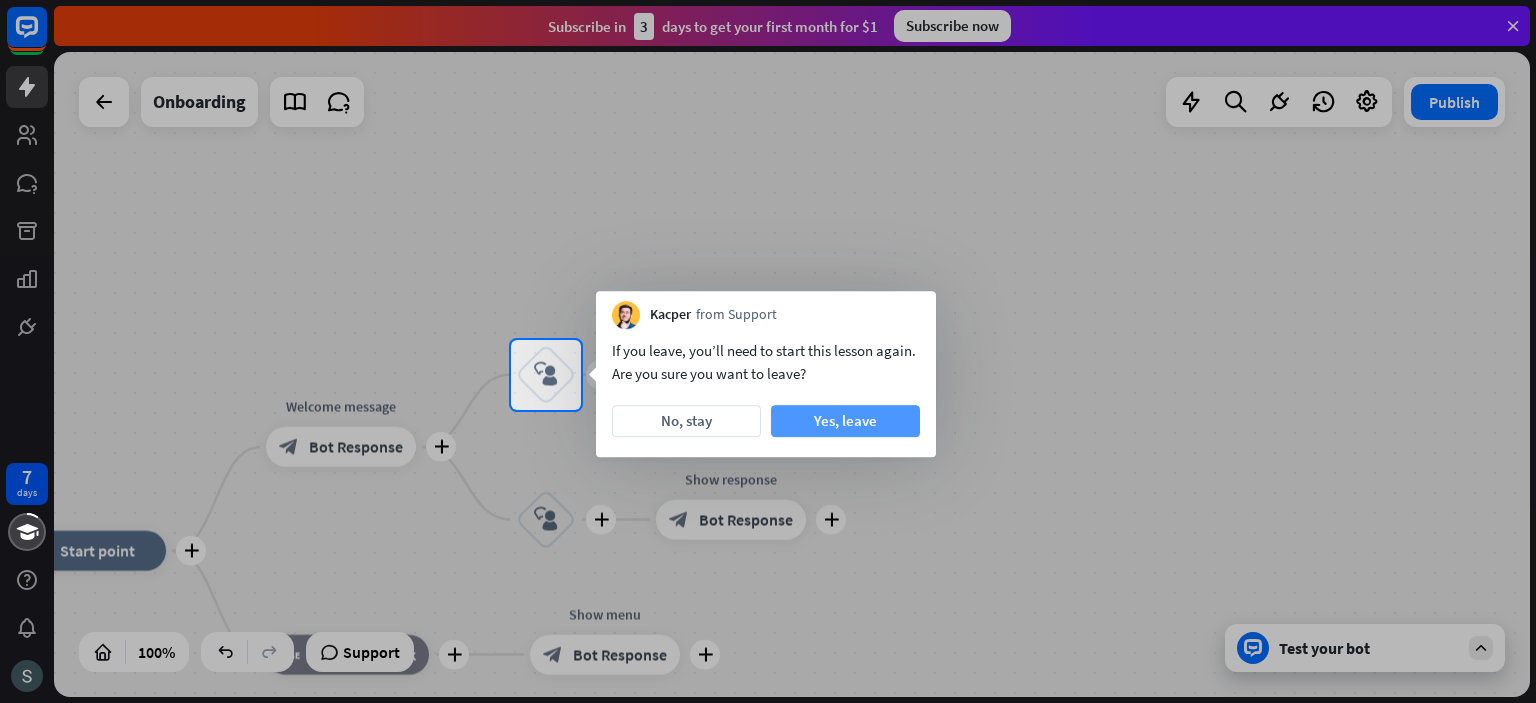 click on "Yes, leave" at bounding box center (845, 421) 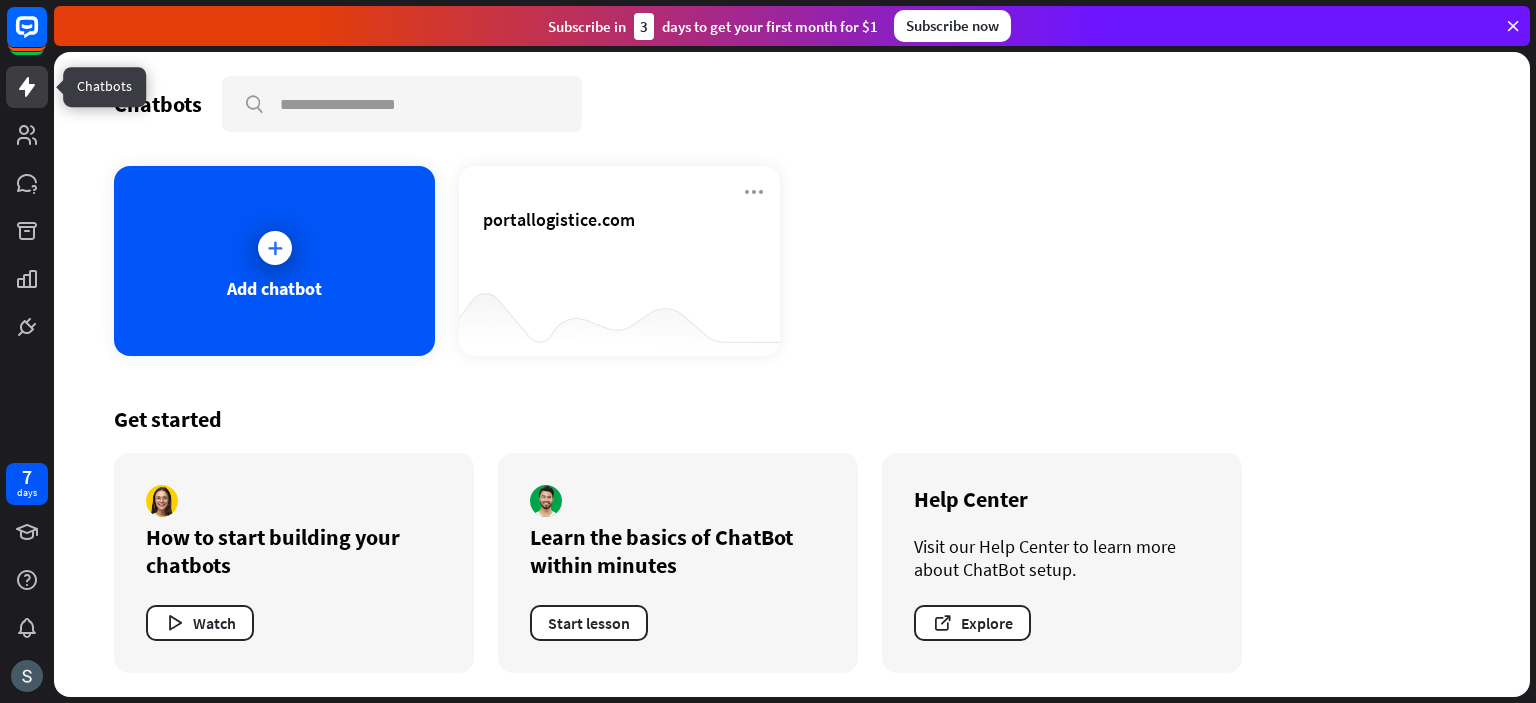 click 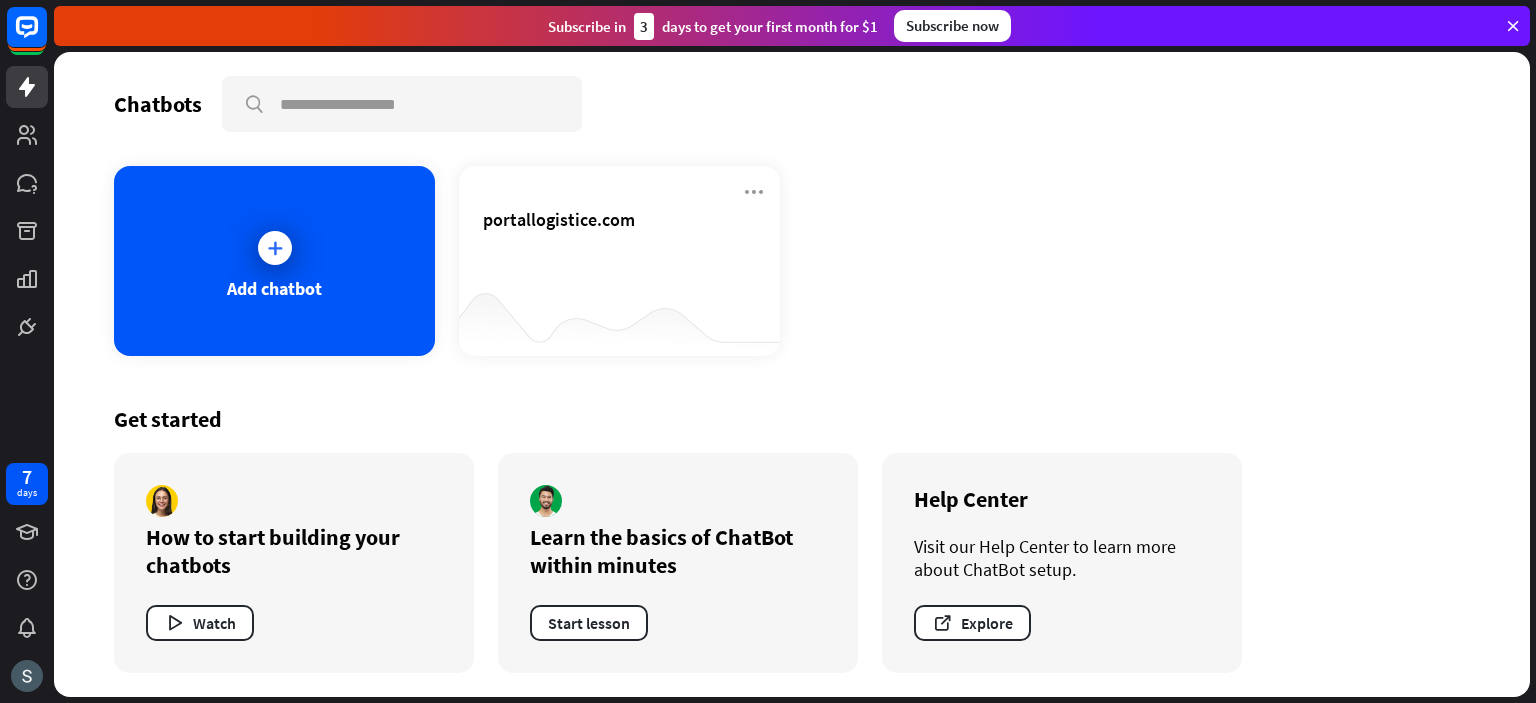 click on "How to start building your chatbots
Watch
Learn the basics of ChatBot within minutes
Start lesson
Help Center
Visit our Help Center to learn more about ChatBot
setup.
Explore" at bounding box center [678, 563] 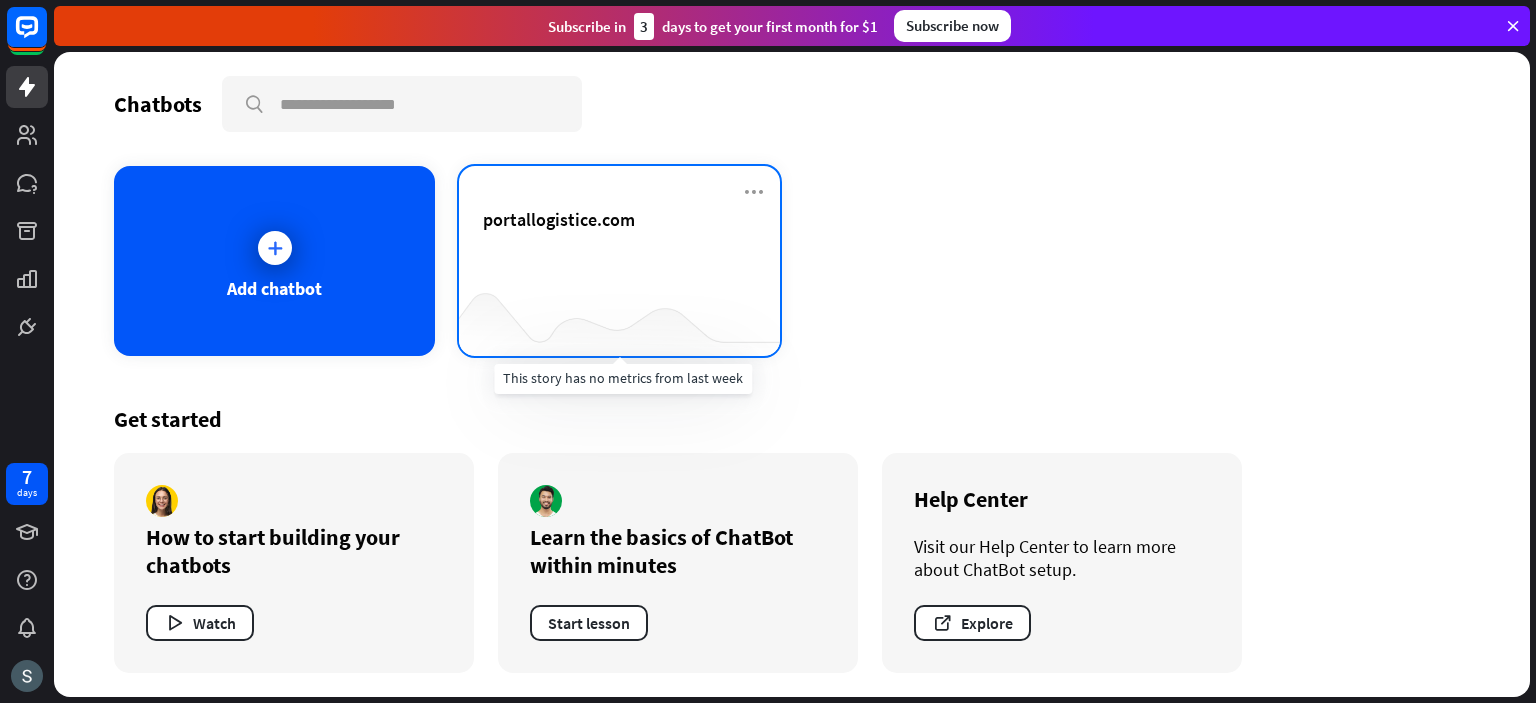 click at bounding box center (619, 316) 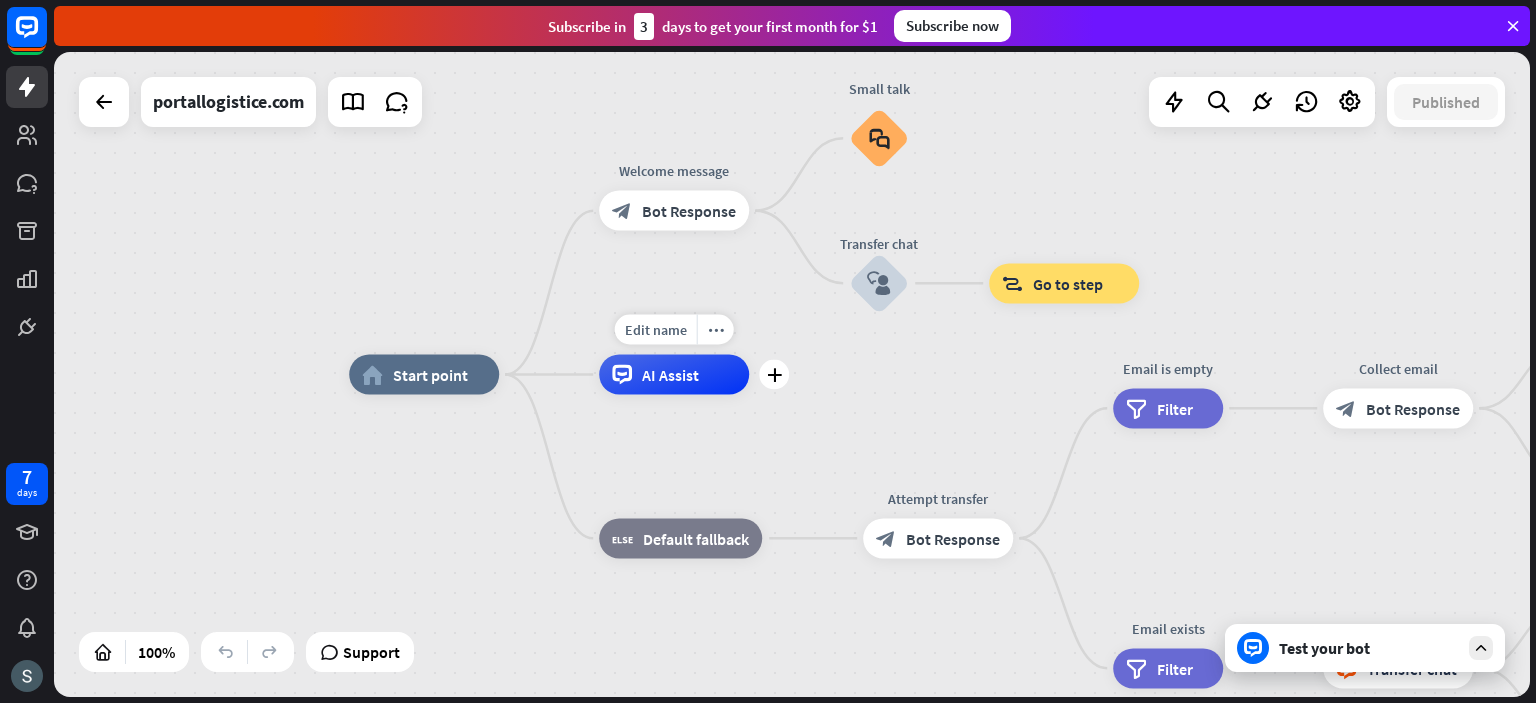 click on "AI Assist" at bounding box center (670, 375) 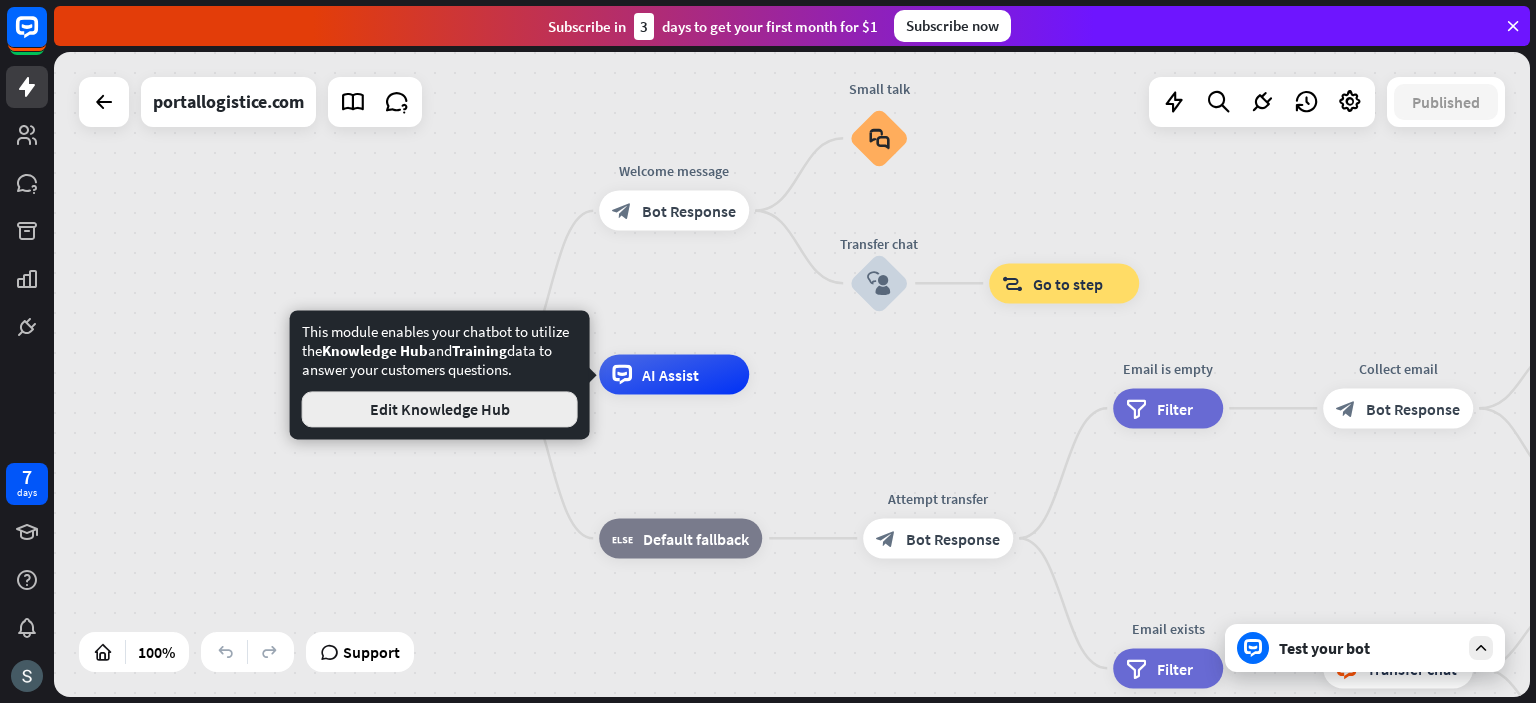 click on "Edit Knowledge Hub" at bounding box center (440, 409) 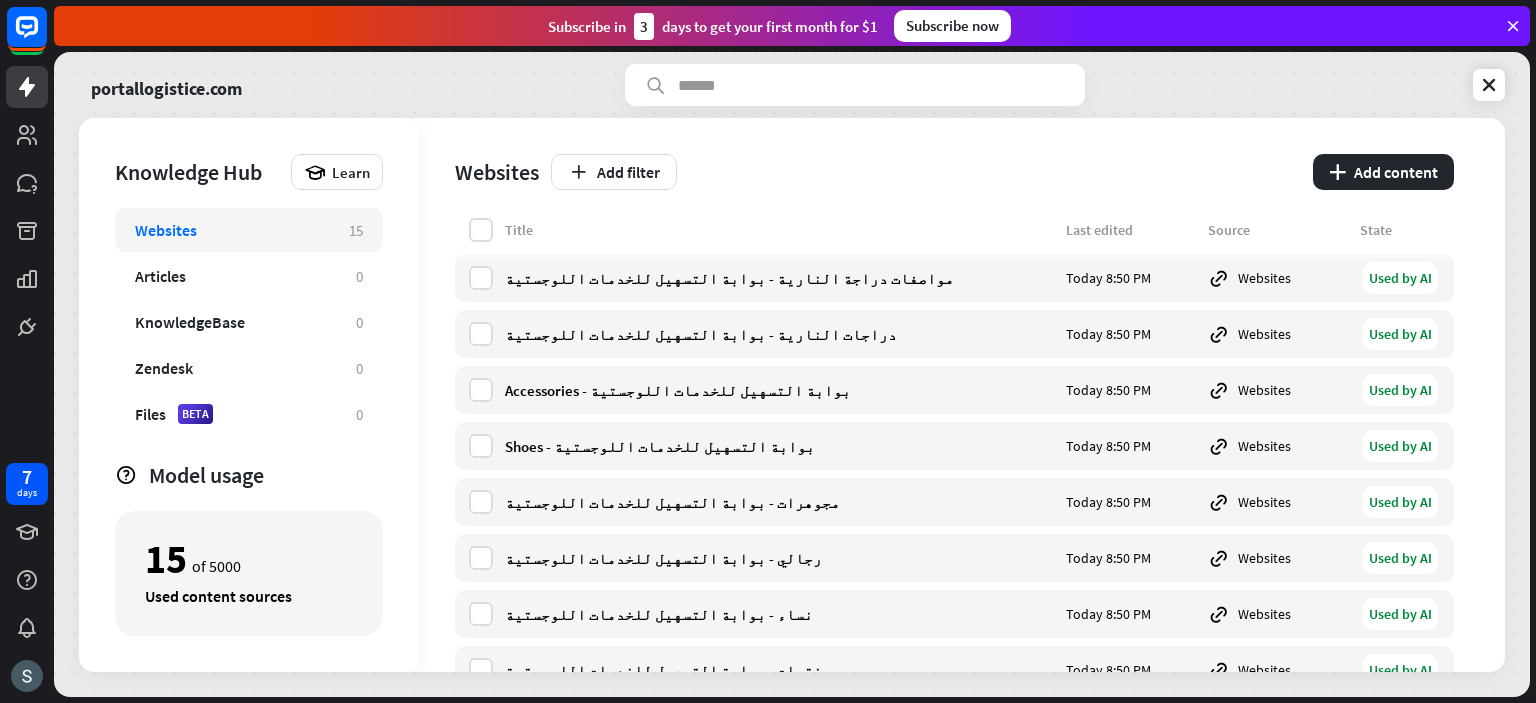 scroll, scrollTop: 0, scrollLeft: 0, axis: both 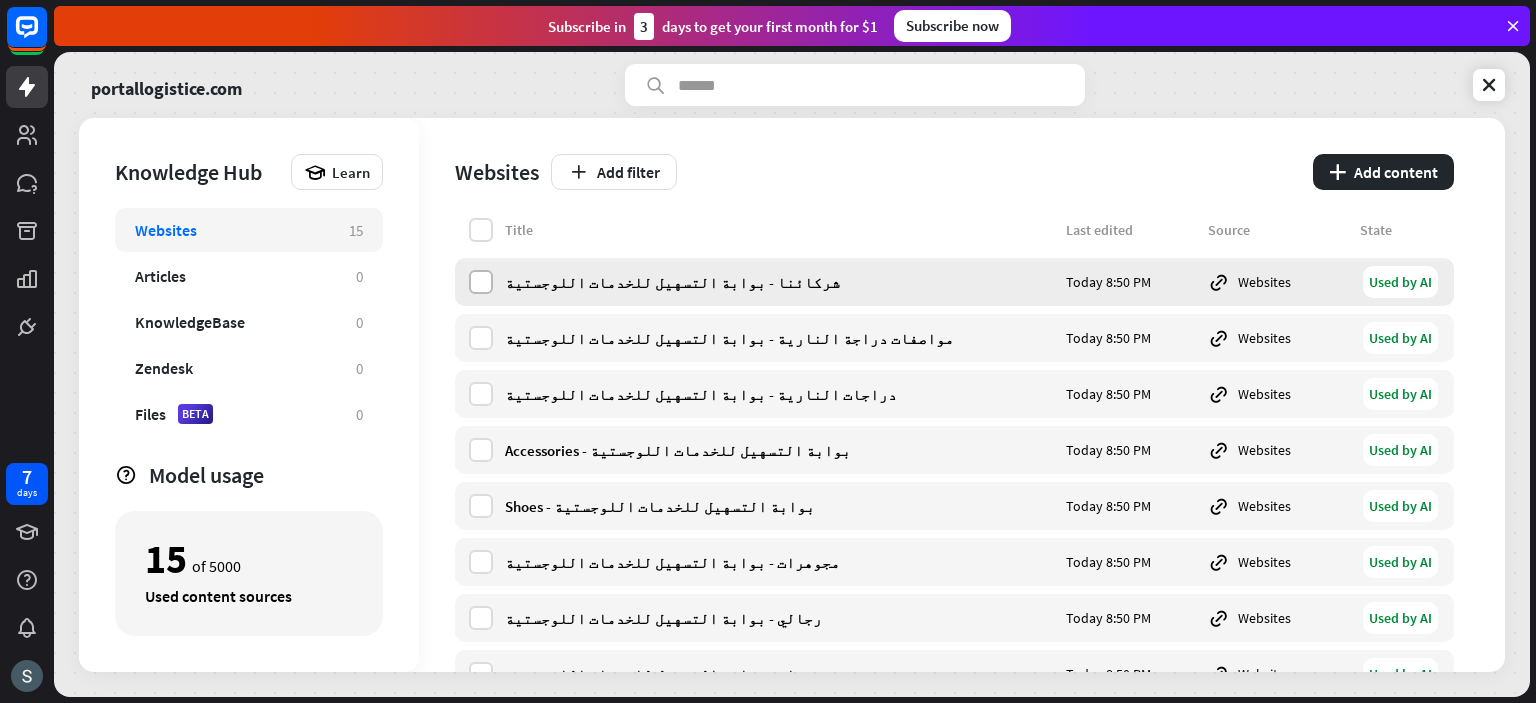 click at bounding box center [481, 282] 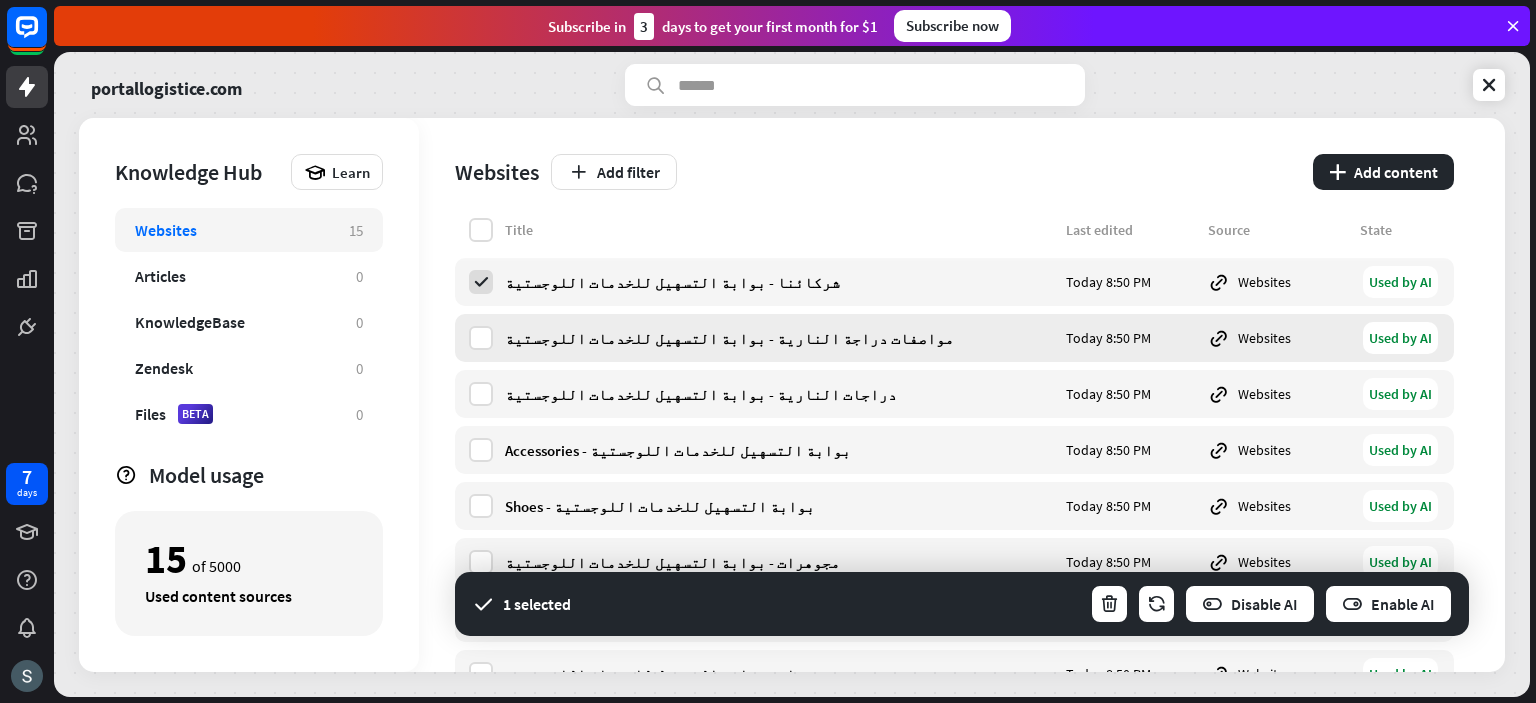 click on "مواصفات دراجة النارية - بوابة التسهيل للخدمات اللوجستية
Today 8:50 PM
Websites
Used by AI" at bounding box center (954, 338) 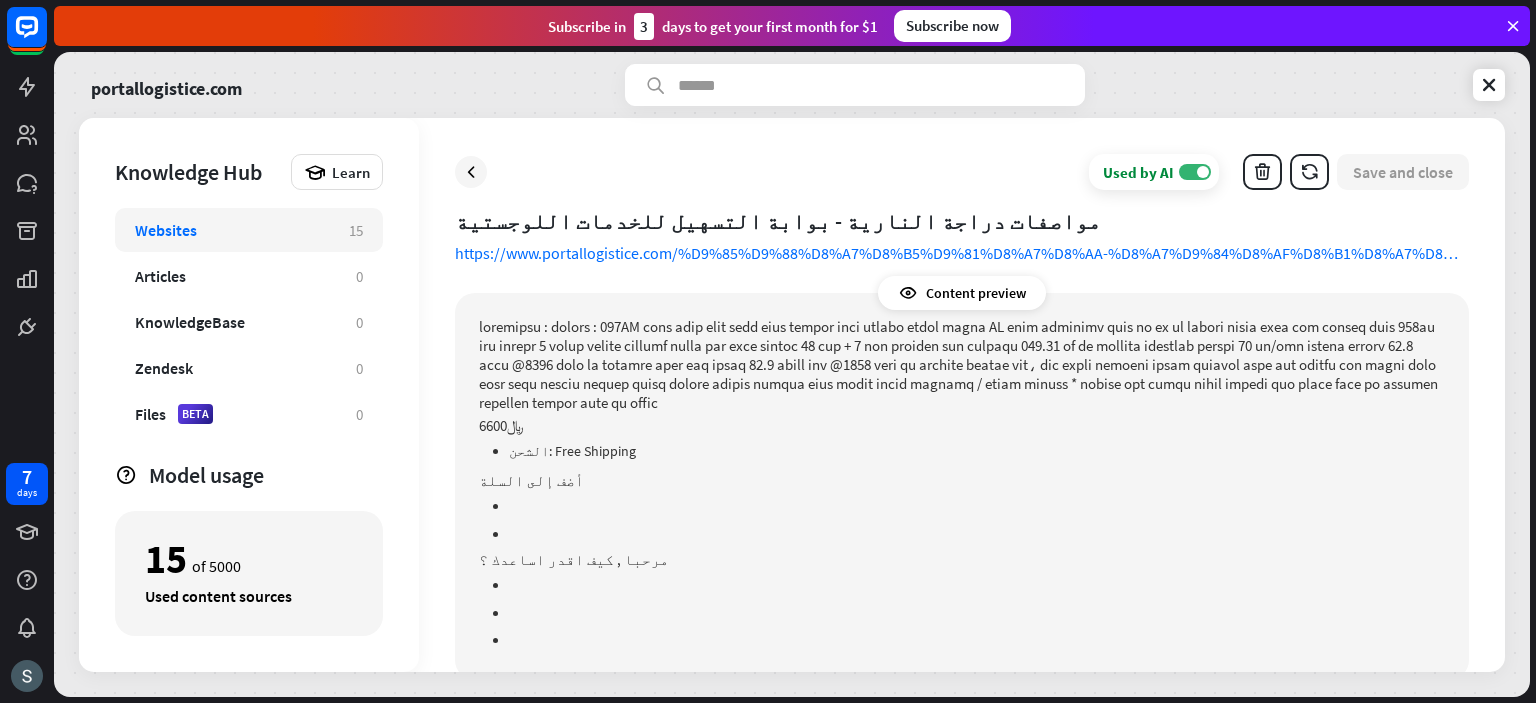 scroll, scrollTop: 0, scrollLeft: 0, axis: both 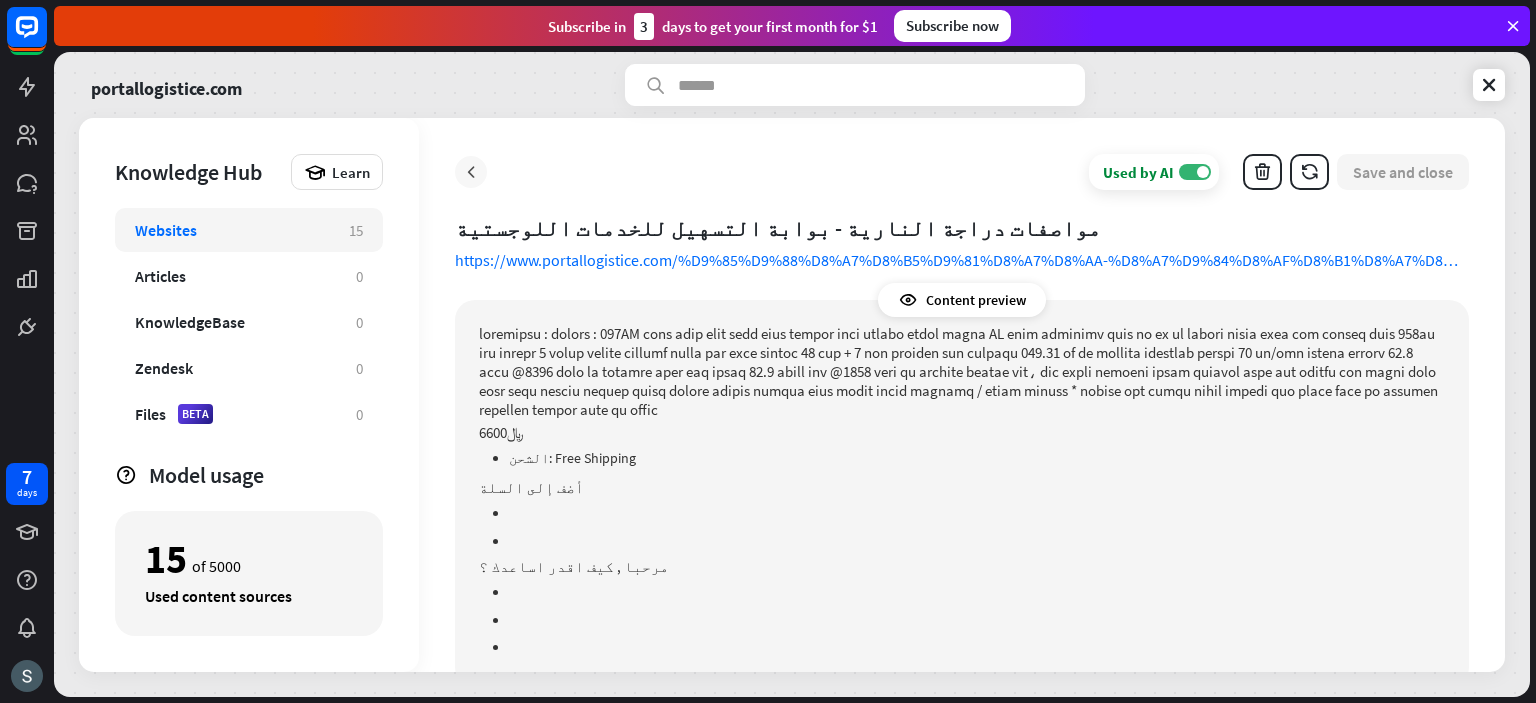 click at bounding box center [471, 172] 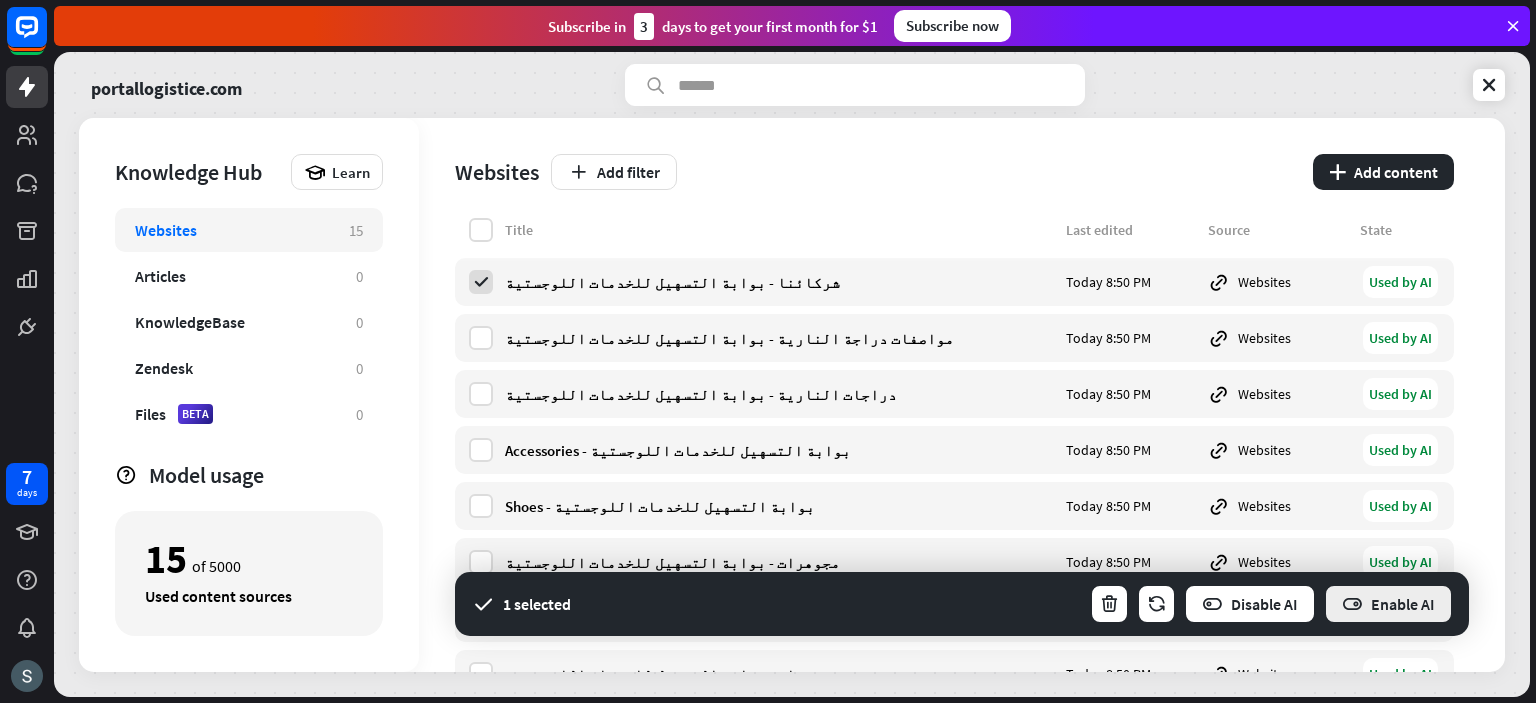 click on "Enable AI" at bounding box center [1388, 604] 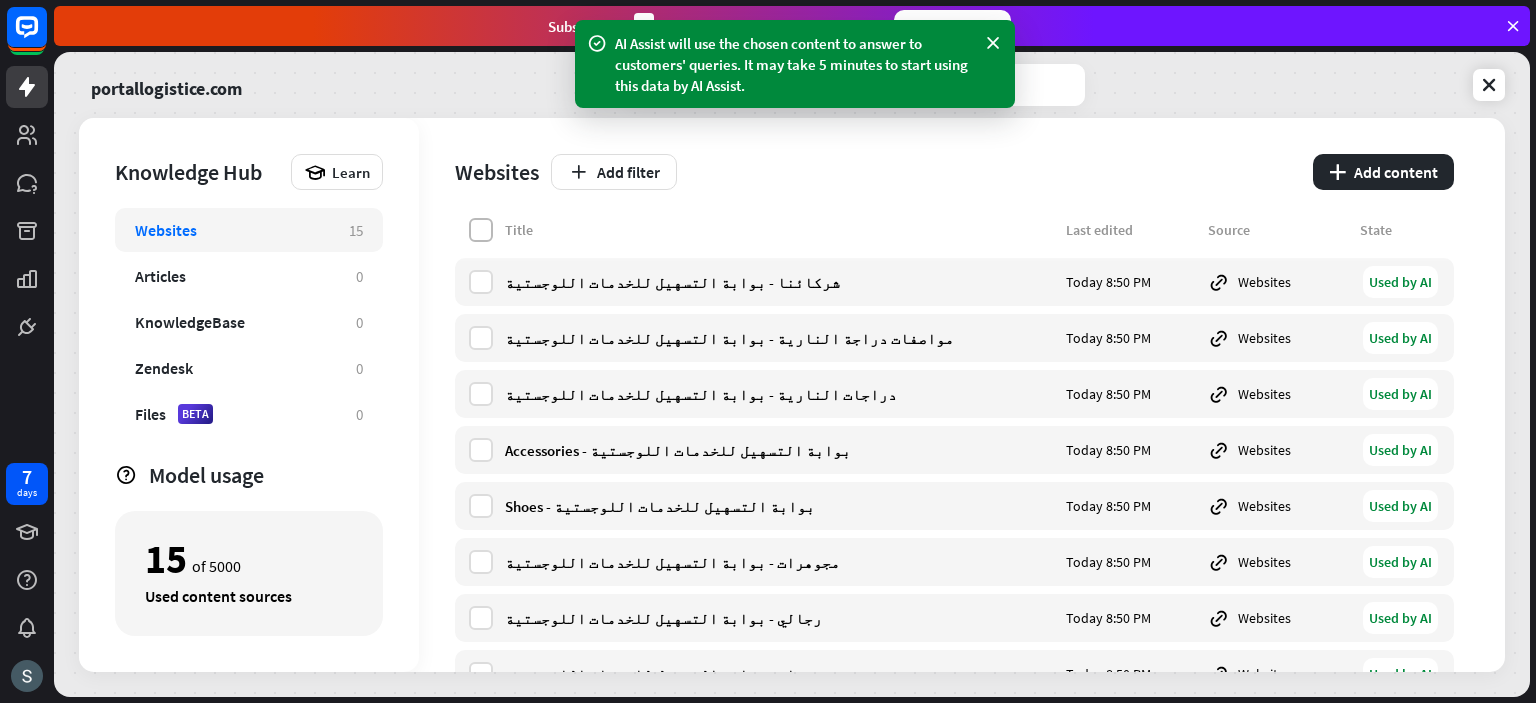 click at bounding box center [481, 230] 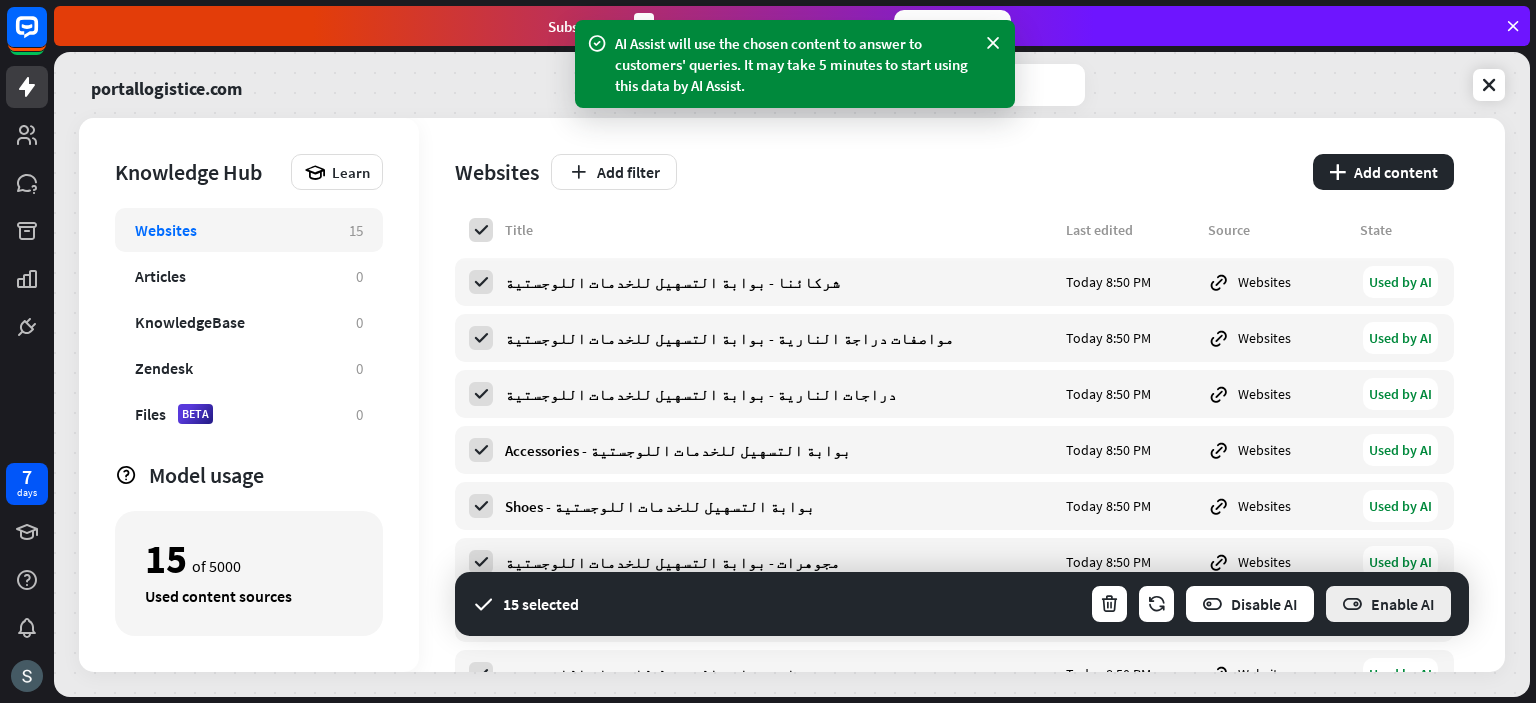 click on "Enable AI" at bounding box center [1388, 604] 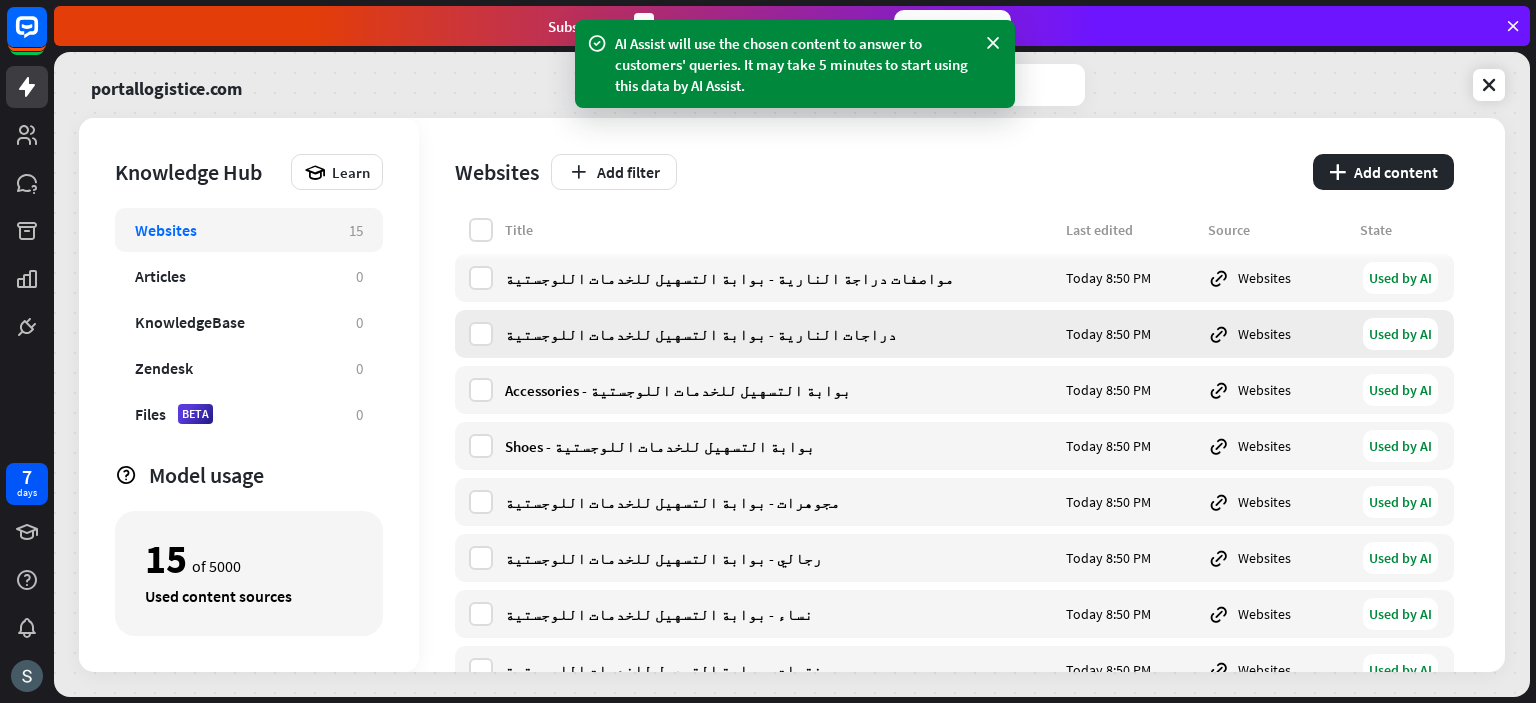 scroll, scrollTop: 0, scrollLeft: 0, axis: both 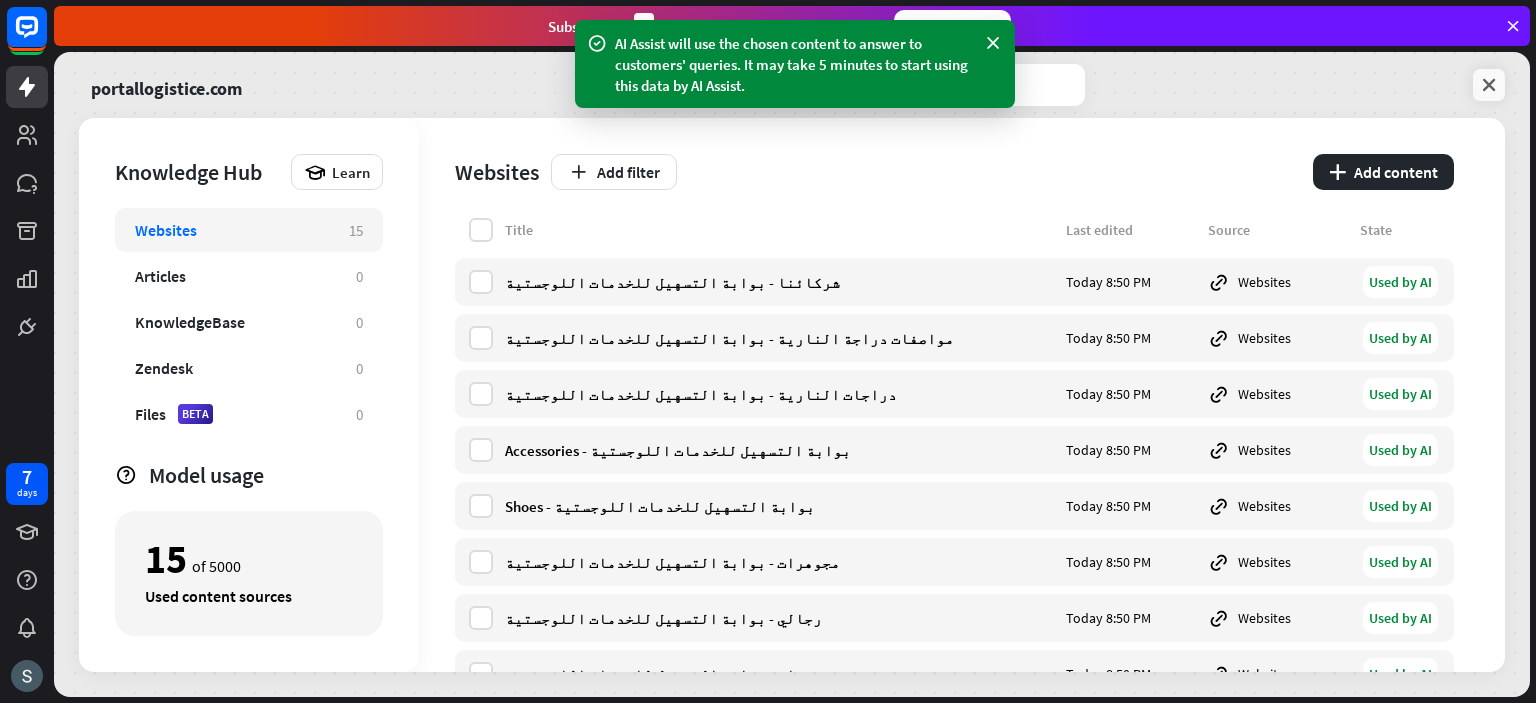 click at bounding box center (1489, 85) 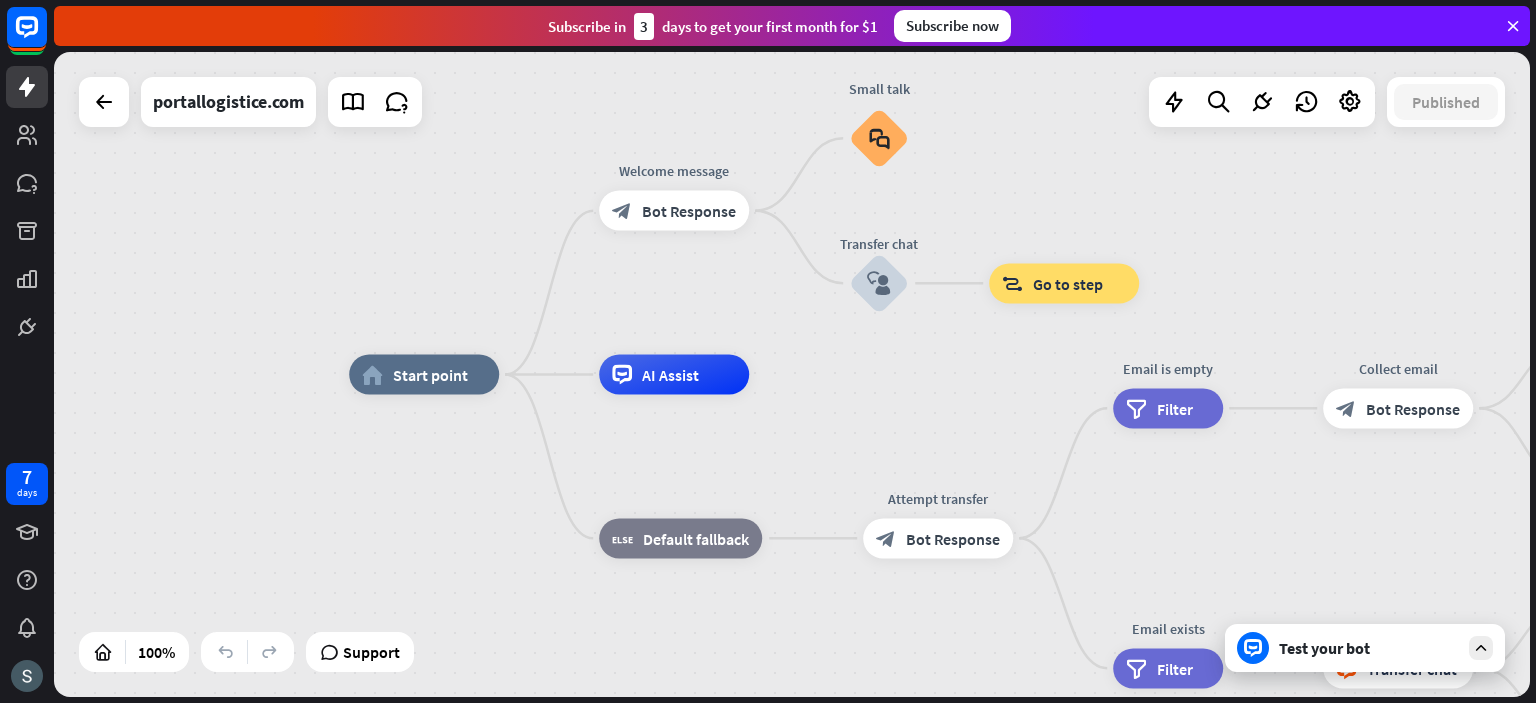 click on "Test your bot" at bounding box center (1369, 648) 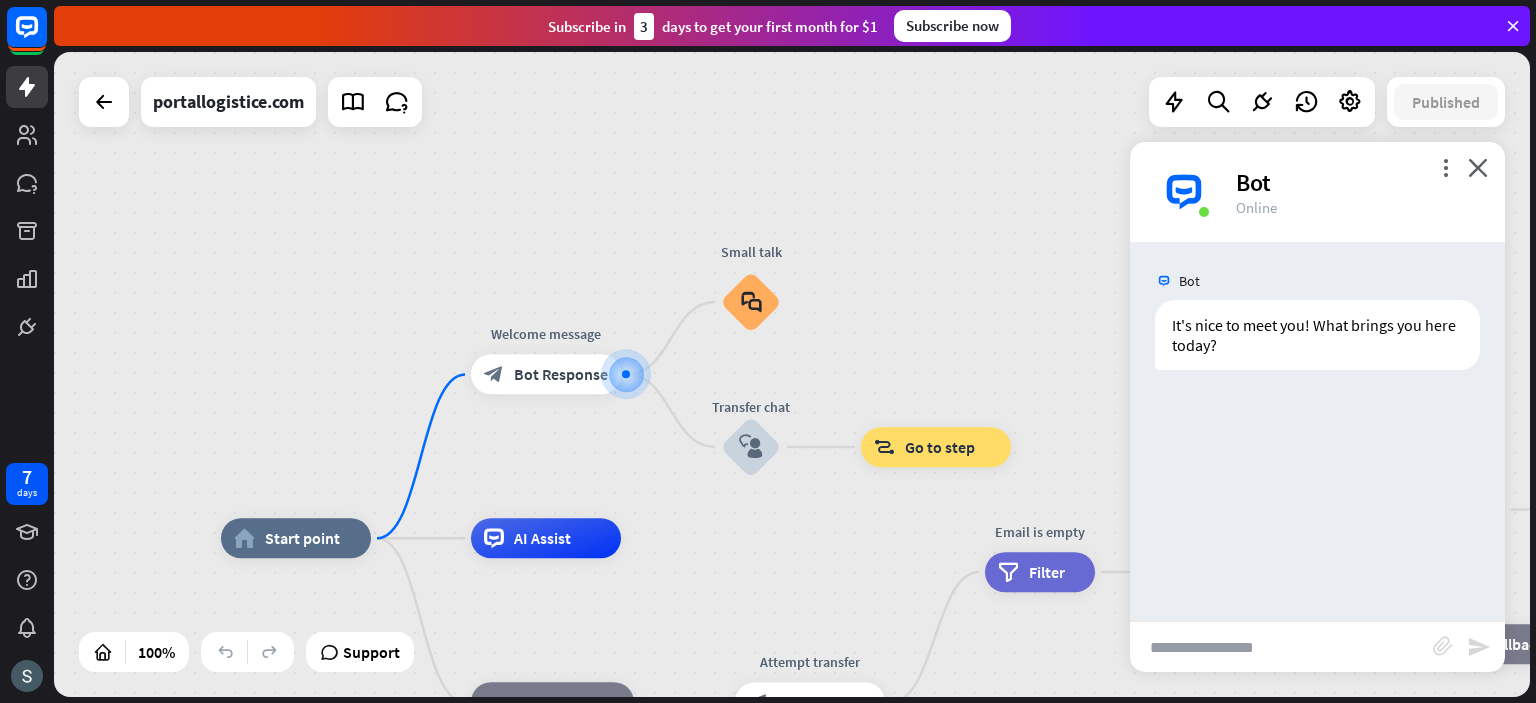 click at bounding box center (1281, 647) 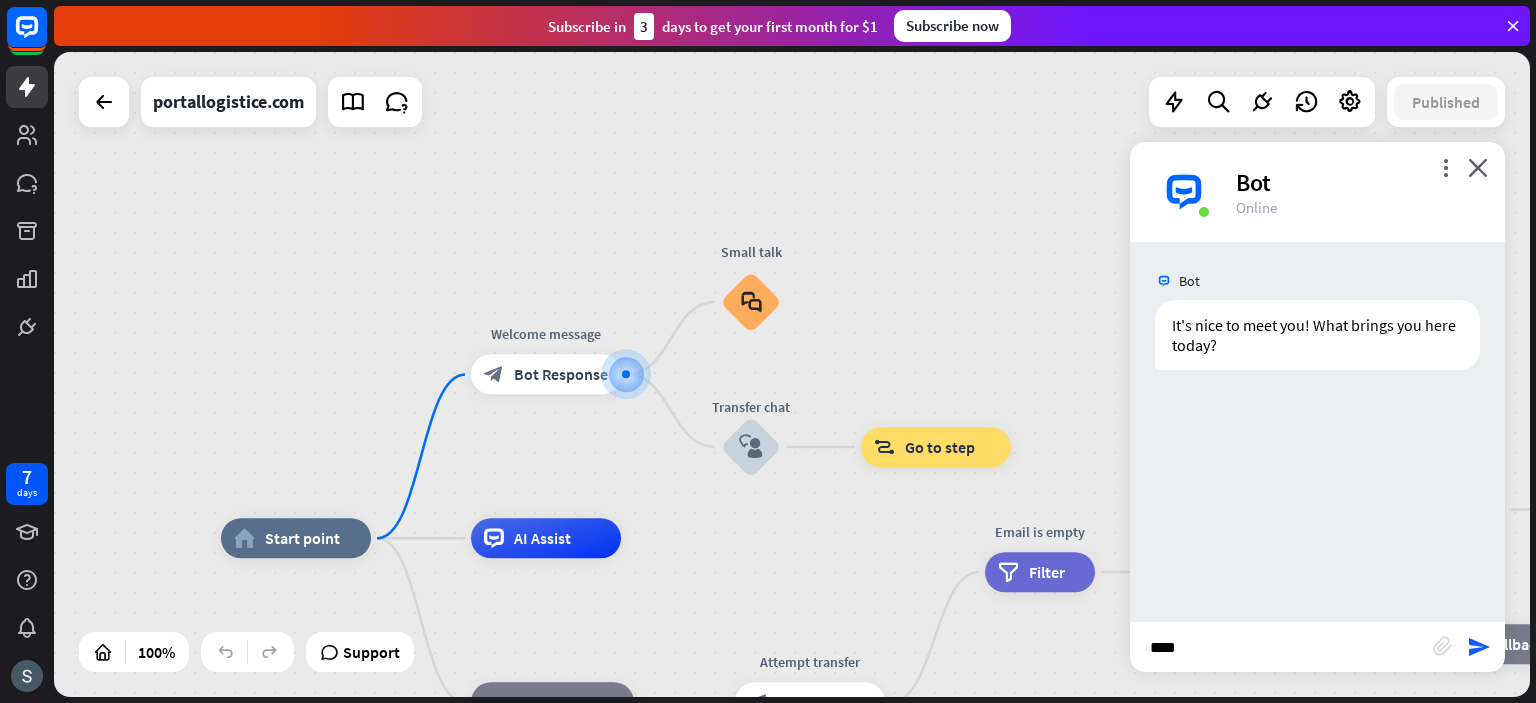 type on "*****" 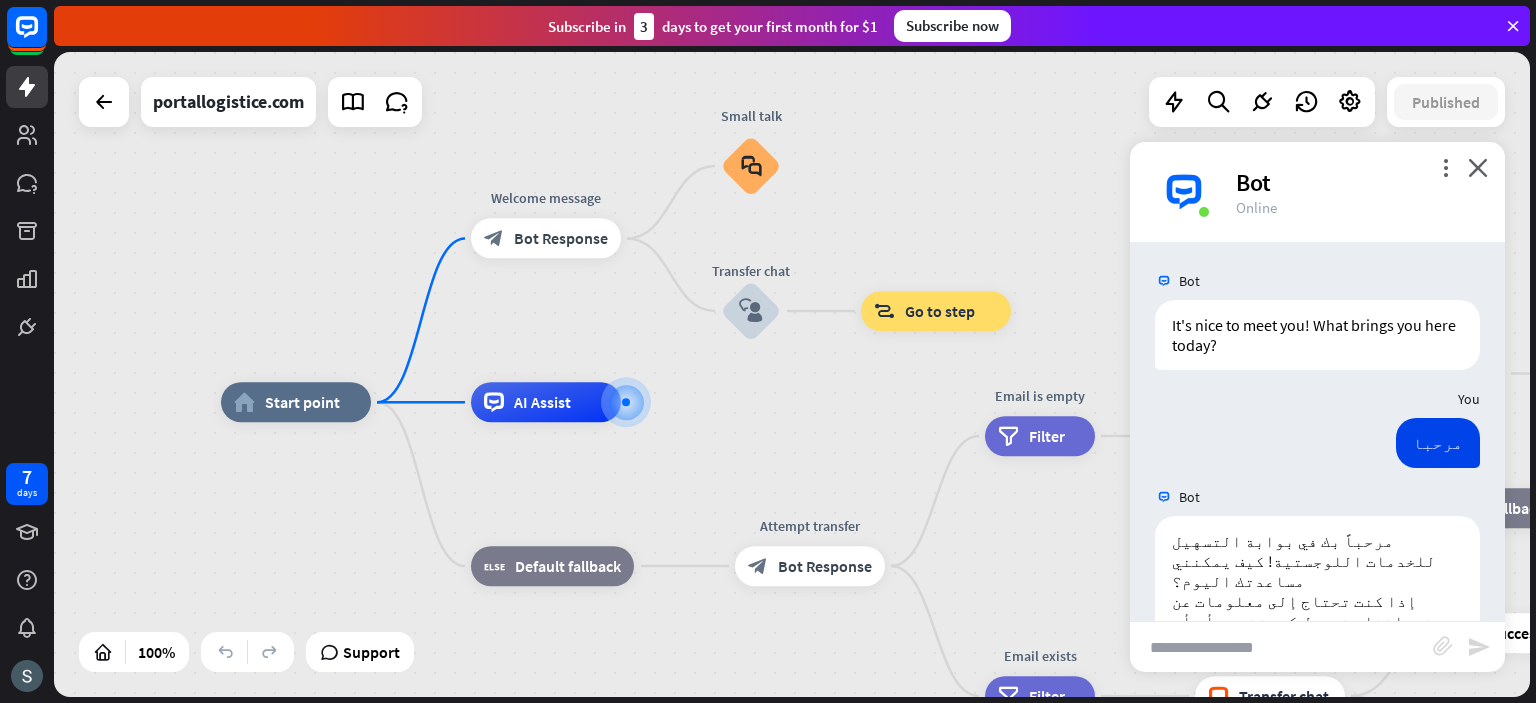 scroll, scrollTop: 149, scrollLeft: 0, axis: vertical 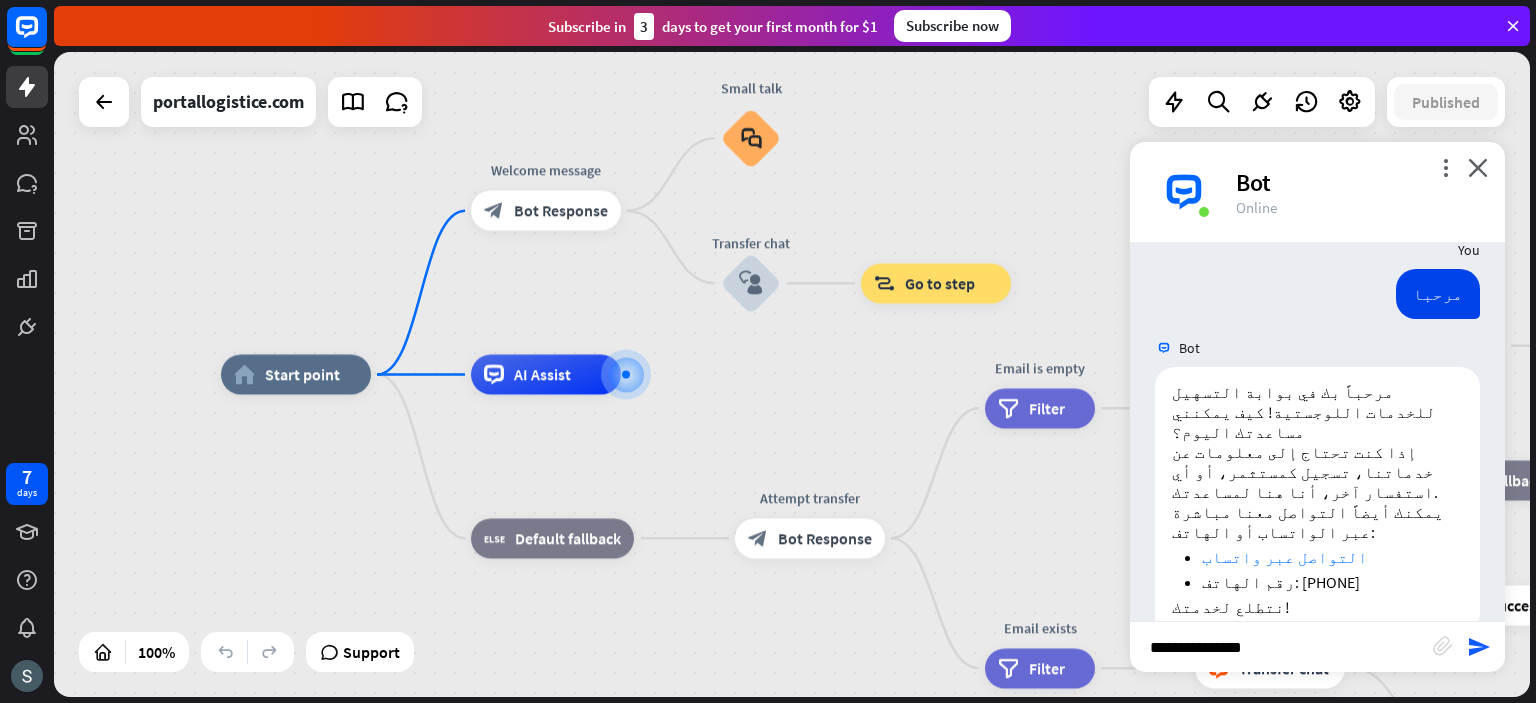 type on "**********" 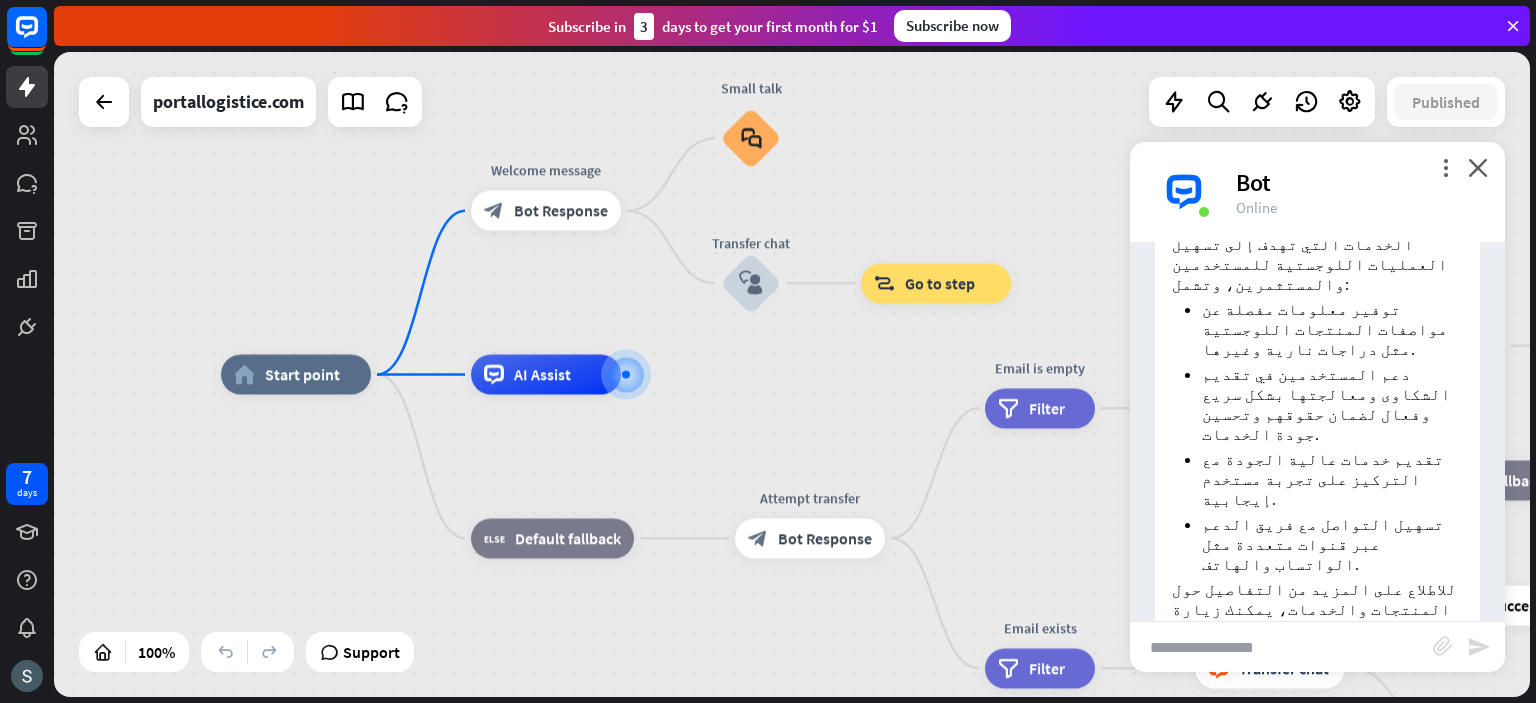 scroll, scrollTop: 785, scrollLeft: 0, axis: vertical 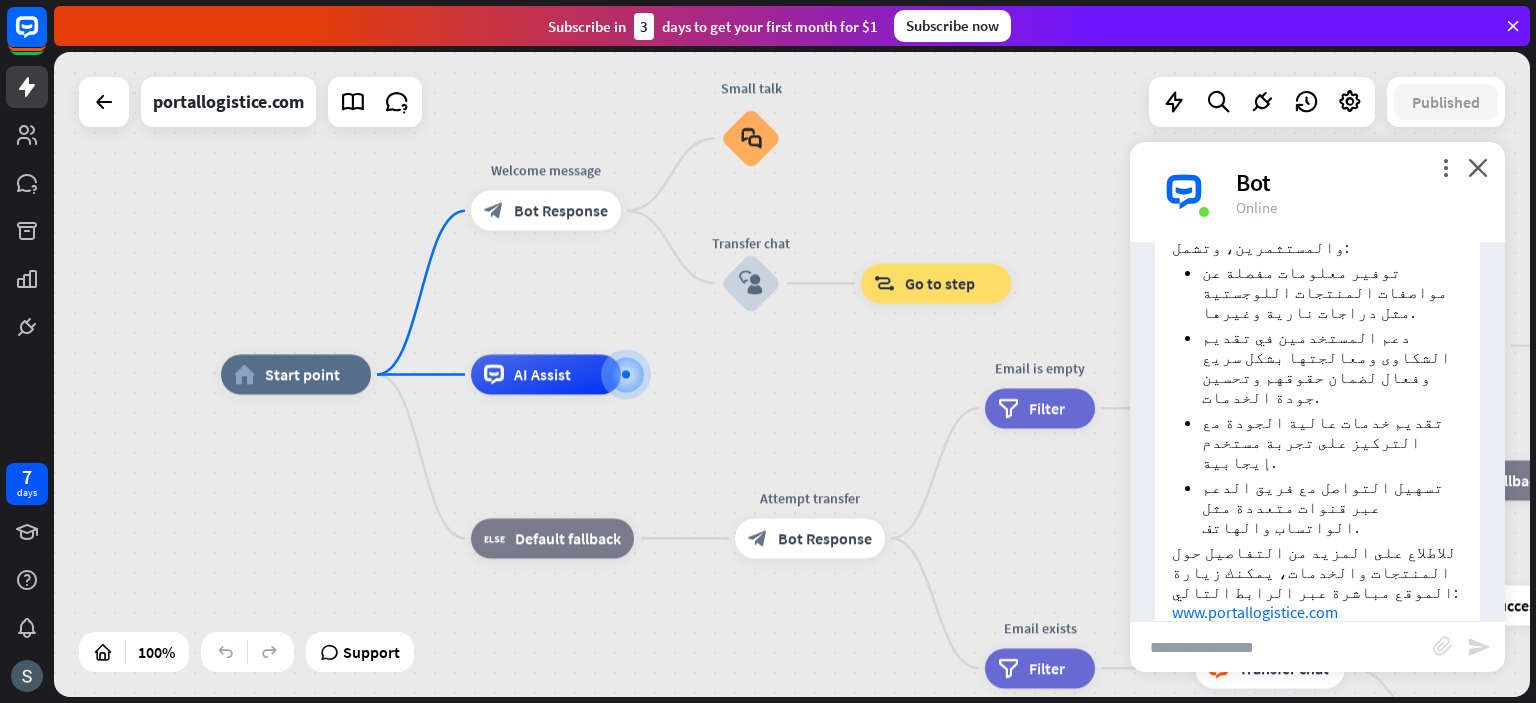 click at bounding box center (1281, 647) 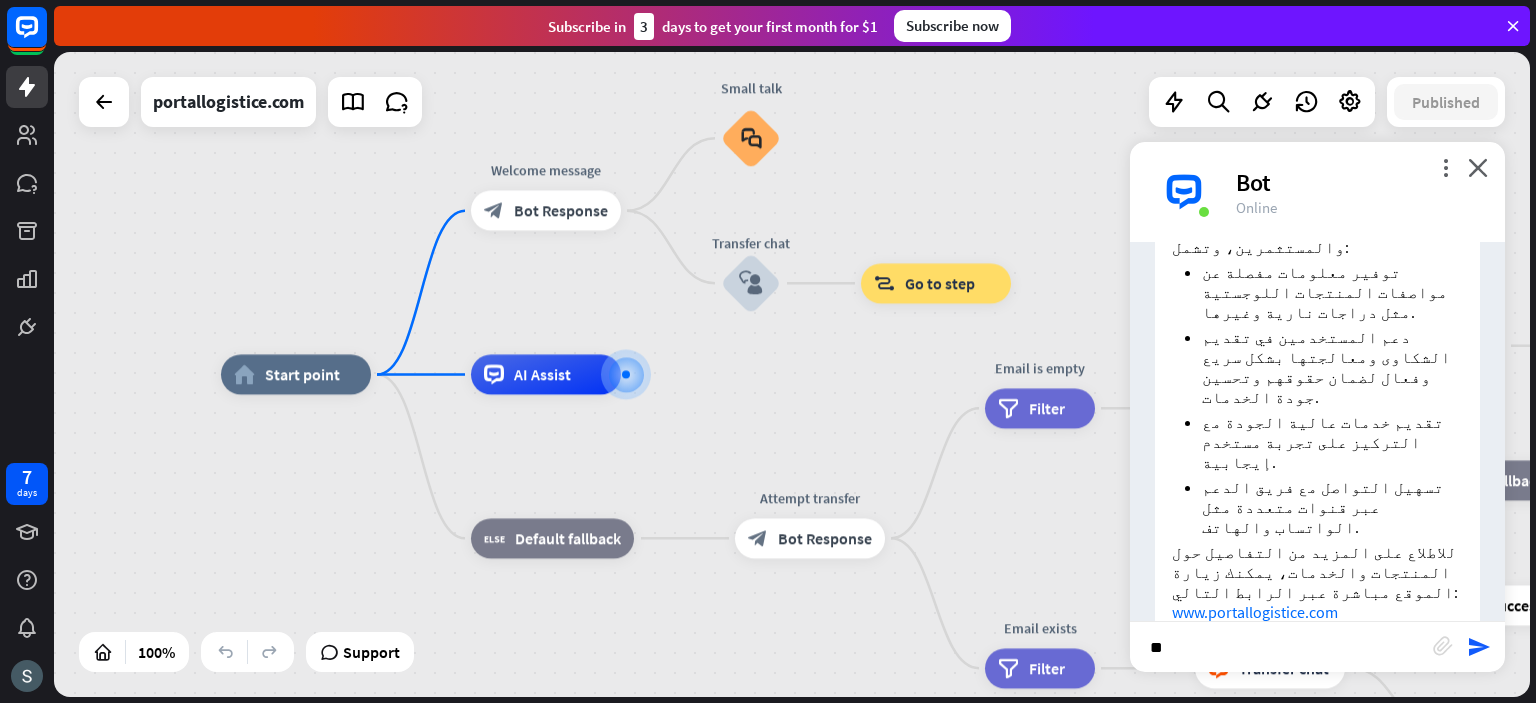 type on "*" 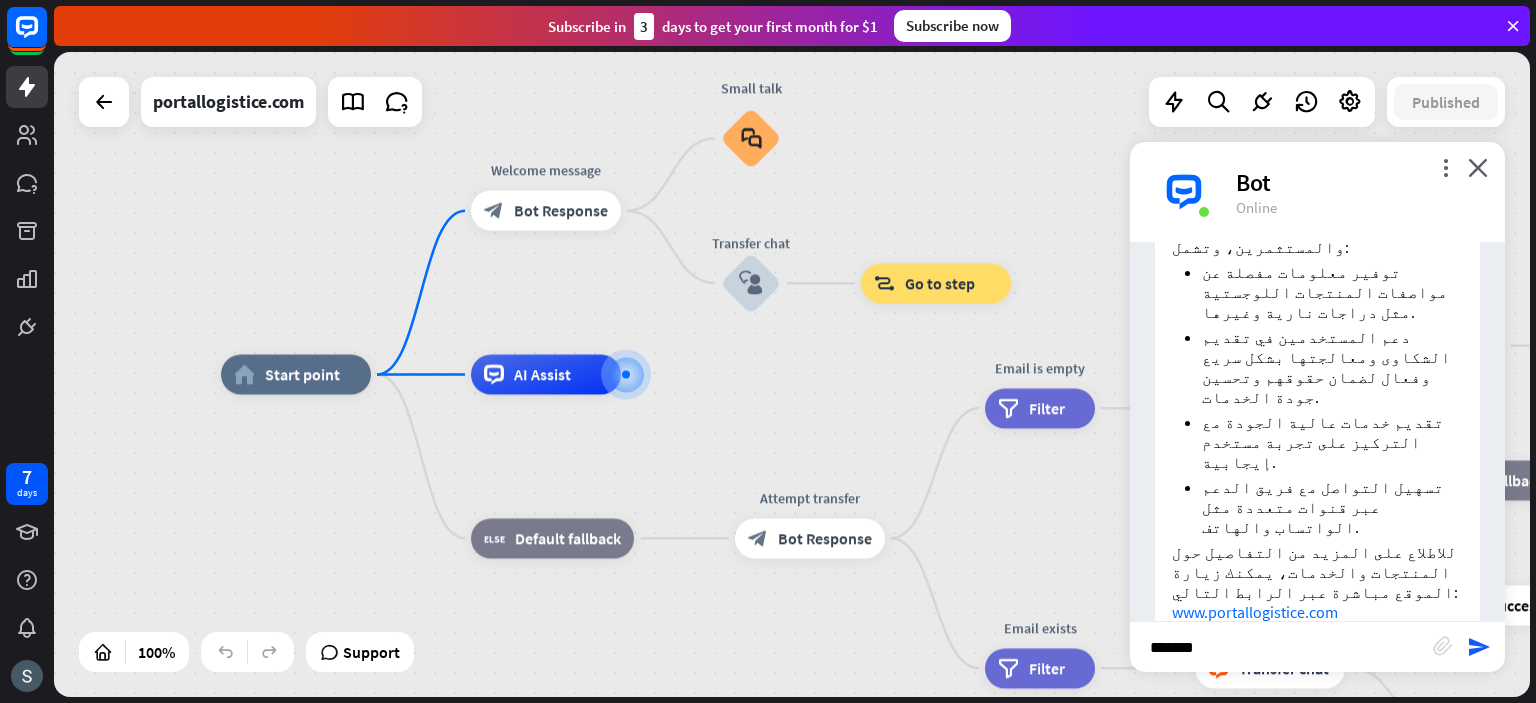 type on "********" 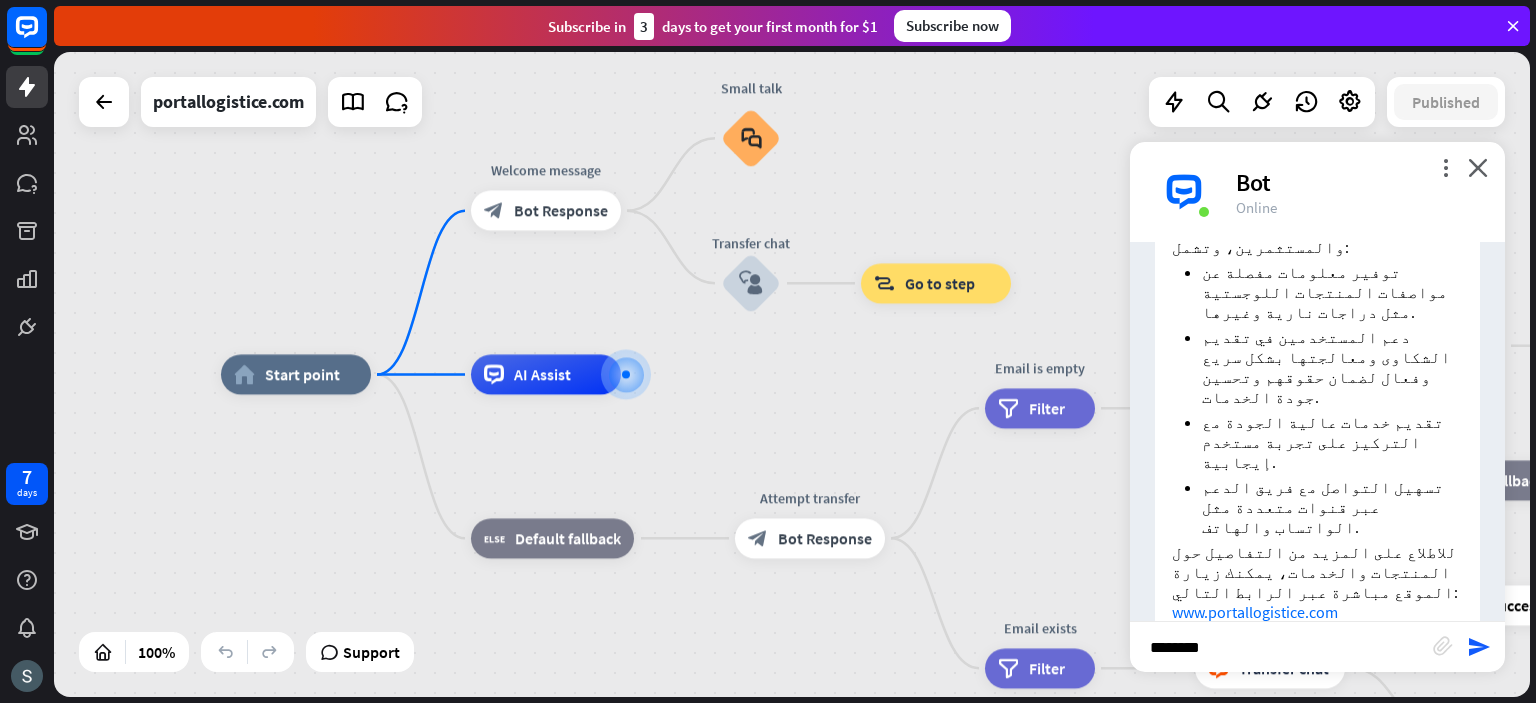 type 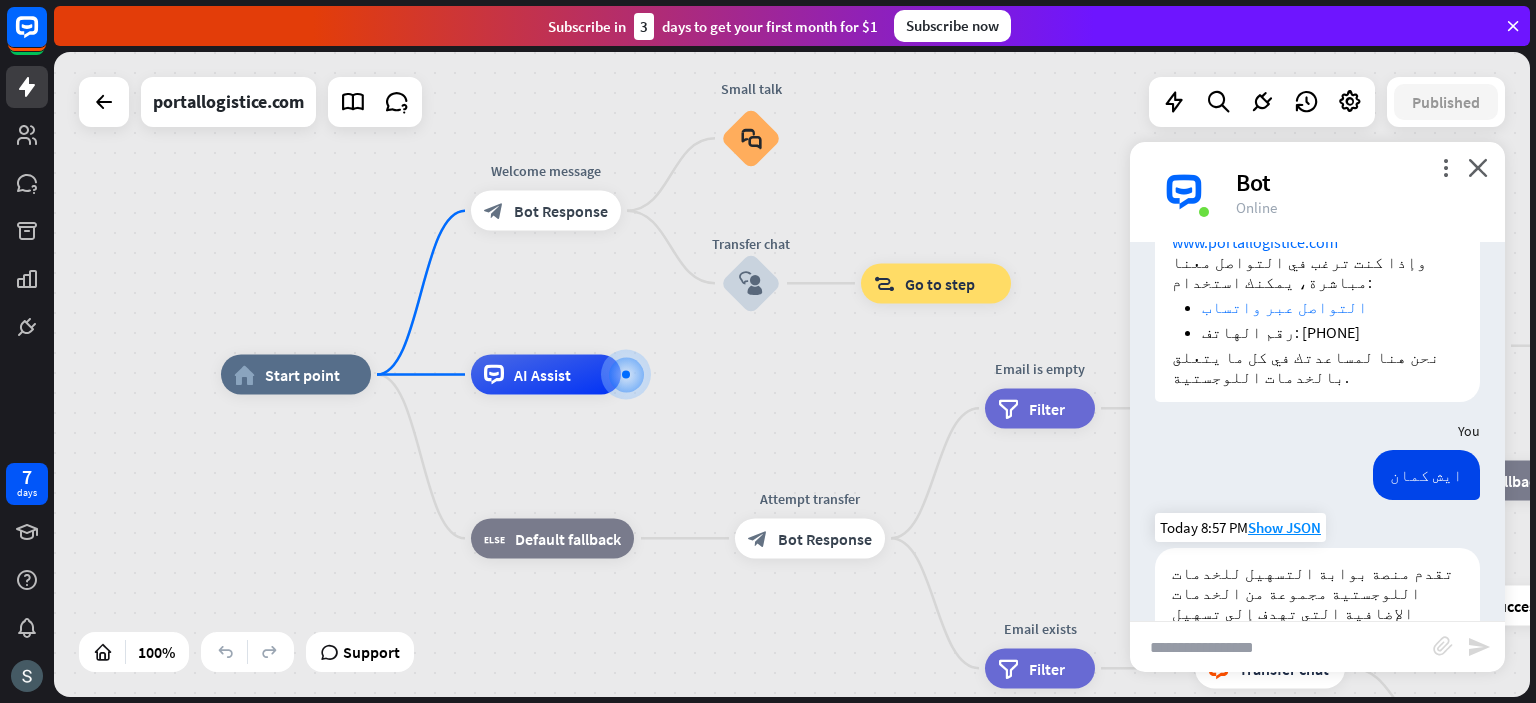scroll, scrollTop: 1341, scrollLeft: 0, axis: vertical 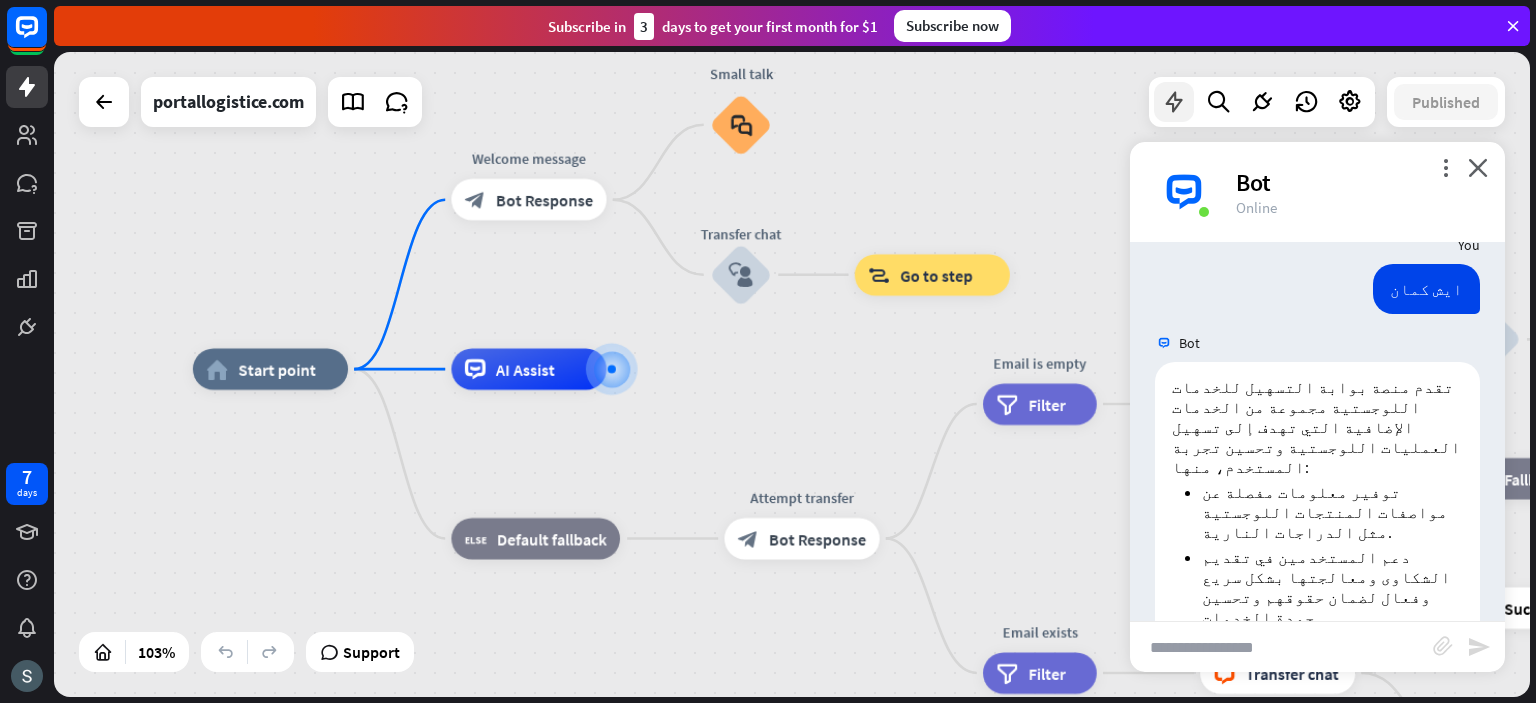 click at bounding box center (1174, 102) 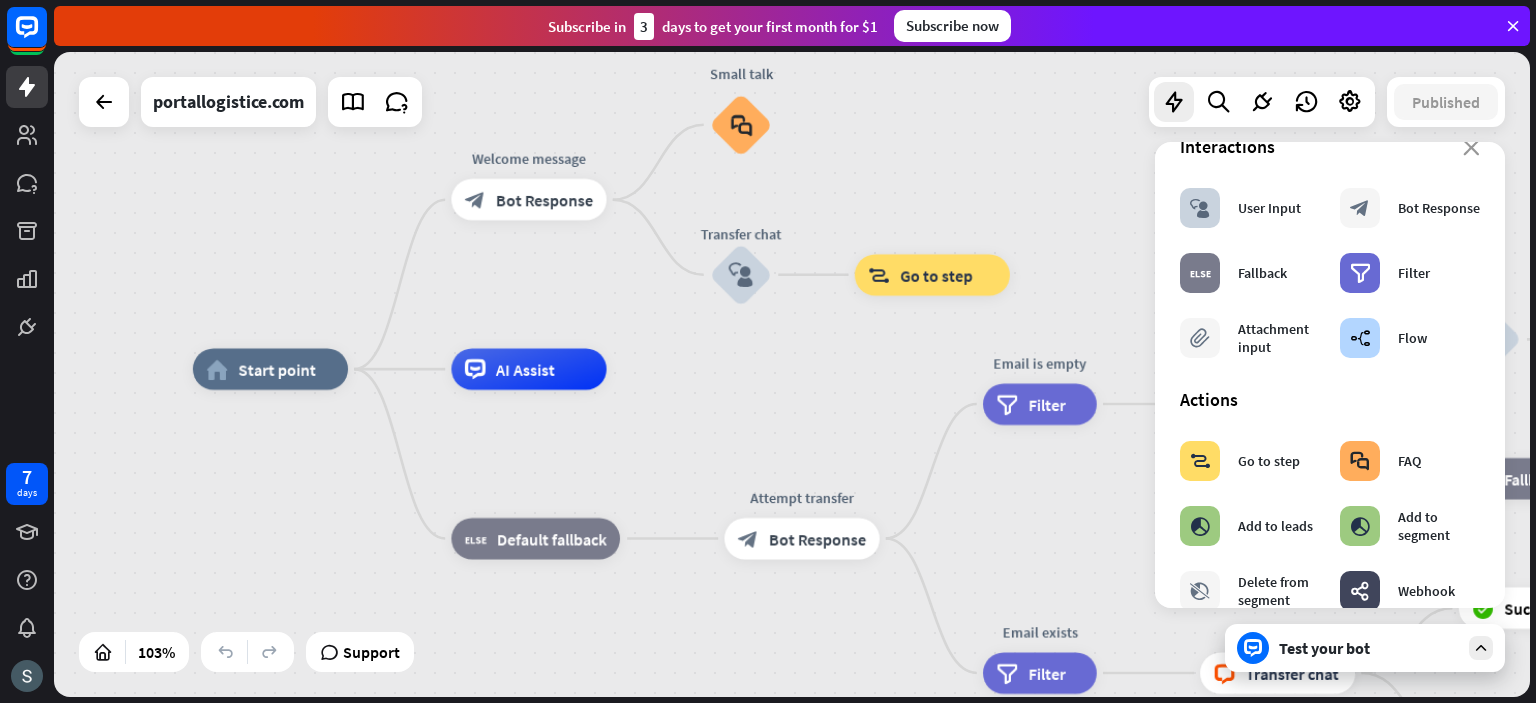 scroll, scrollTop: 0, scrollLeft: 0, axis: both 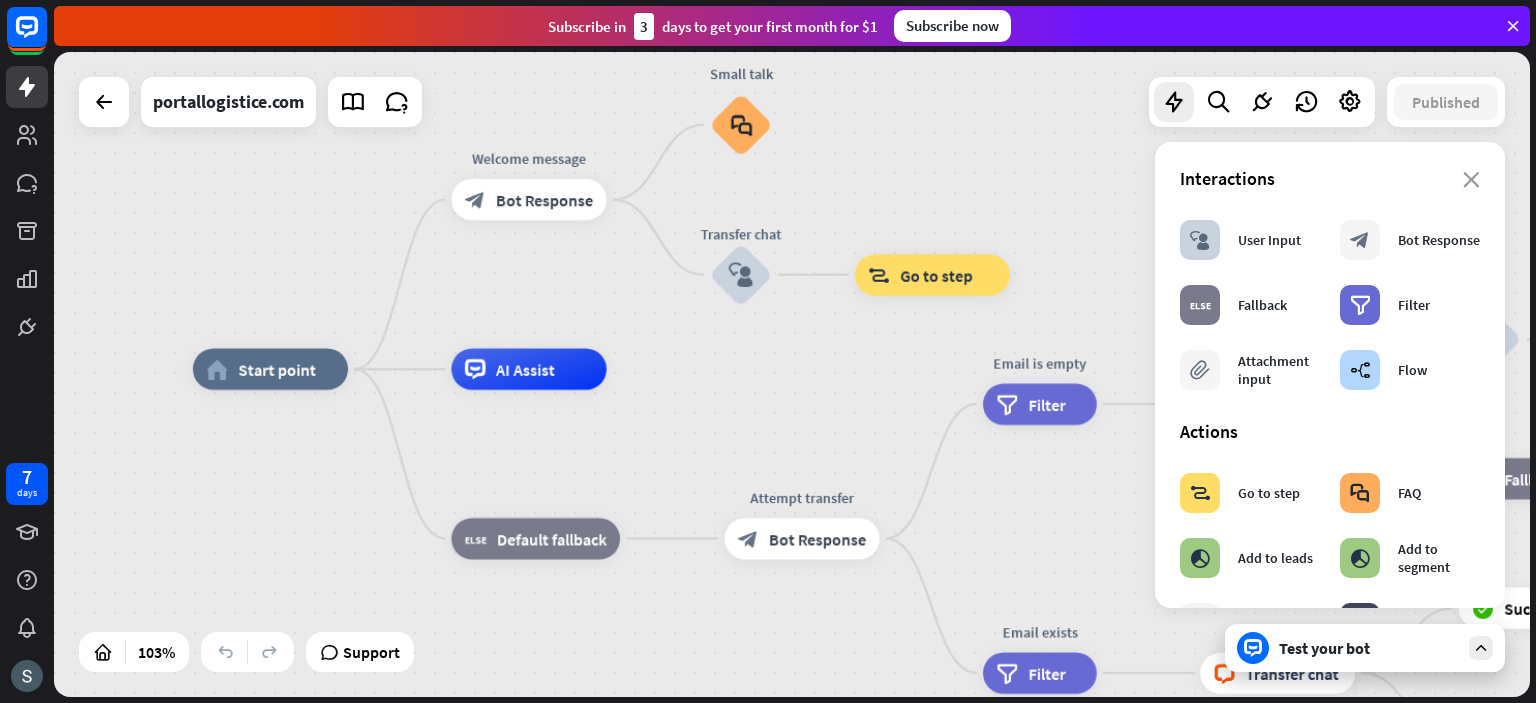 click on "close   Interactions   block_user_input   User Input block_bot_response   Bot Response block_fallback   Fallback filter   Filter block_attachment   Attachment input builder_tree   Flow Actions   block_goto   Go to step block_faq   FAQ block_add_to_segment   Add to leads block_add_to_segment   Add to segment block_delete_from_segment   Delete from segment webhooks   Webhook block_set_attribute   Set attribute block_ab_testing   A/B Test block_question   Question block_close_chat   Close chat block_backtracking   Backtracking LiveChat actions   block_livechat   Transfer chat block_livechat   Mark Goal block_livechat   Tag chat block_livechat   Send transcript Shopify actions     Show products   Product availability   Order status Shopify flows     Order status flow   Product availability flow Freshdesk actions           Create ticket         Add contact Zendesk actions         Create ticket HelpDesk actions         Create ticket" at bounding box center [1330, 375] 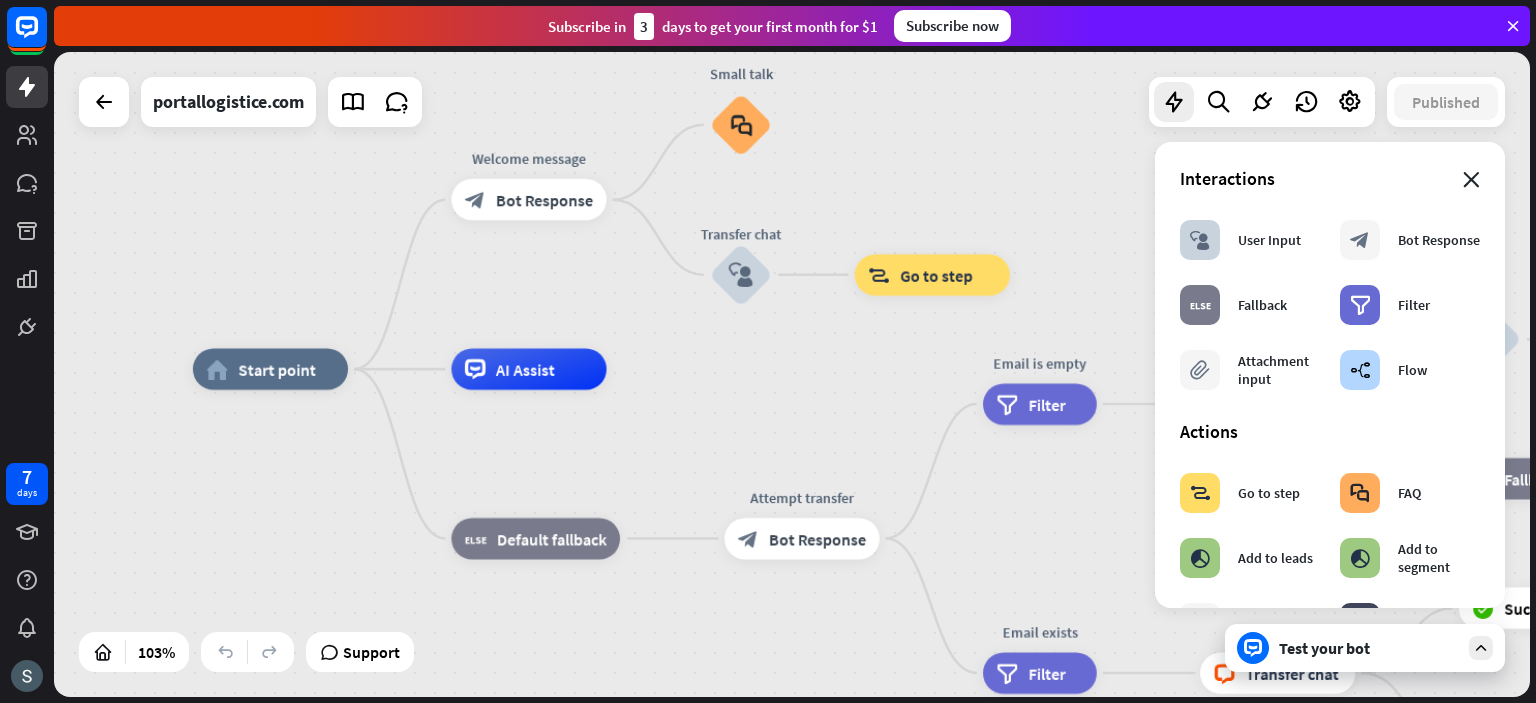 click on "close" at bounding box center [1471, 180] 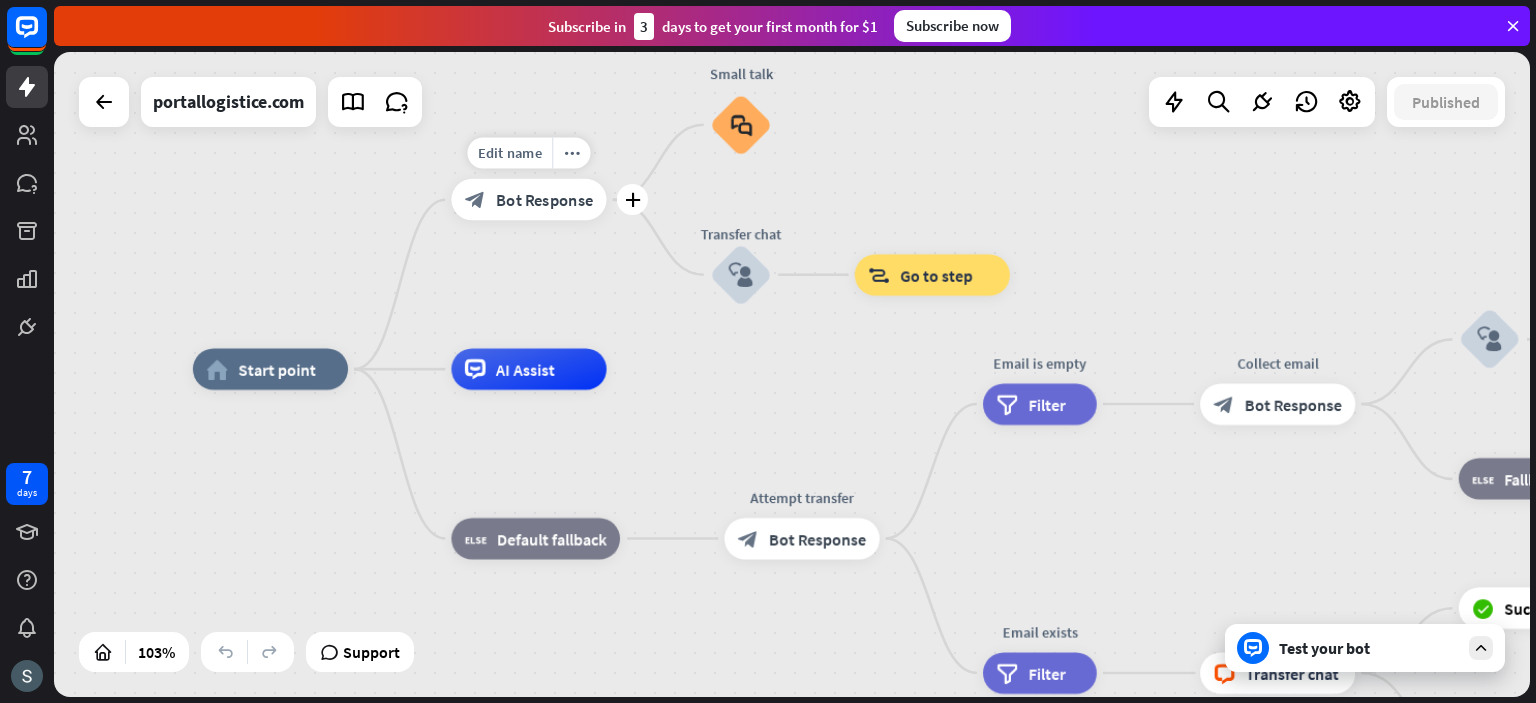click on "Bot Response" at bounding box center (544, 199) 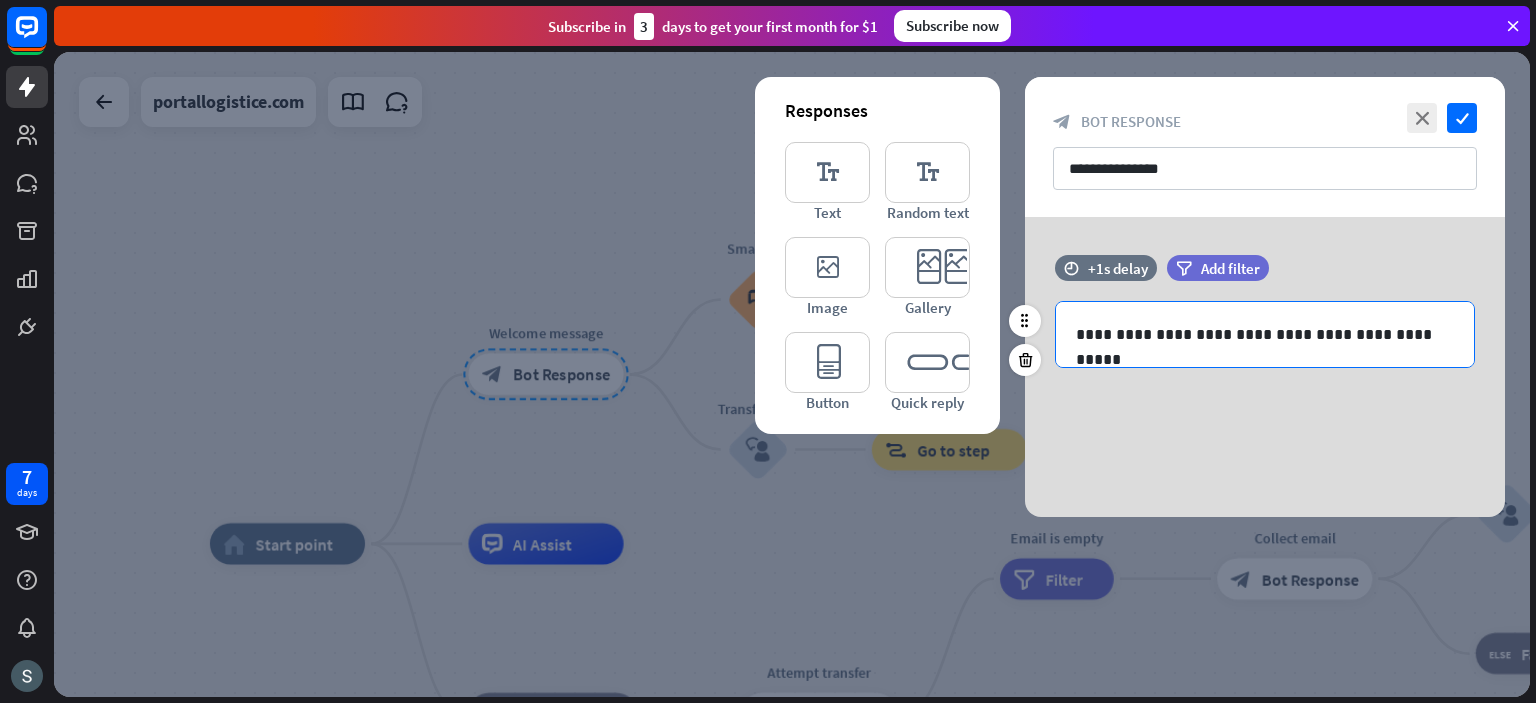 click on "**********" at bounding box center [1265, 334] 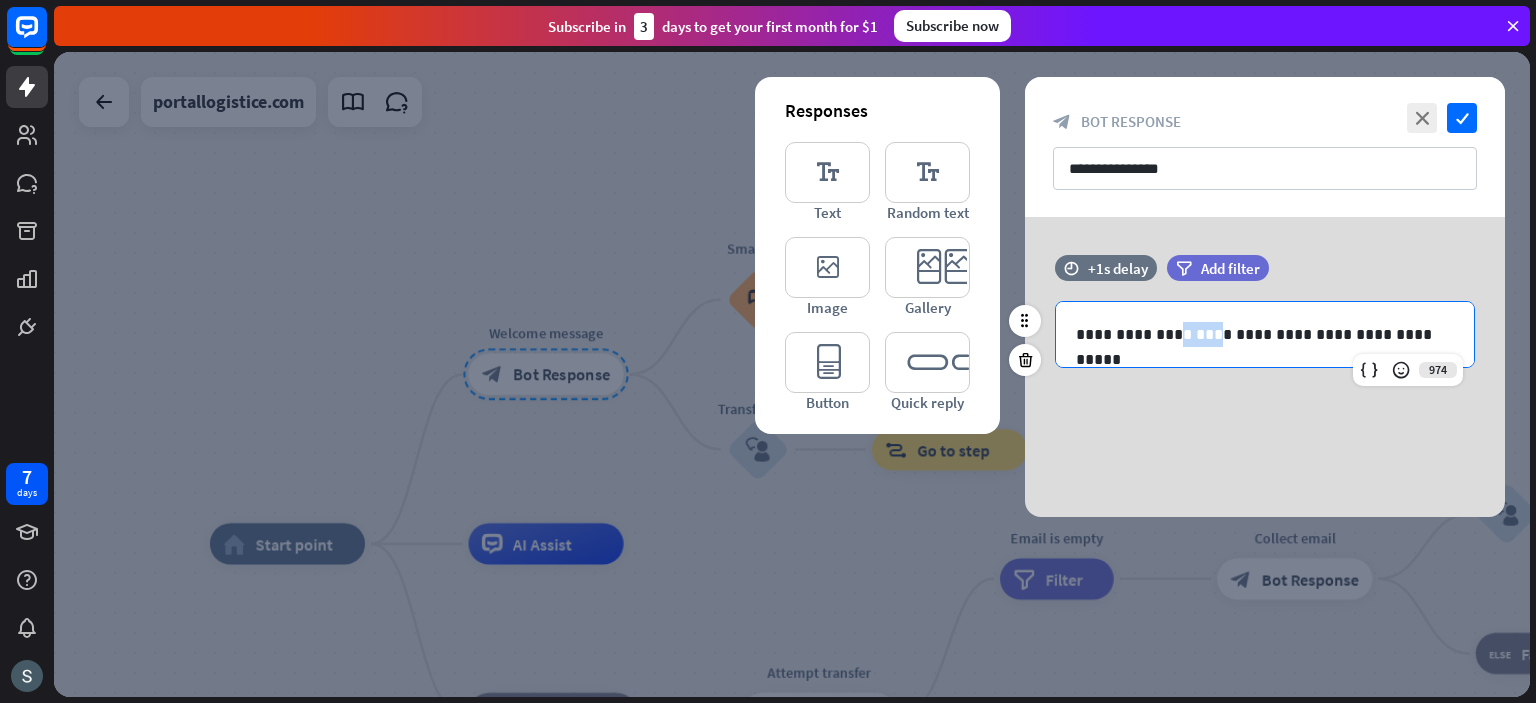 click on "**********" at bounding box center (1265, 334) 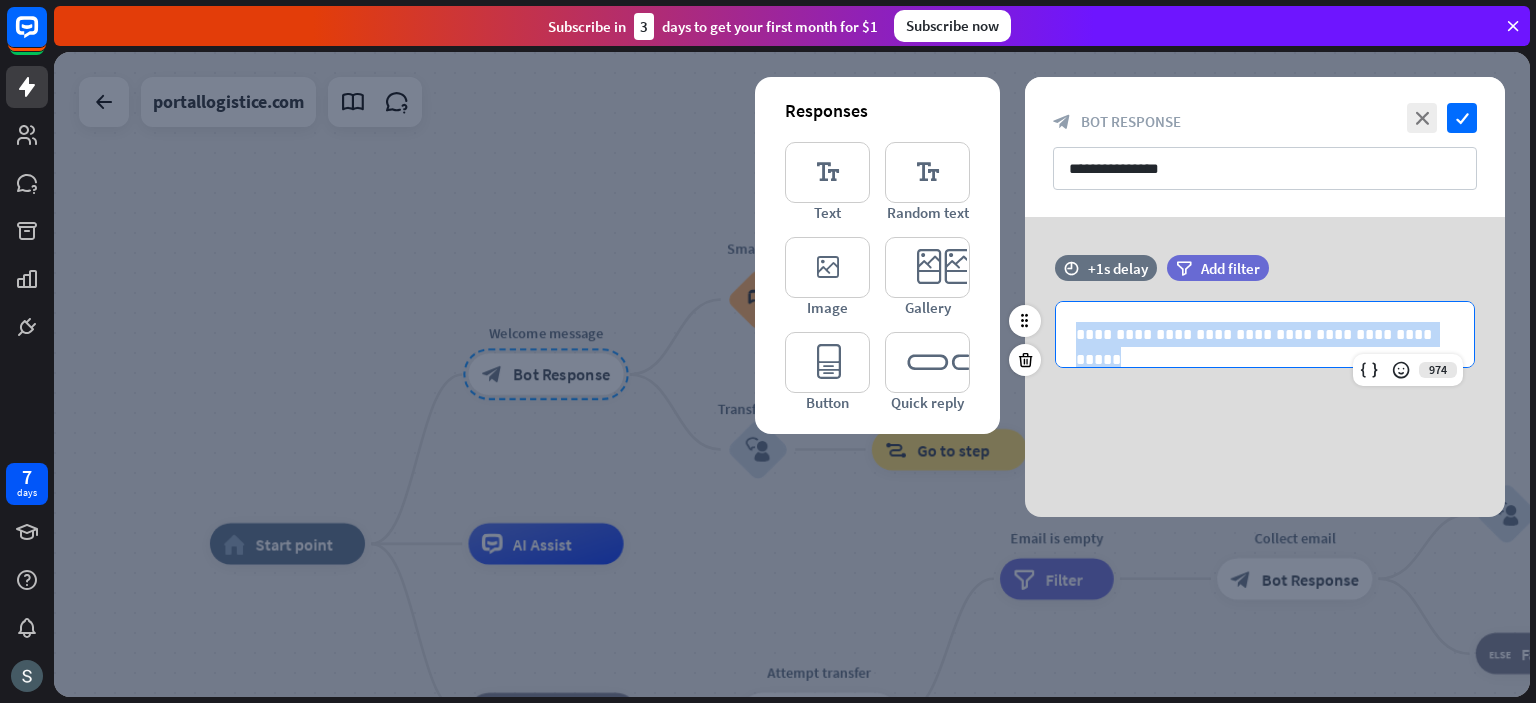 click on "**********" at bounding box center (1265, 334) 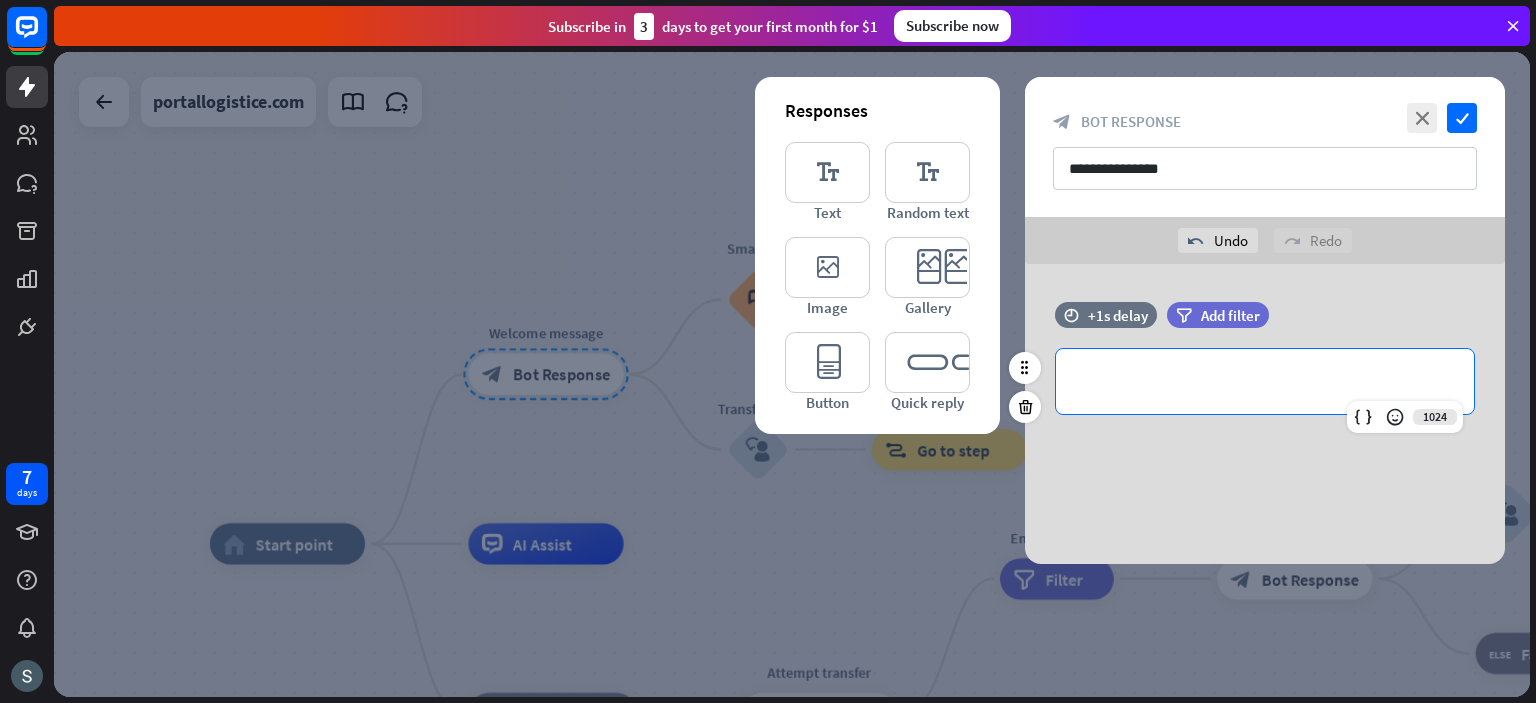 type 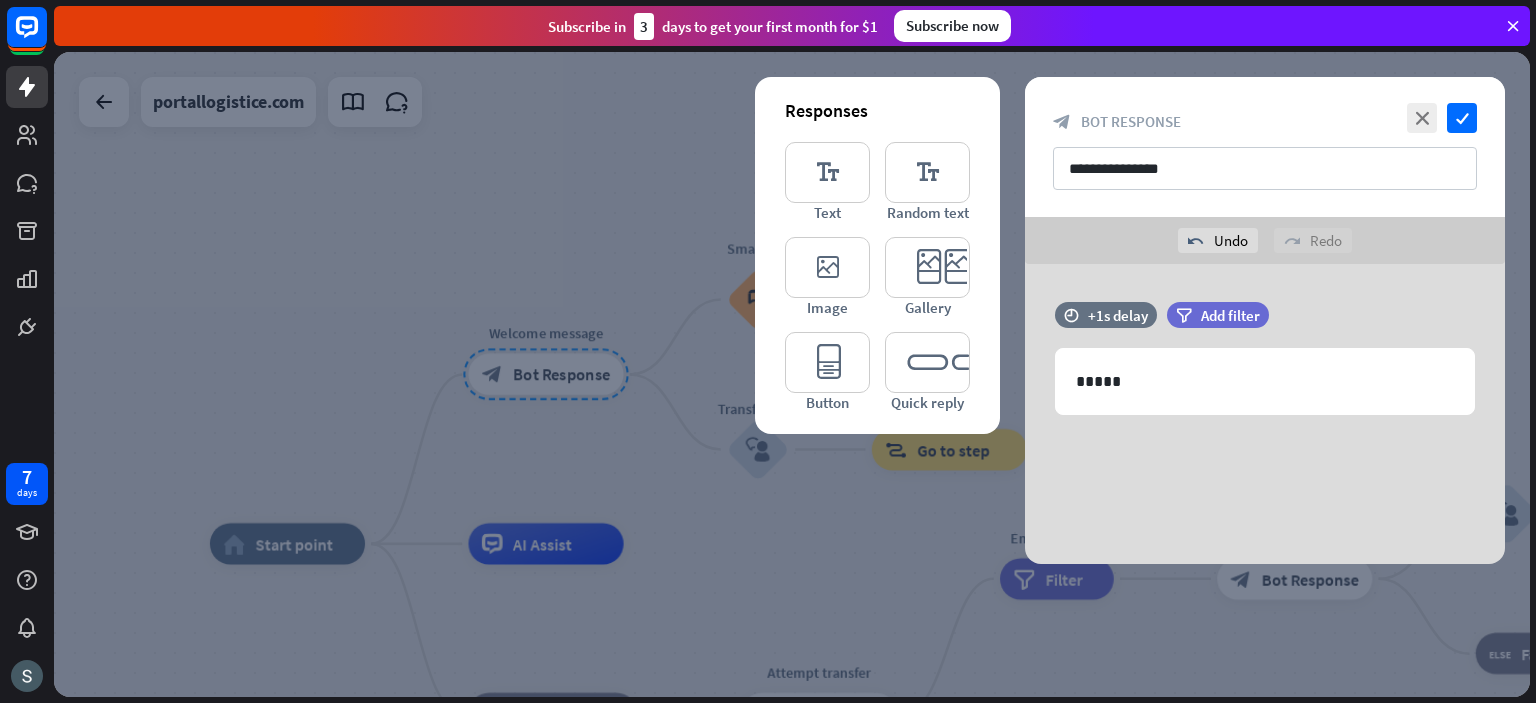 click at bounding box center (792, 374) 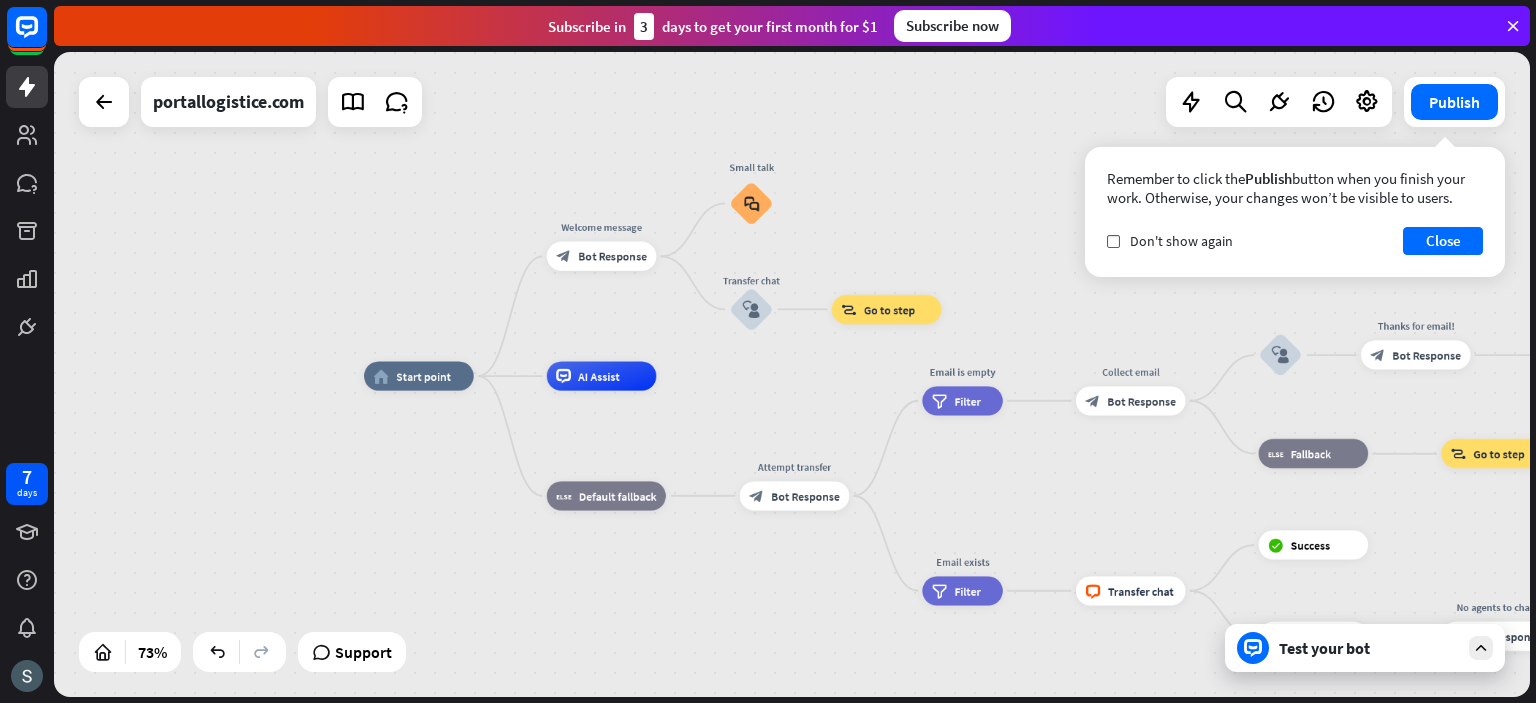 drag, startPoint x: 876, startPoint y: 547, endPoint x: 824, endPoint y: 375, distance: 179.68861 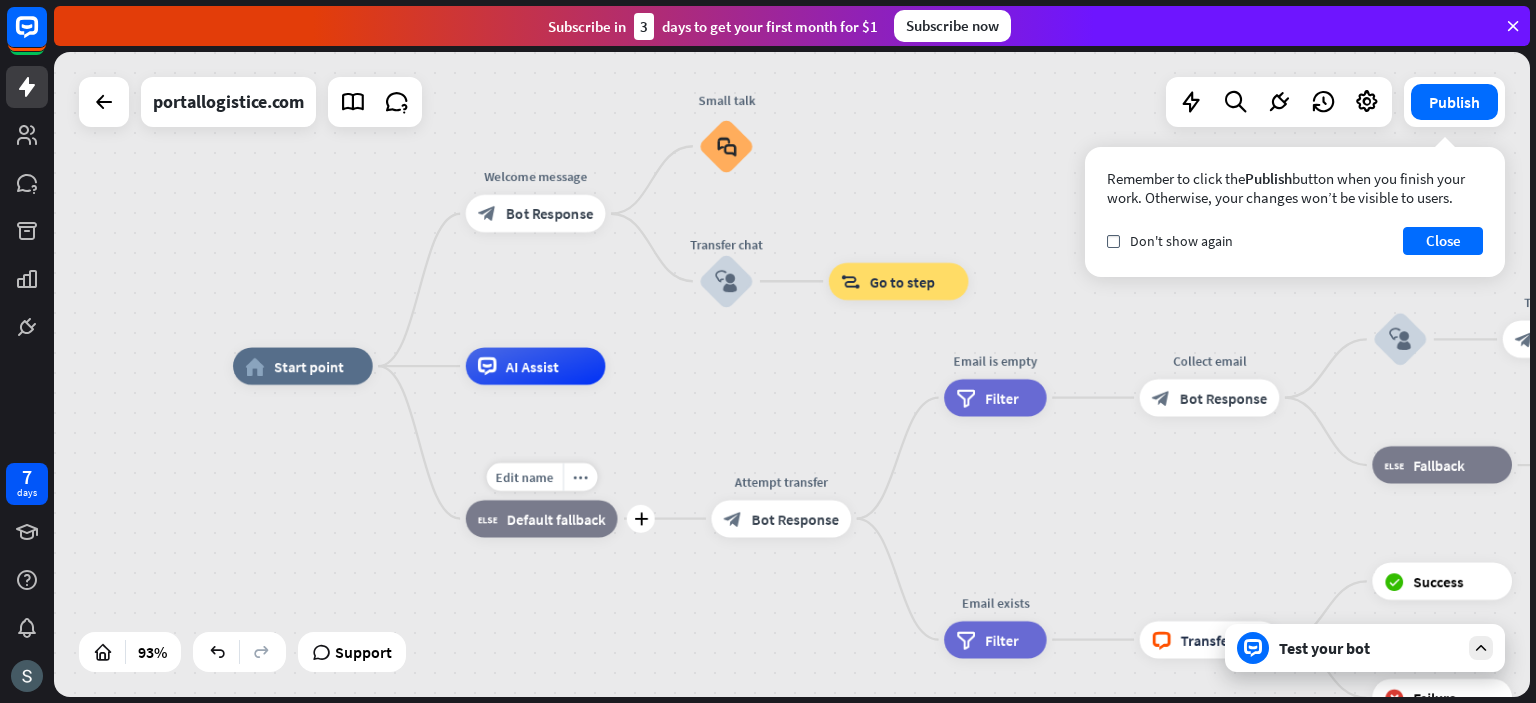 click on "Edit name   more_horiz         plus     block_fallback   Default fallback" at bounding box center [542, 518] 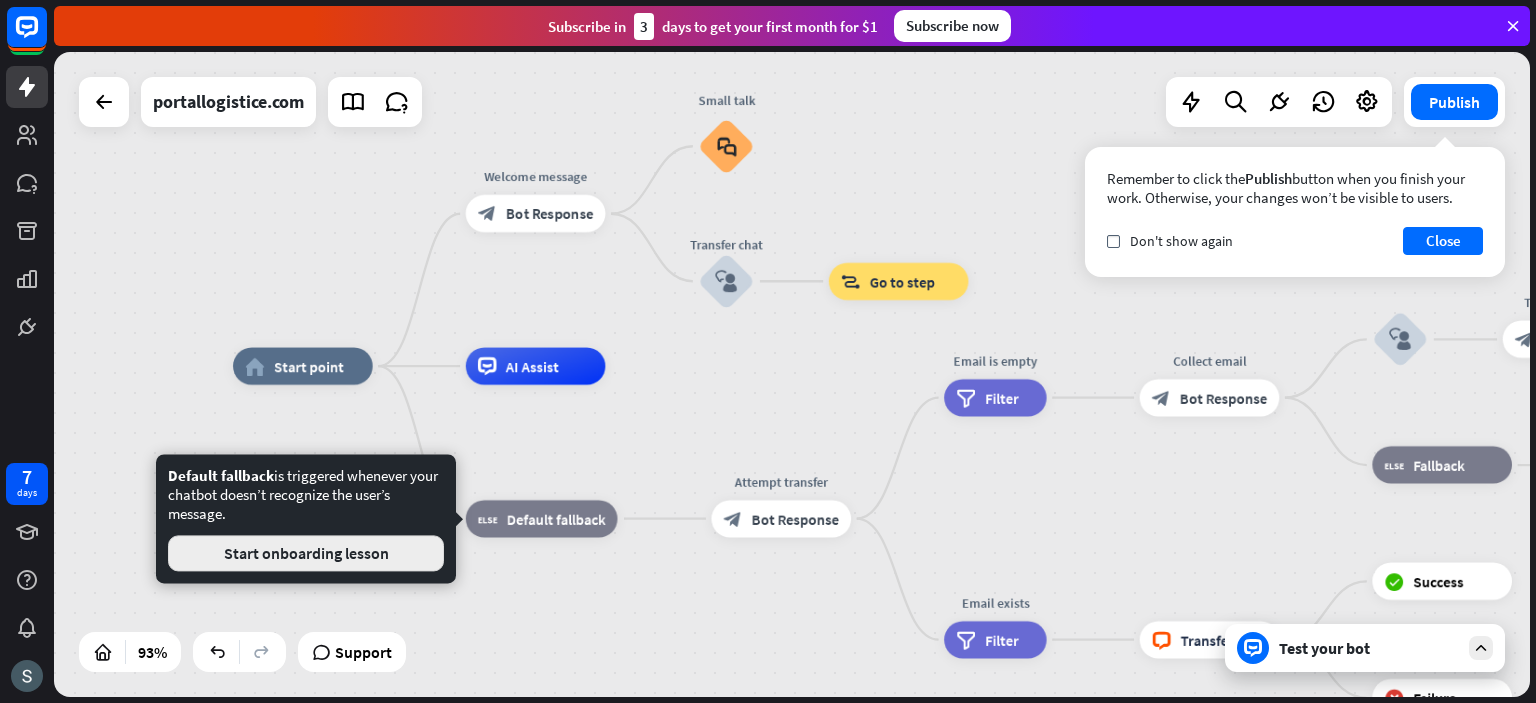 click on "Start onboarding lesson" at bounding box center [306, 553] 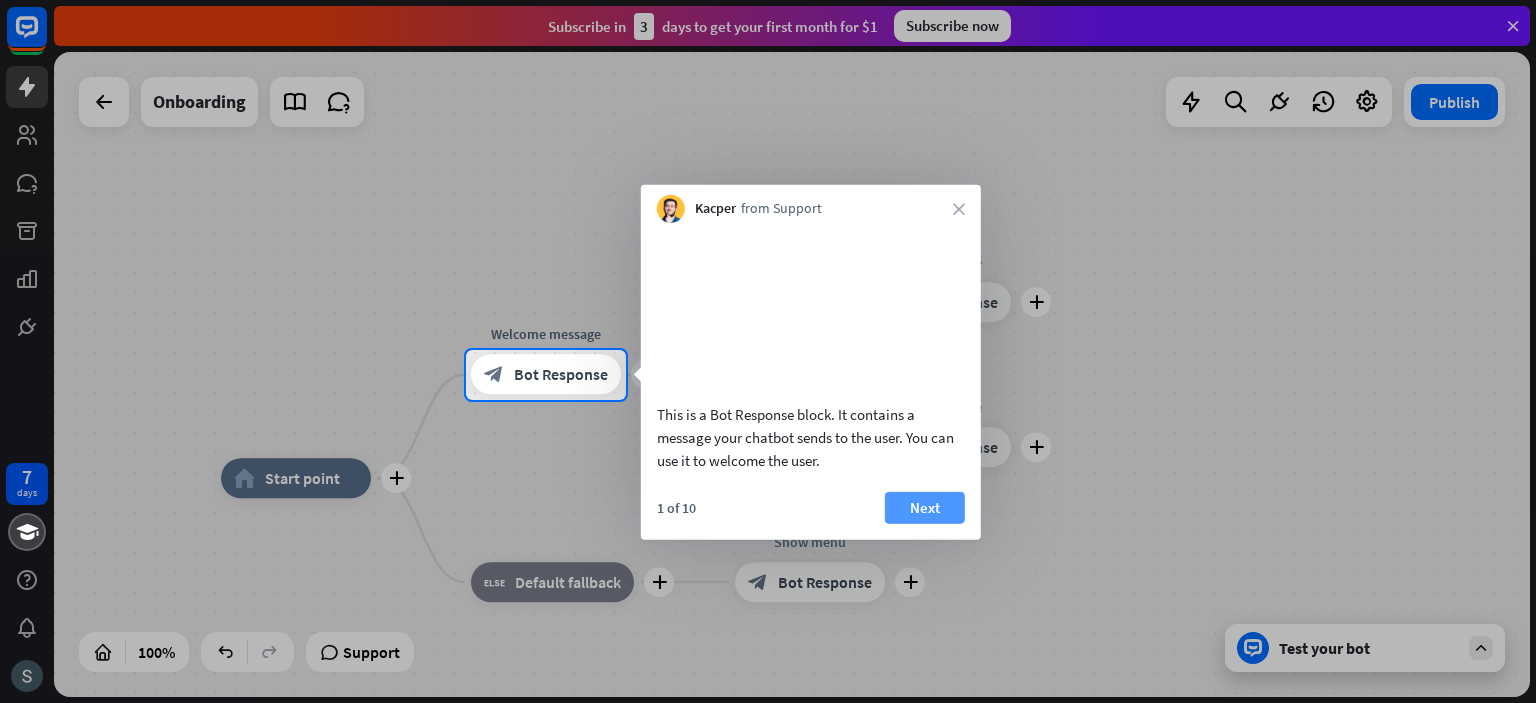 click on "Next" at bounding box center (925, 507) 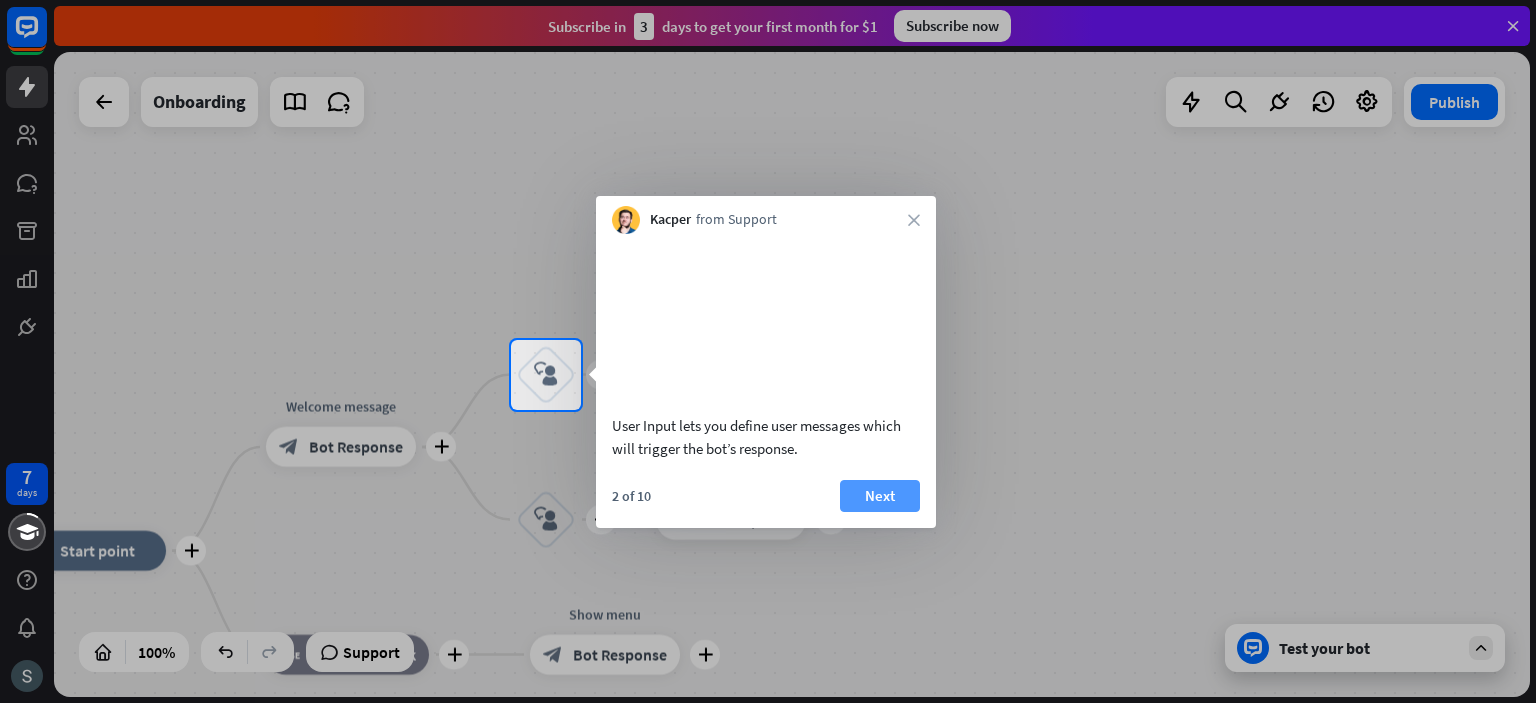 click on "Next" at bounding box center [880, 496] 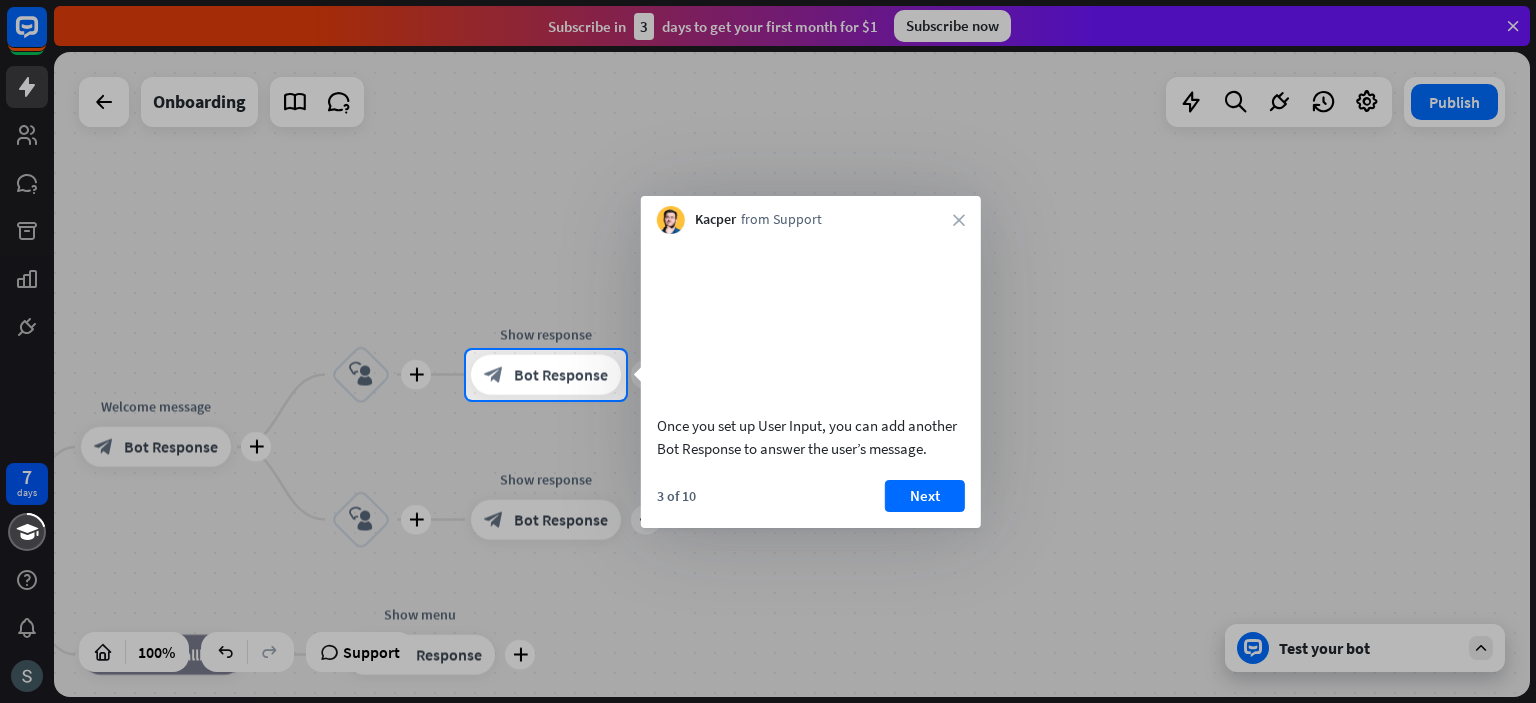 click on "Next" at bounding box center (925, 496) 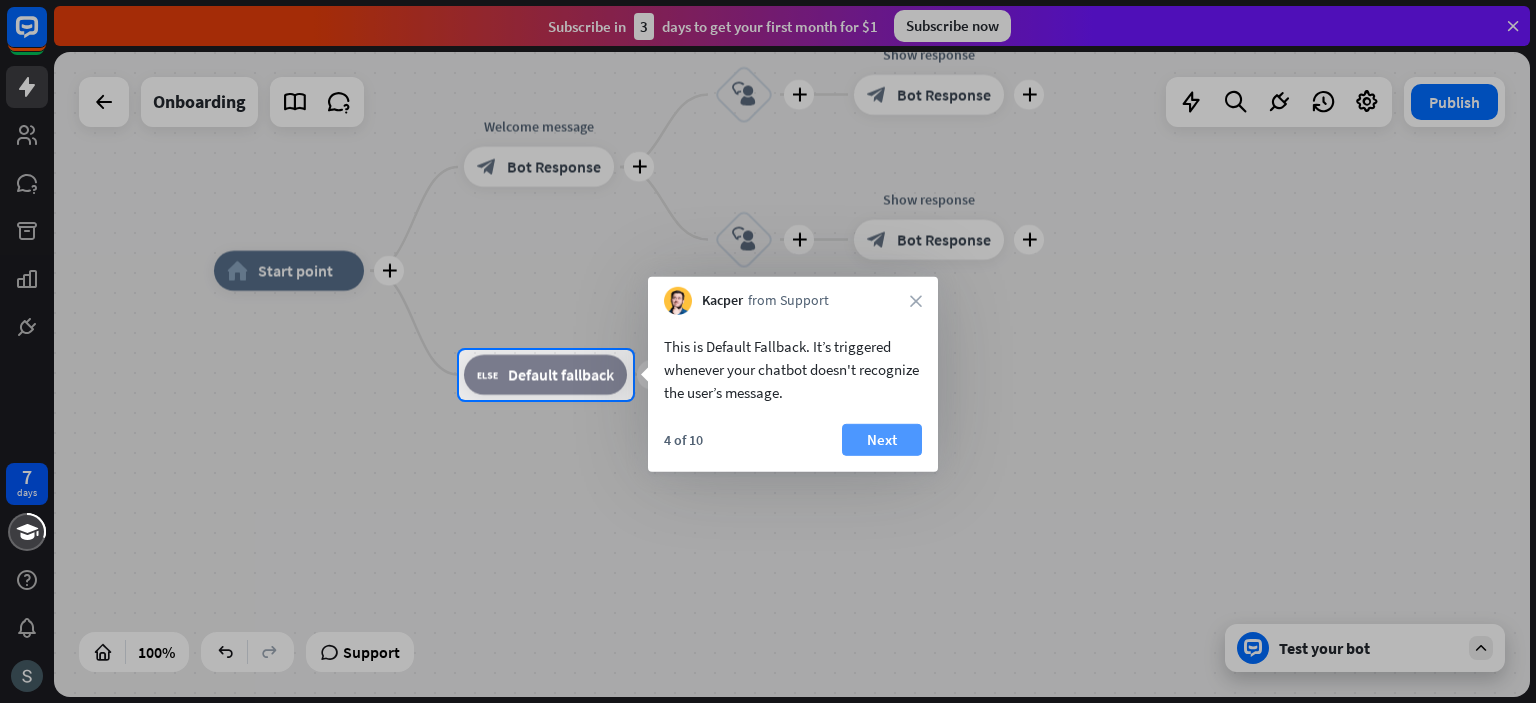 click on "Next" at bounding box center [882, 440] 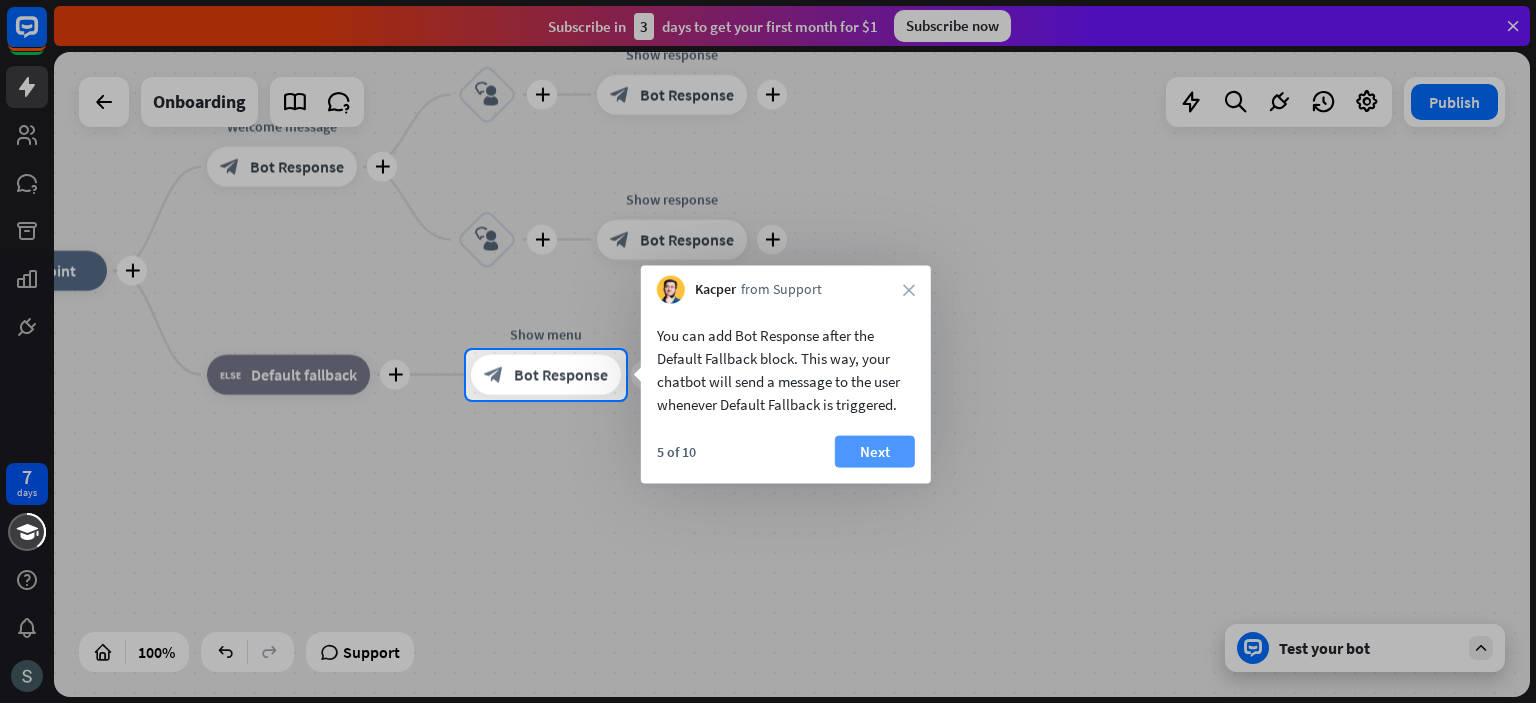 click on "Next" at bounding box center (875, 452) 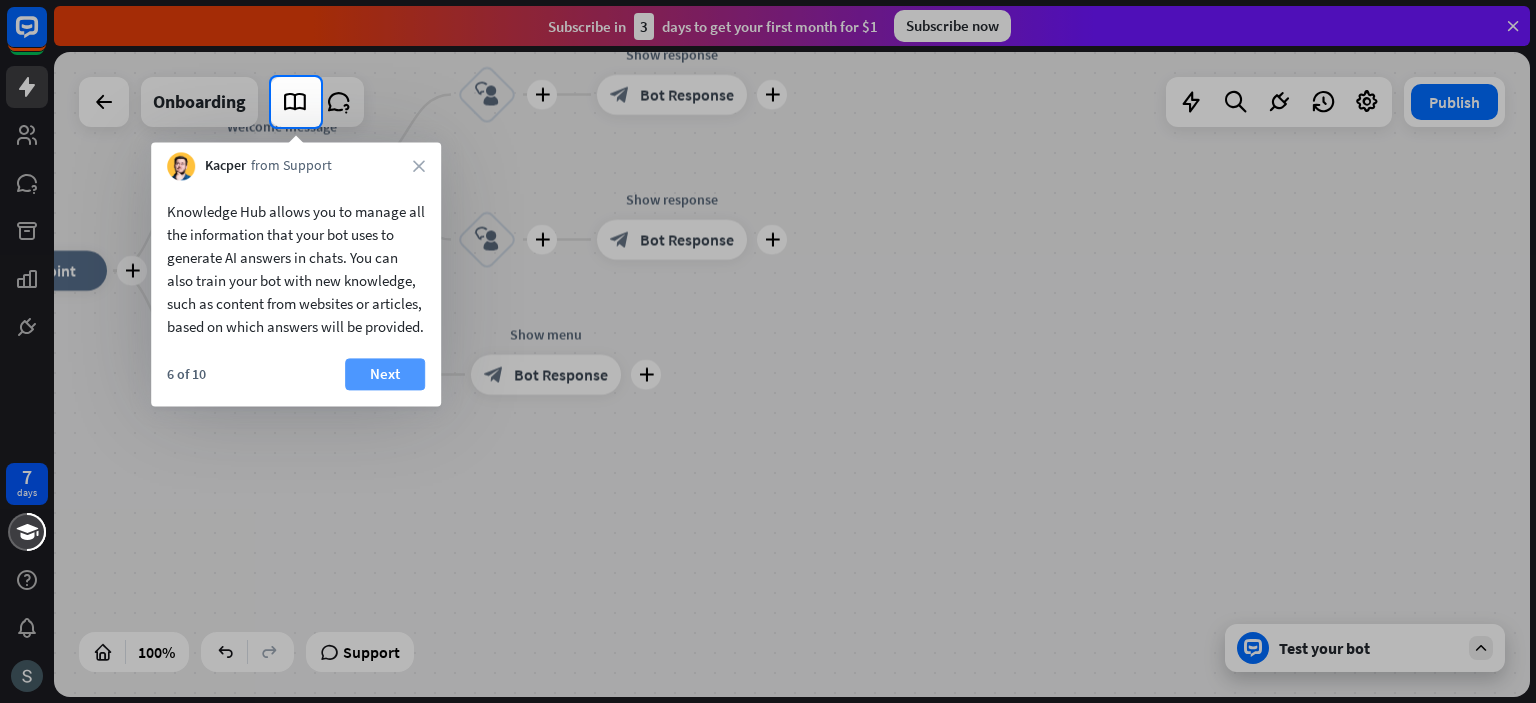 click on "Next" at bounding box center [385, 374] 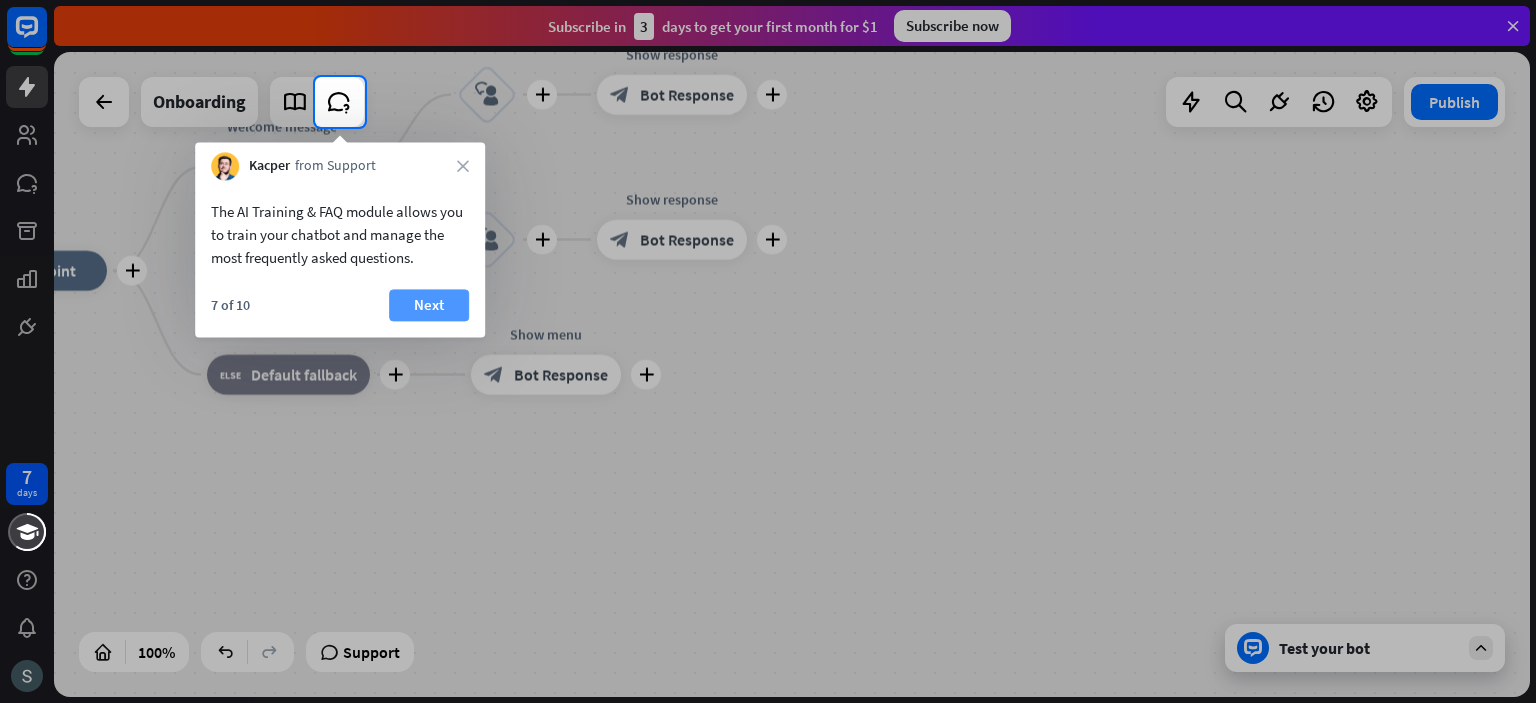 click on "Next" at bounding box center [429, 305] 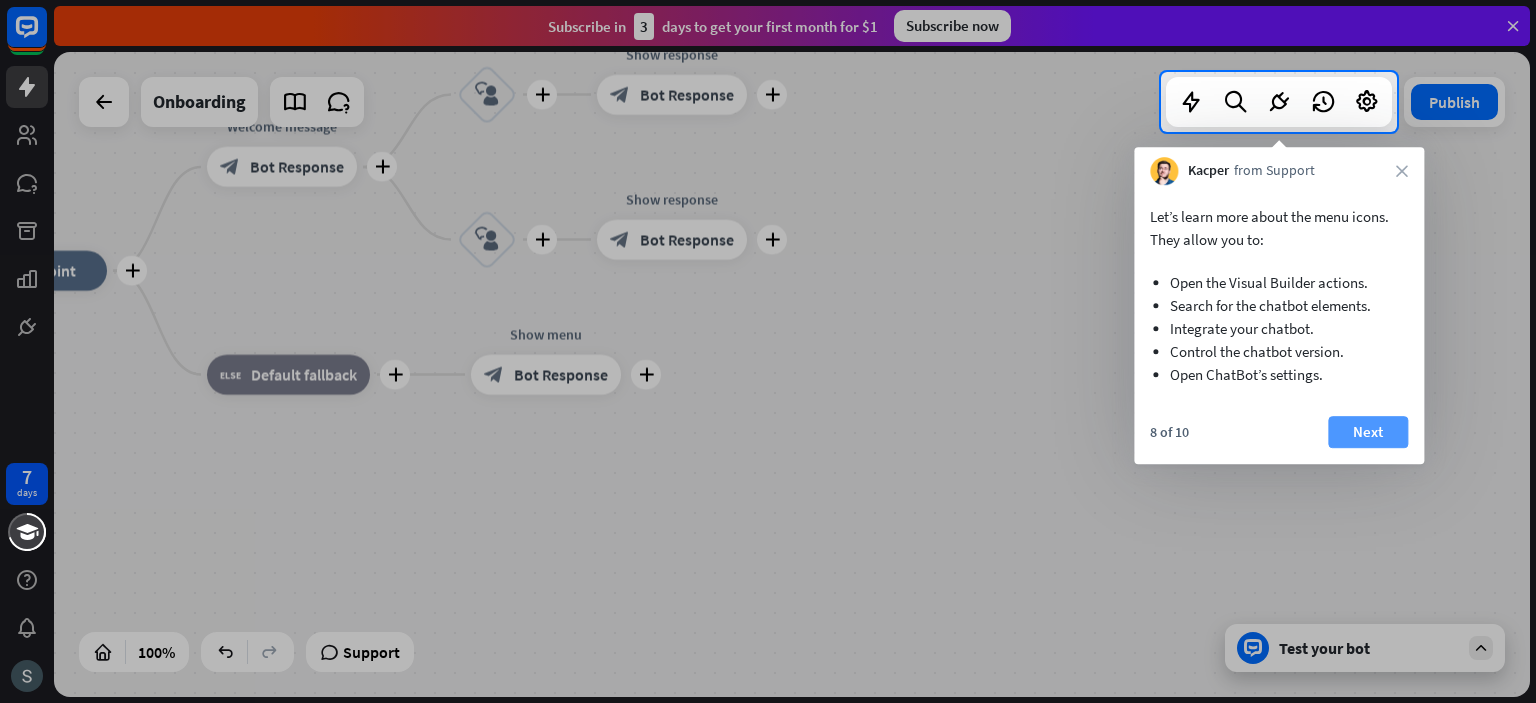 click on "Next" at bounding box center [1368, 432] 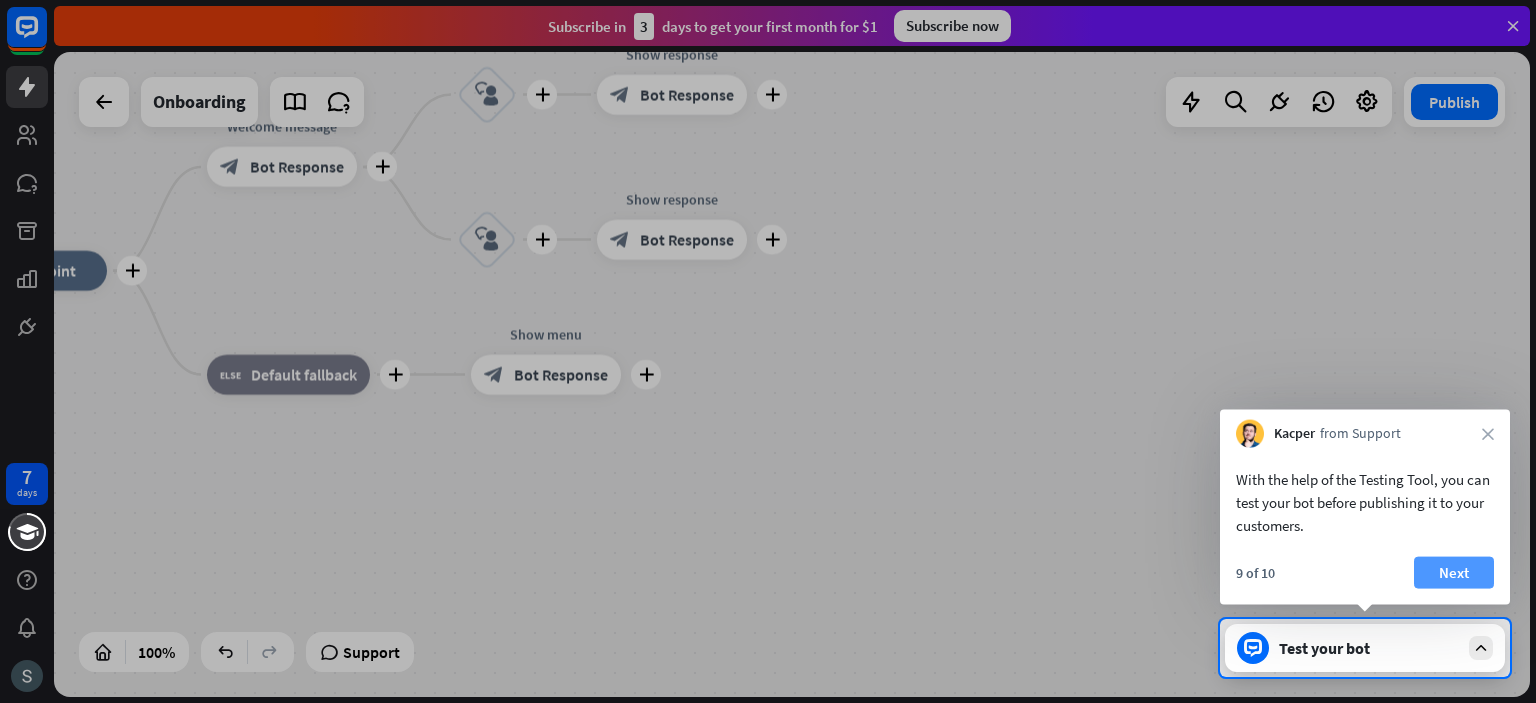 click on "Next" at bounding box center [1454, 573] 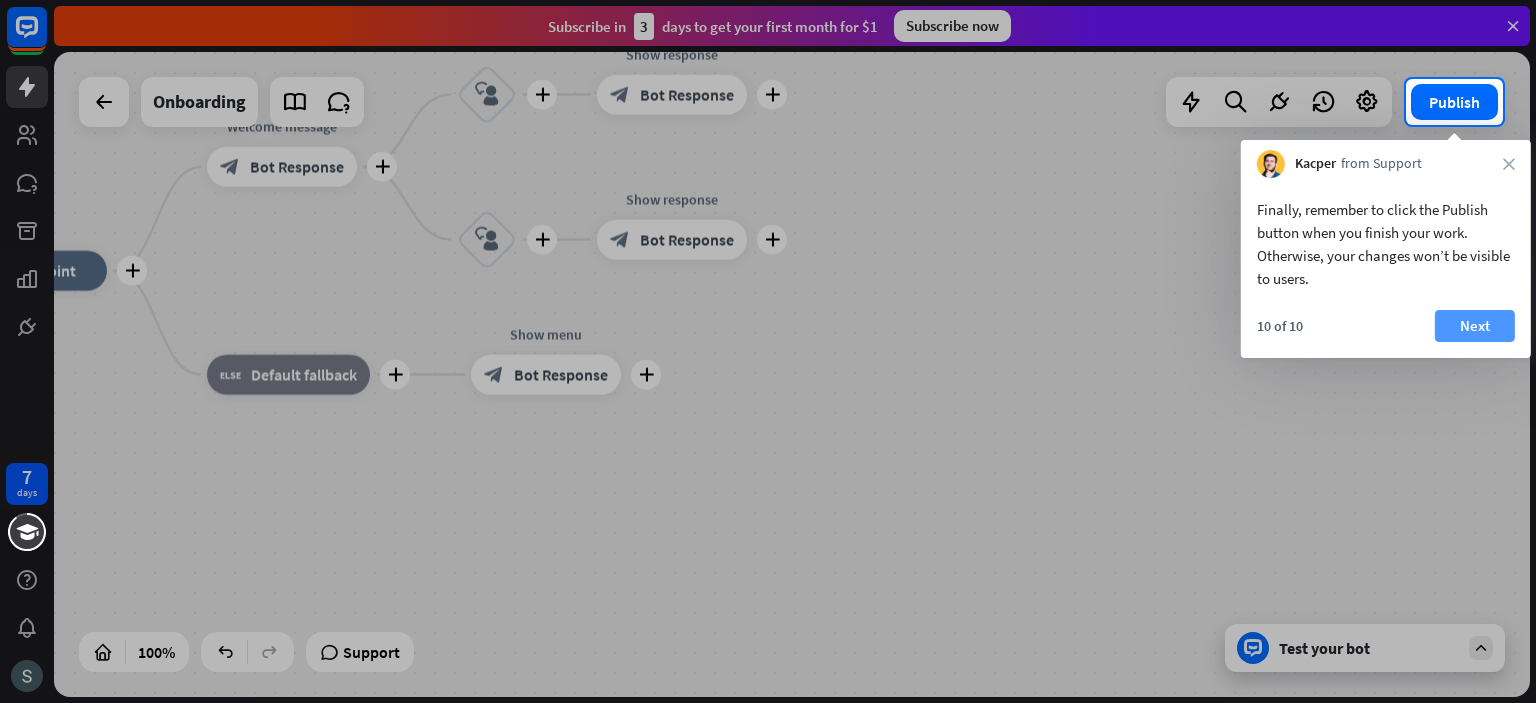 click on "Next" at bounding box center [1475, 326] 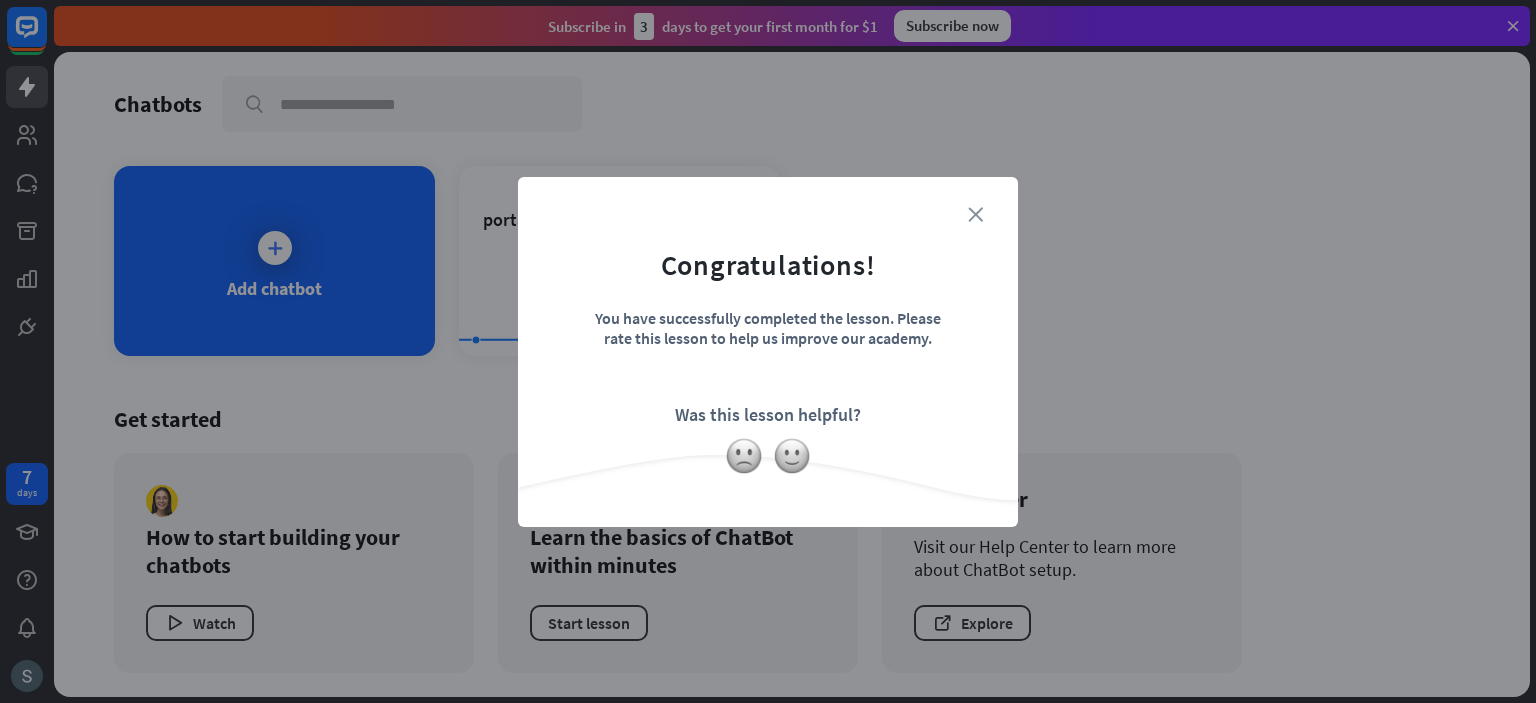 click on "close" at bounding box center [975, 214] 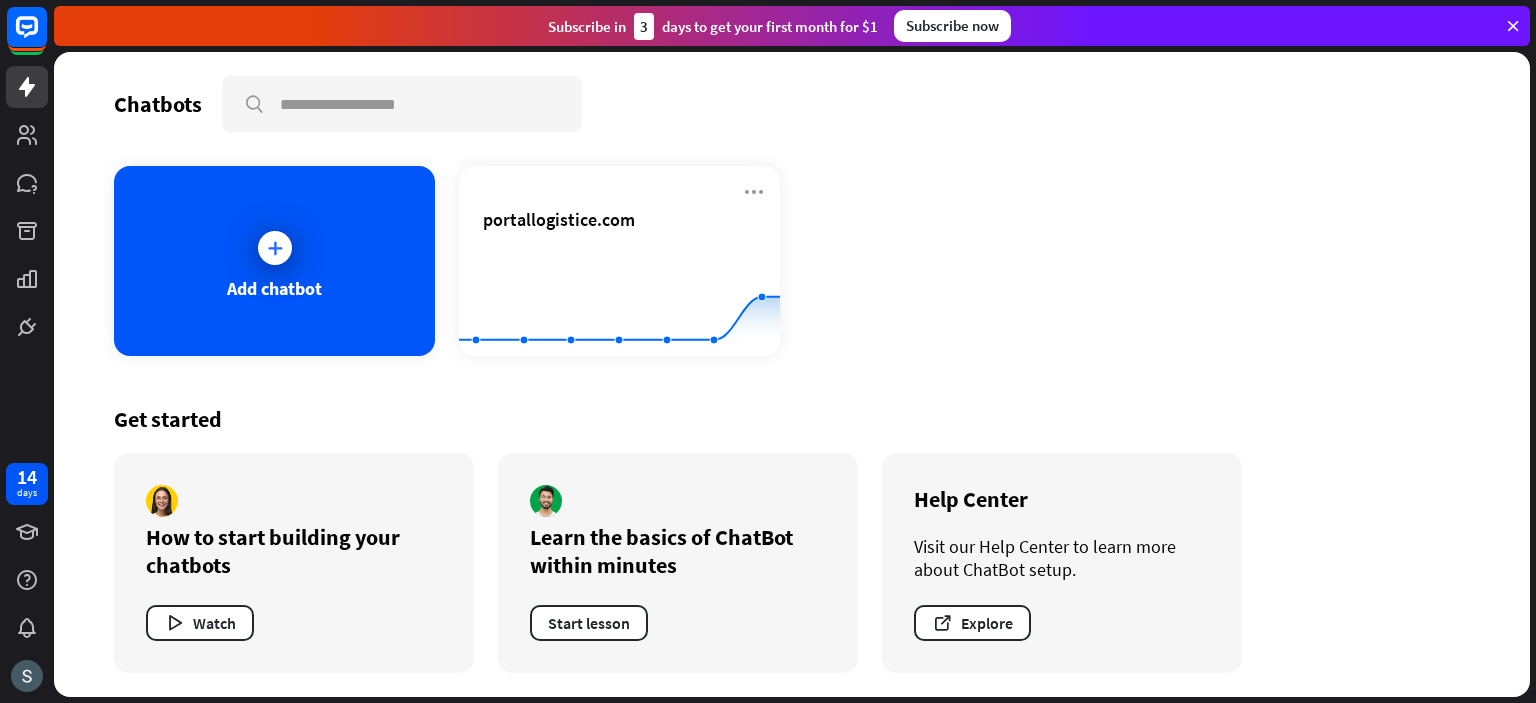 click 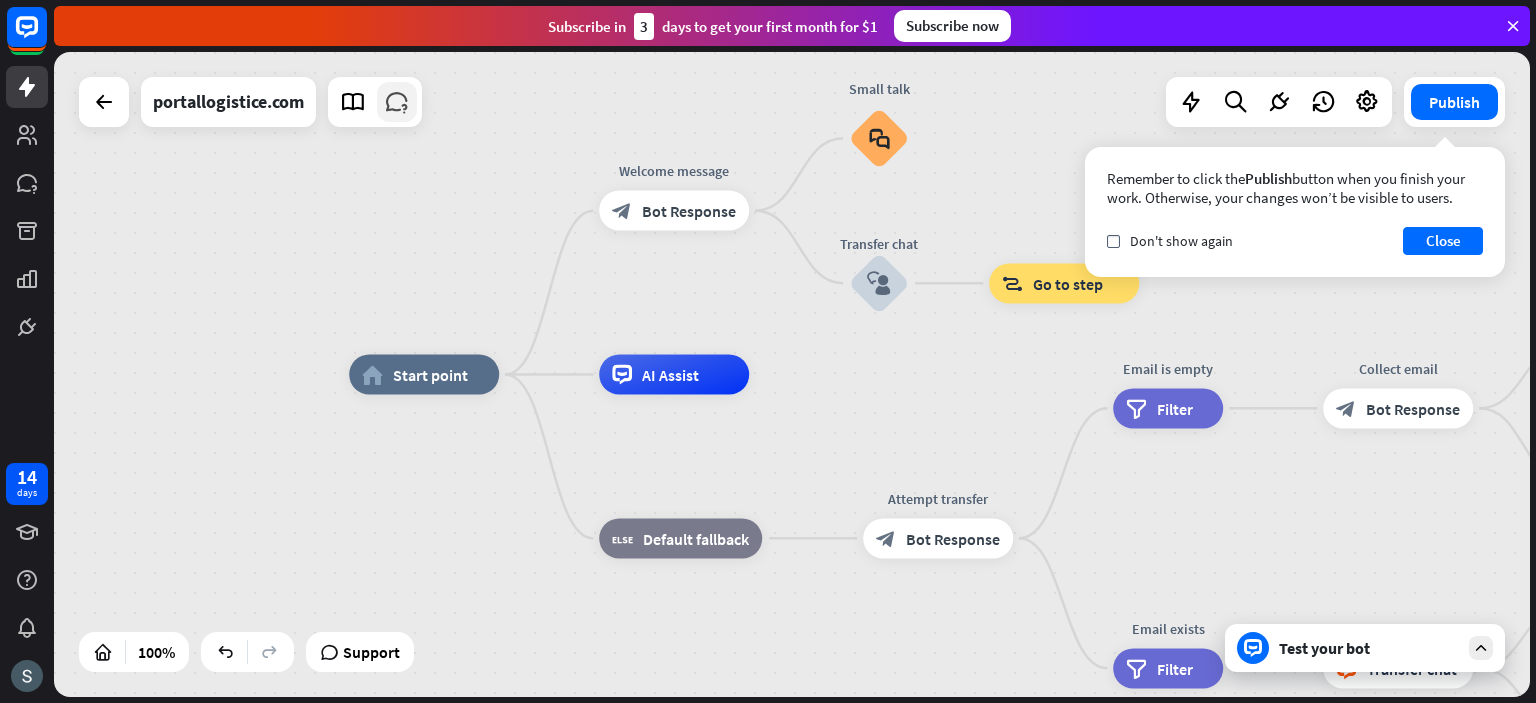 click at bounding box center (397, 102) 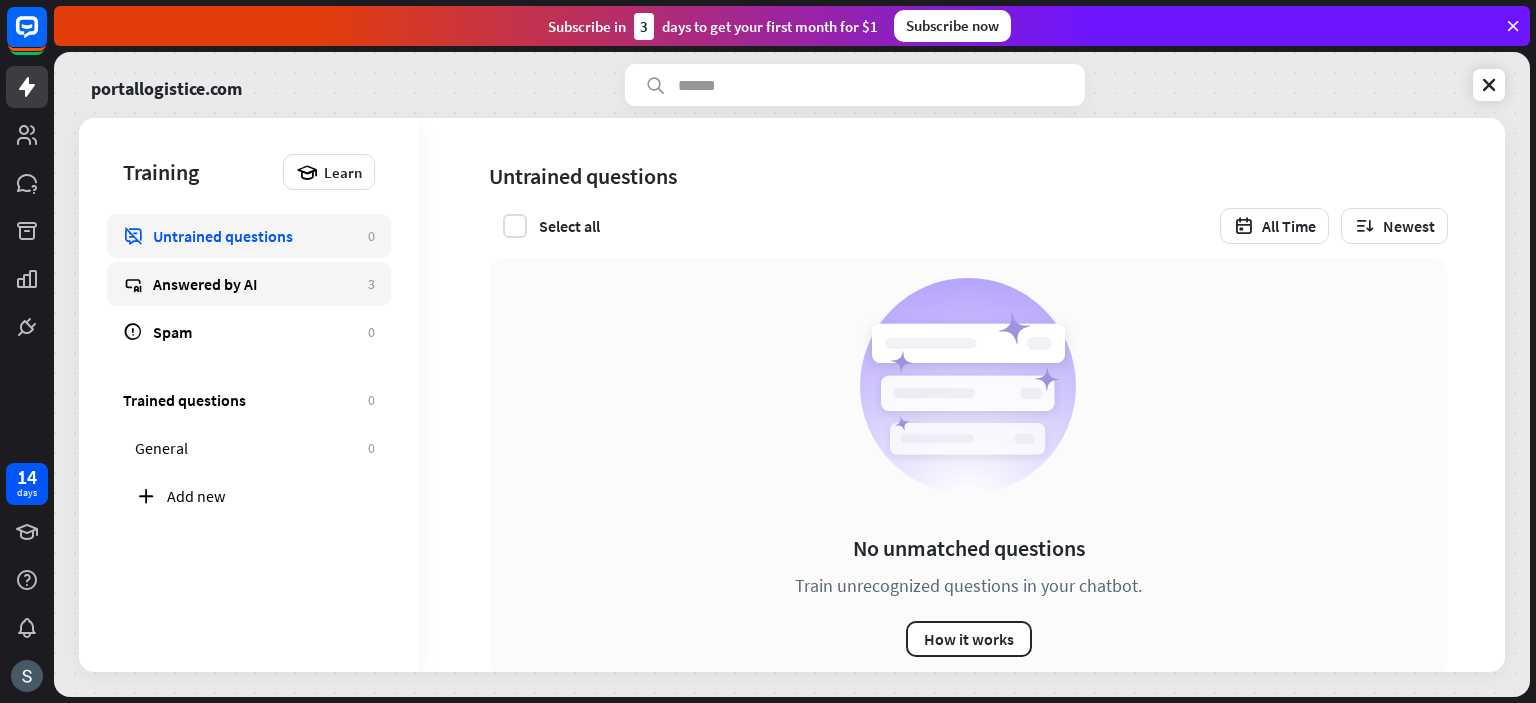 click on "Answered by AI" at bounding box center [255, 284] 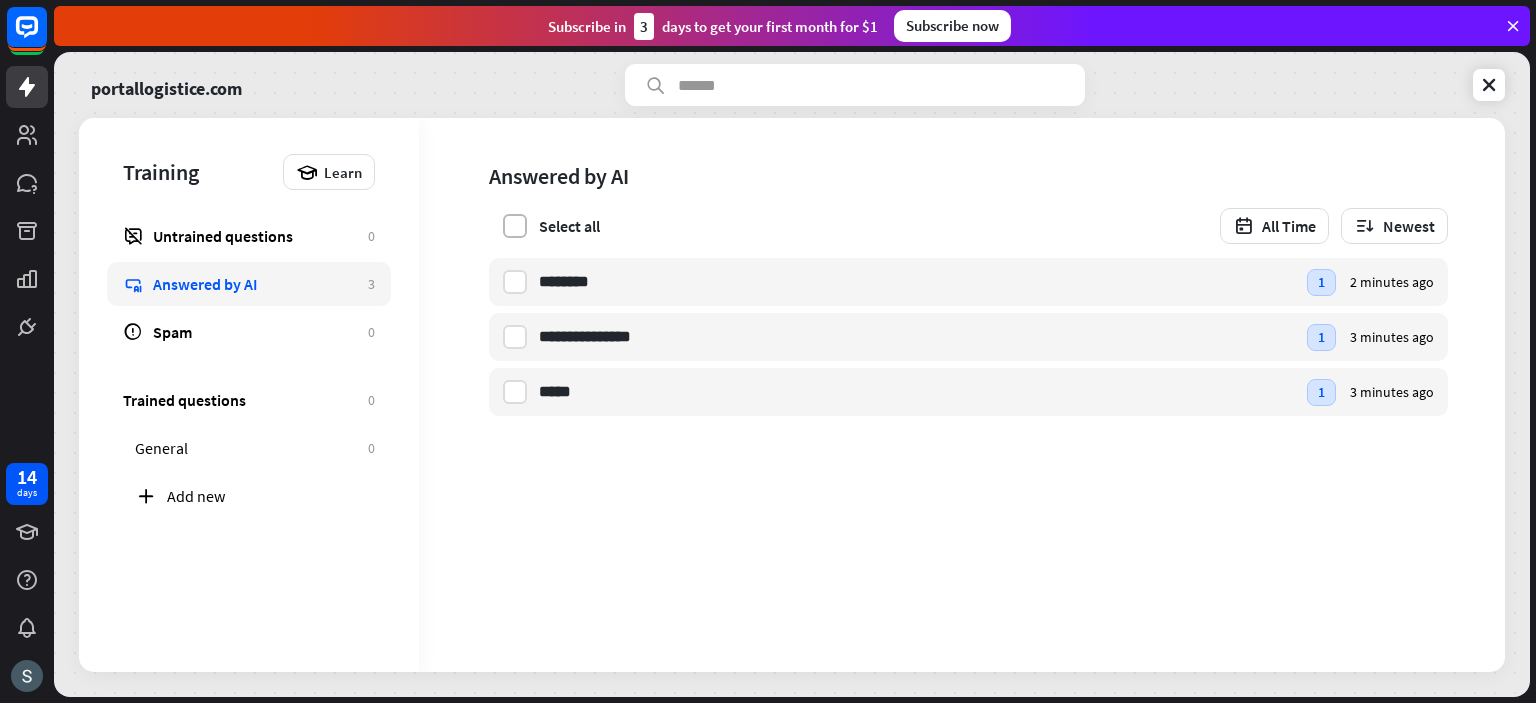 click at bounding box center (515, 226) 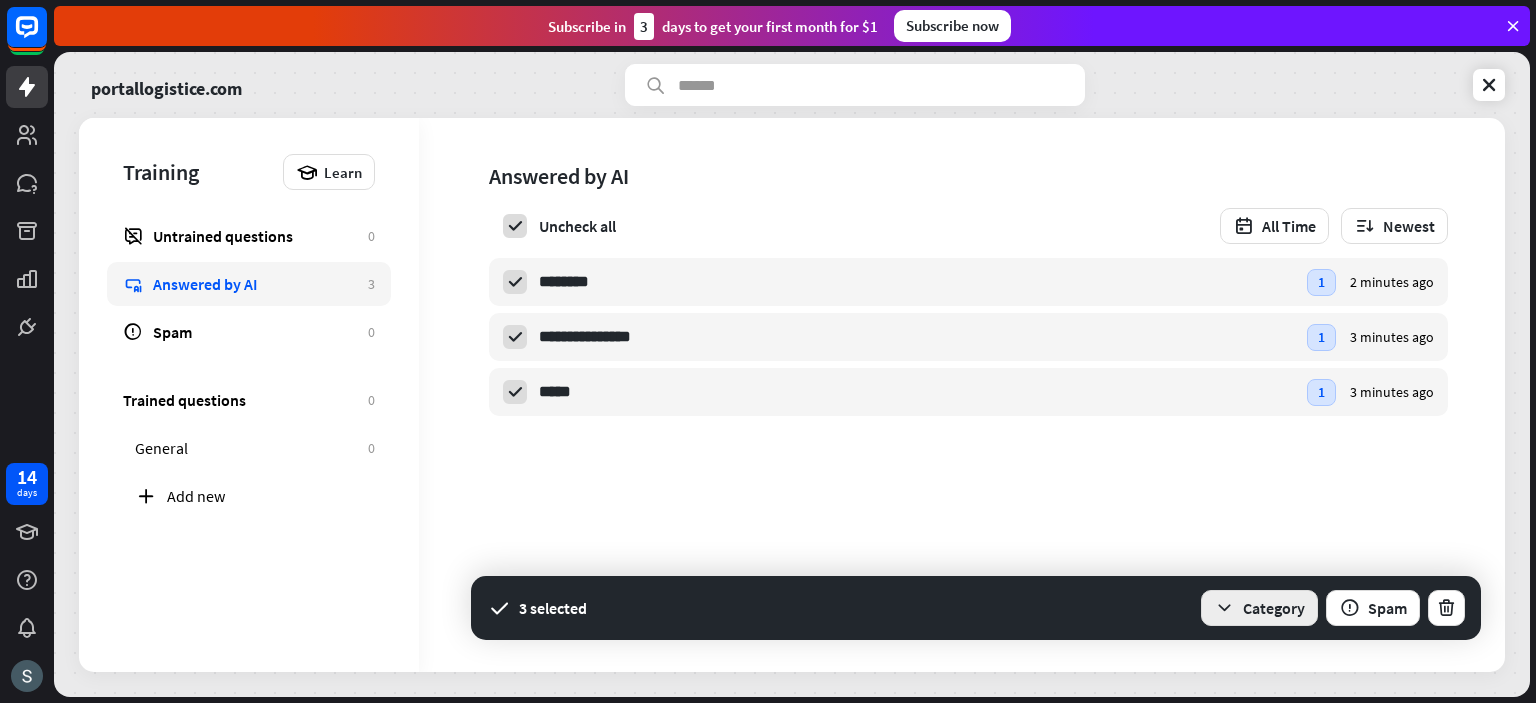 click on "Category" at bounding box center (1259, 608) 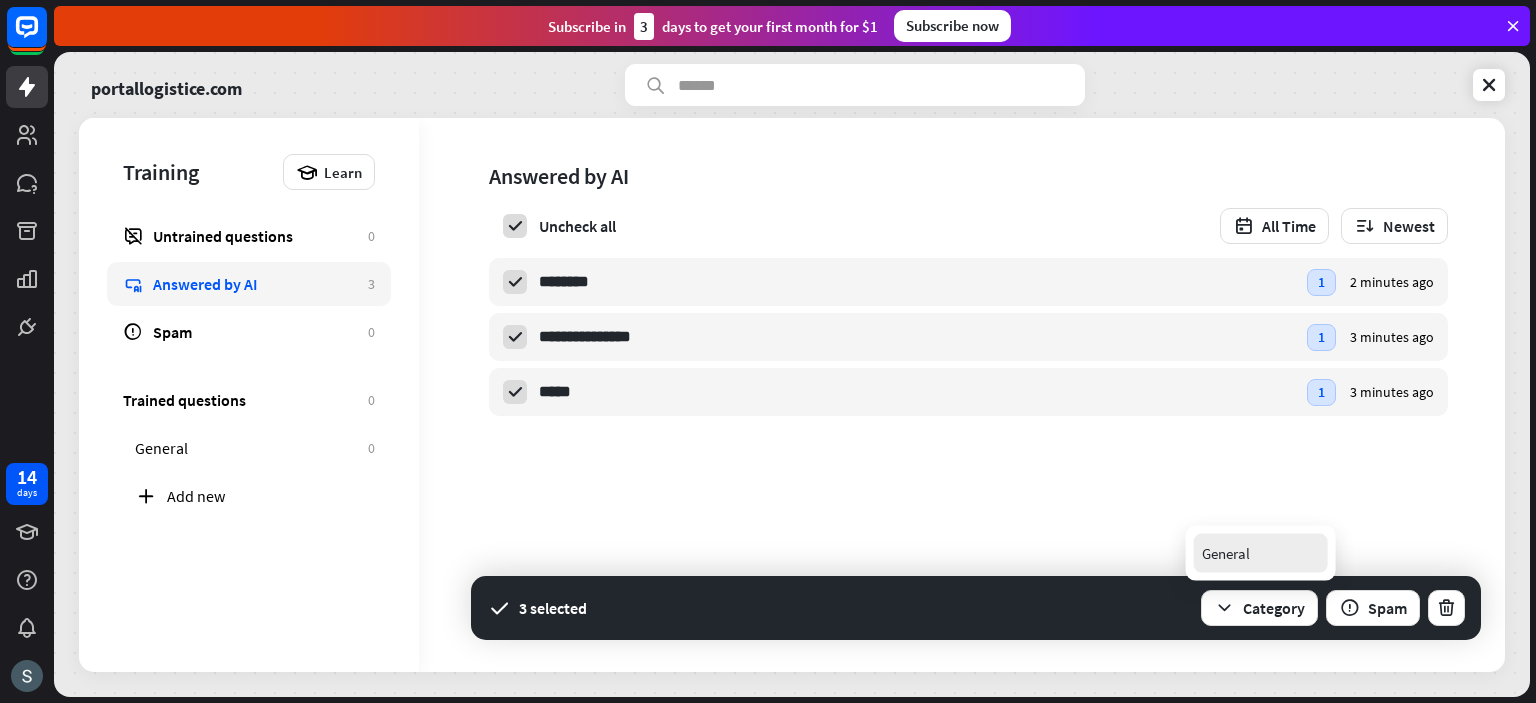 click on "General" at bounding box center (1261, 553) 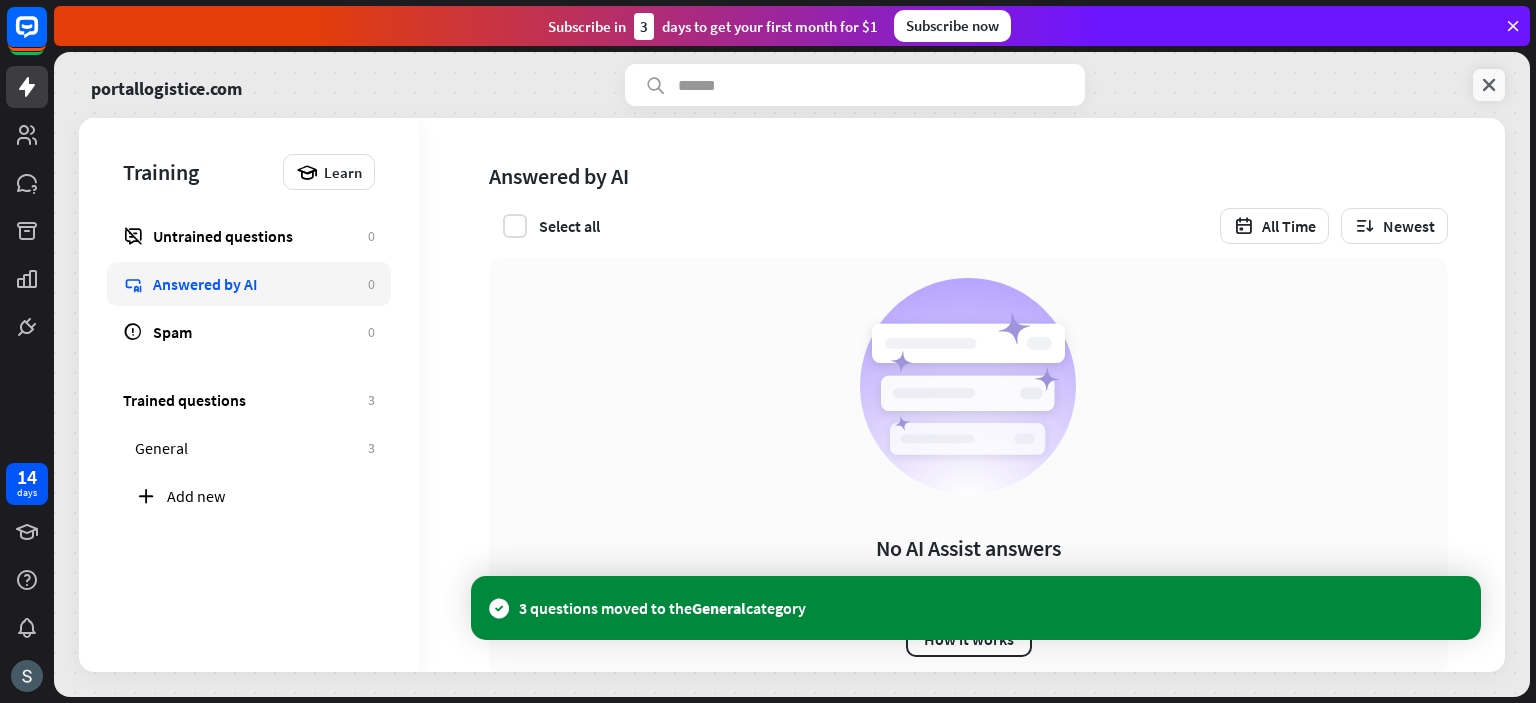 click at bounding box center (1489, 85) 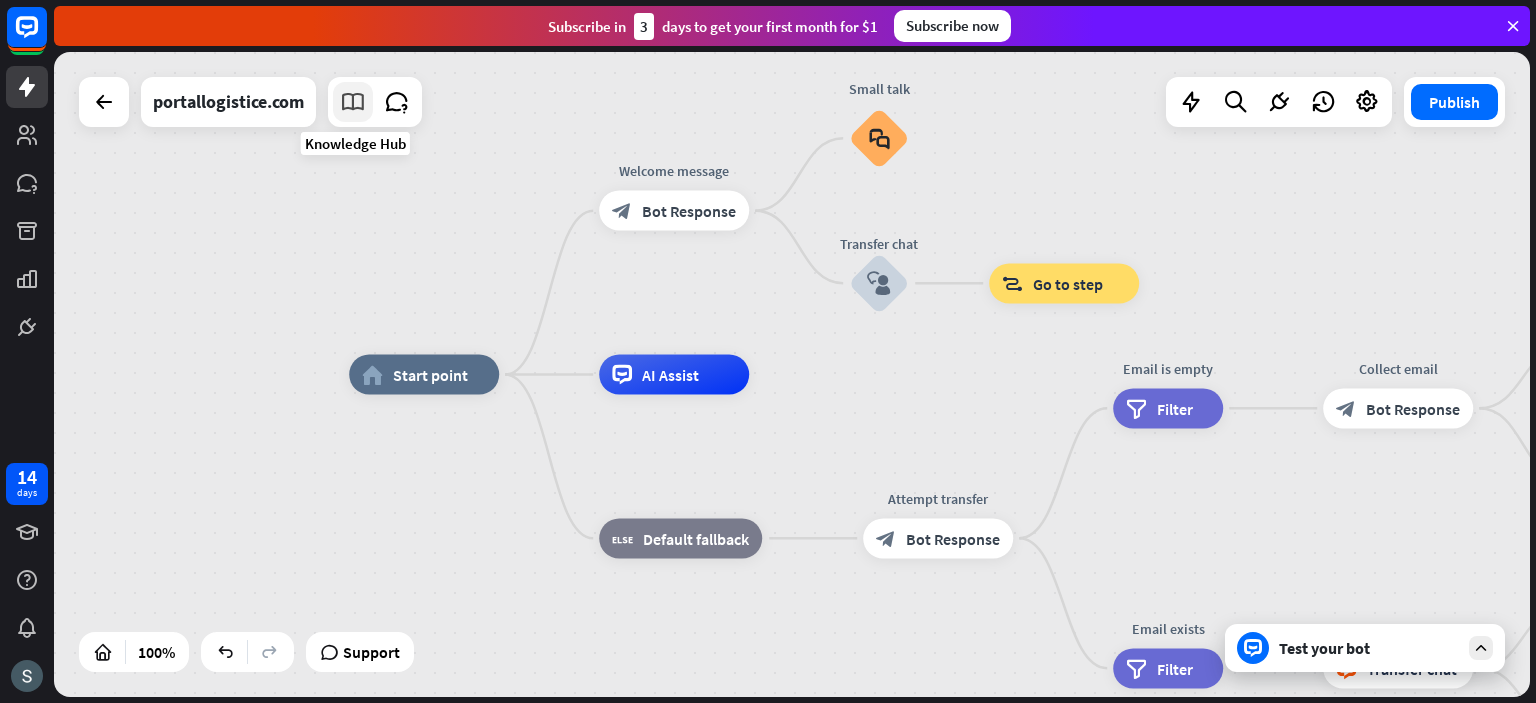 click at bounding box center (353, 102) 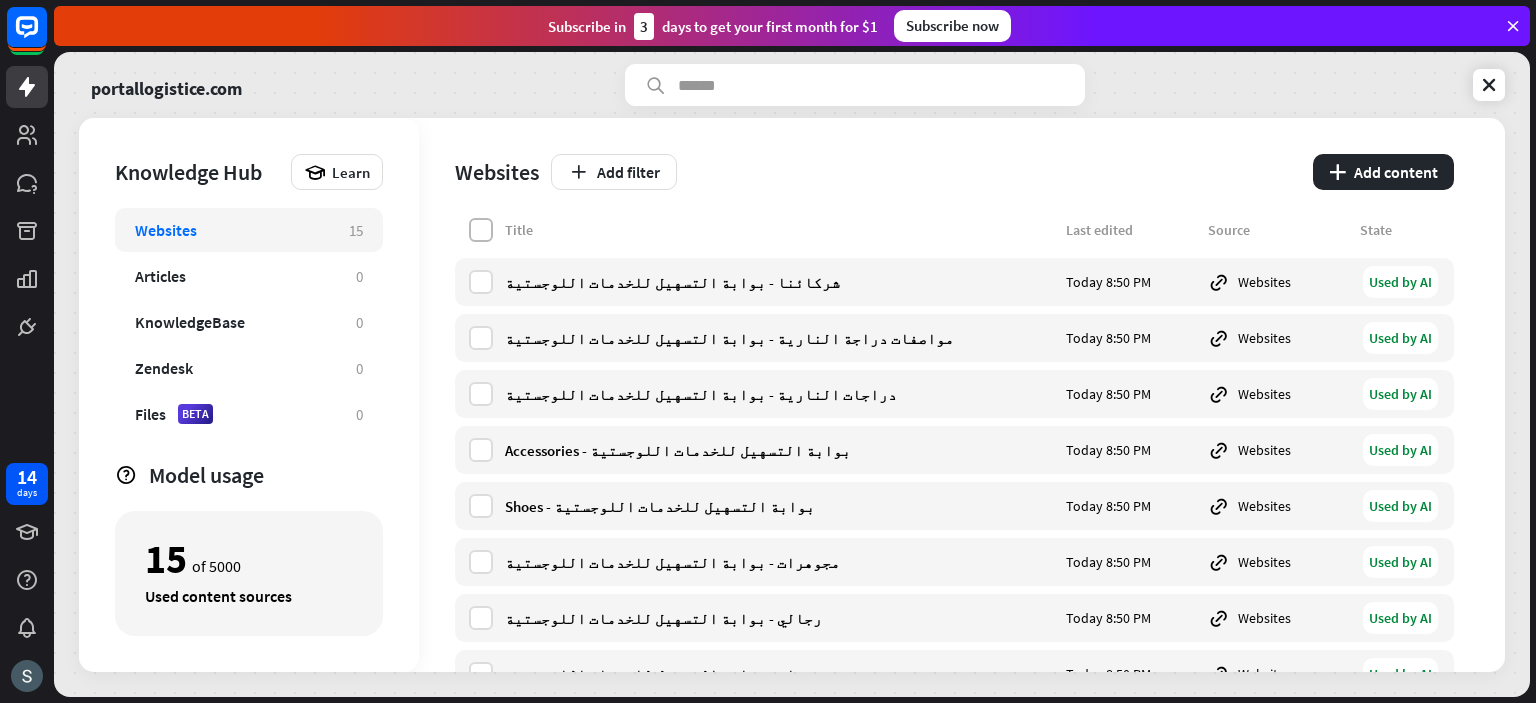 click at bounding box center [481, 230] 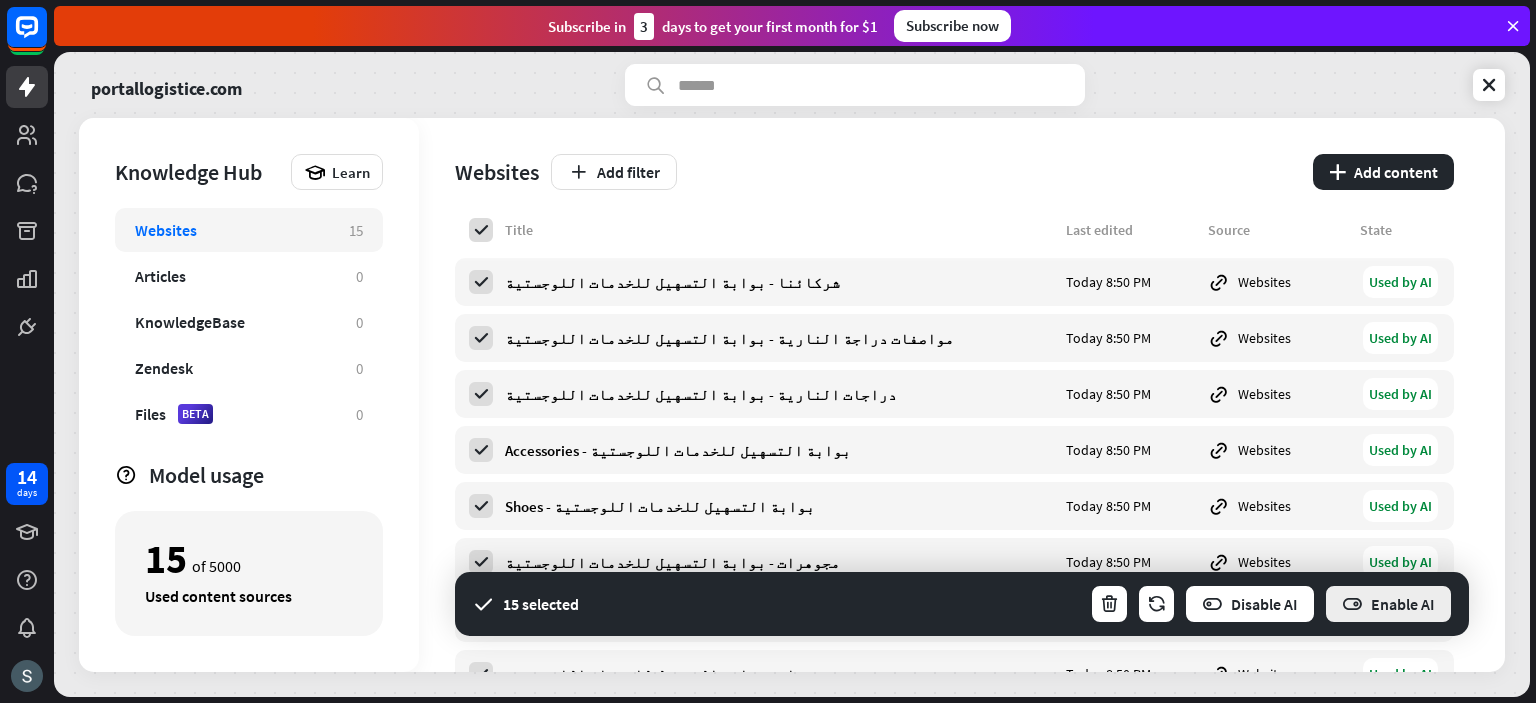 click at bounding box center [1352, 604] 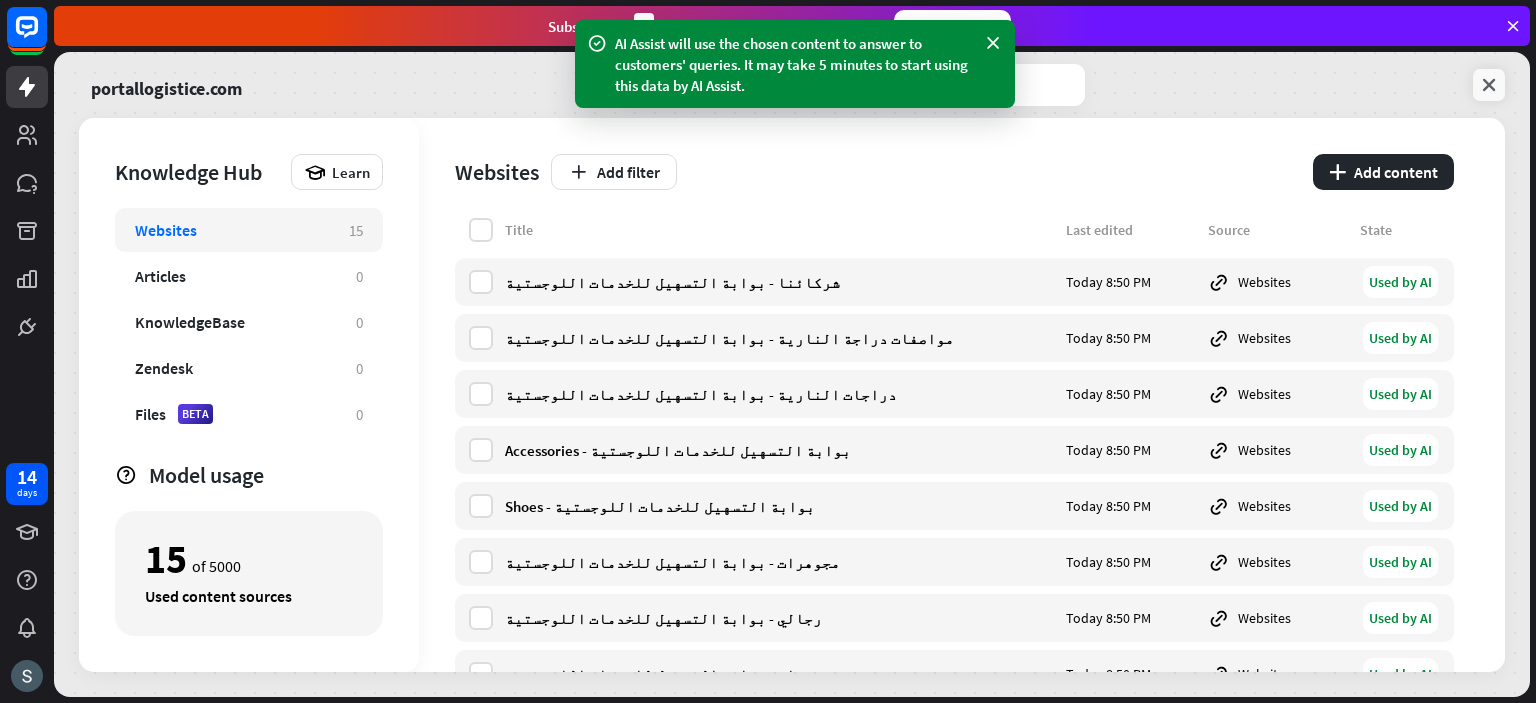 click at bounding box center [1489, 85] 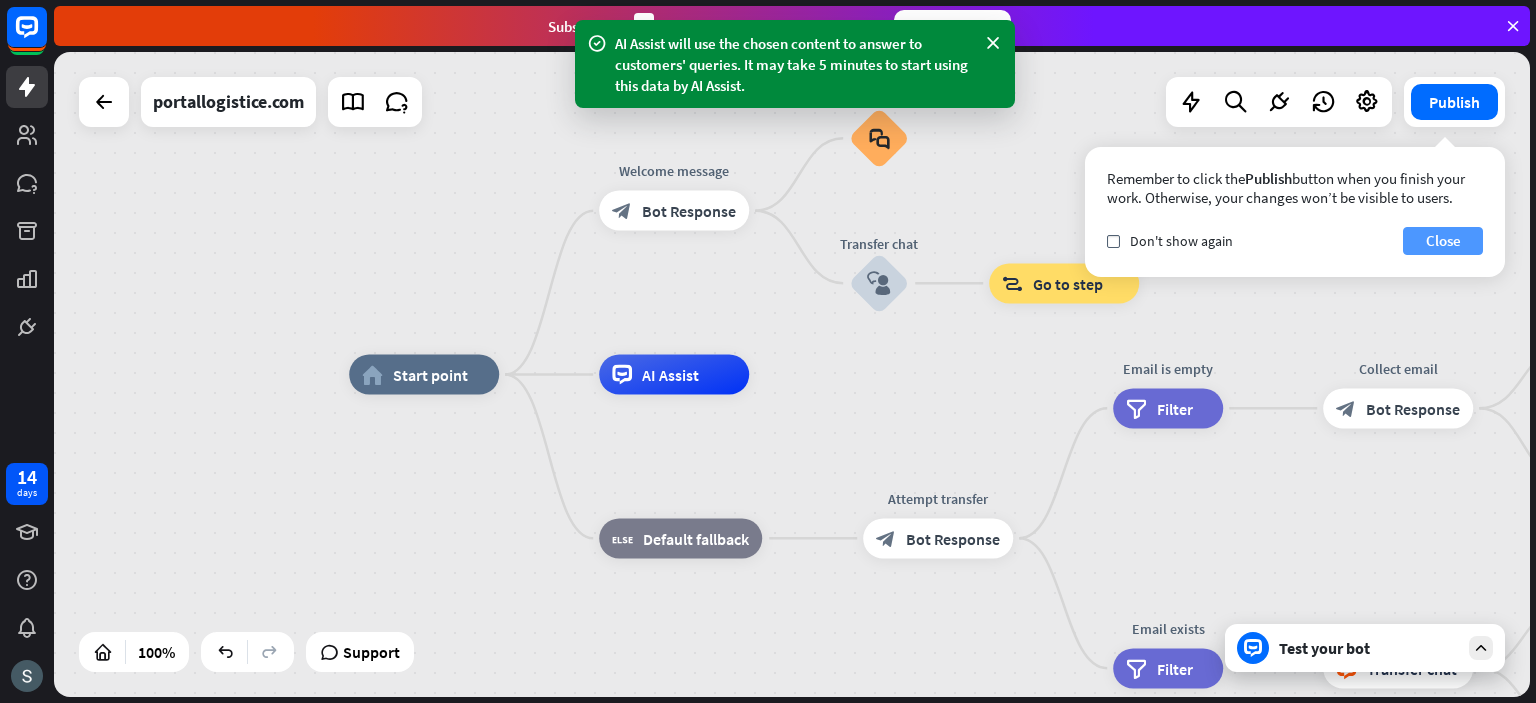click on "Close" at bounding box center (1443, 241) 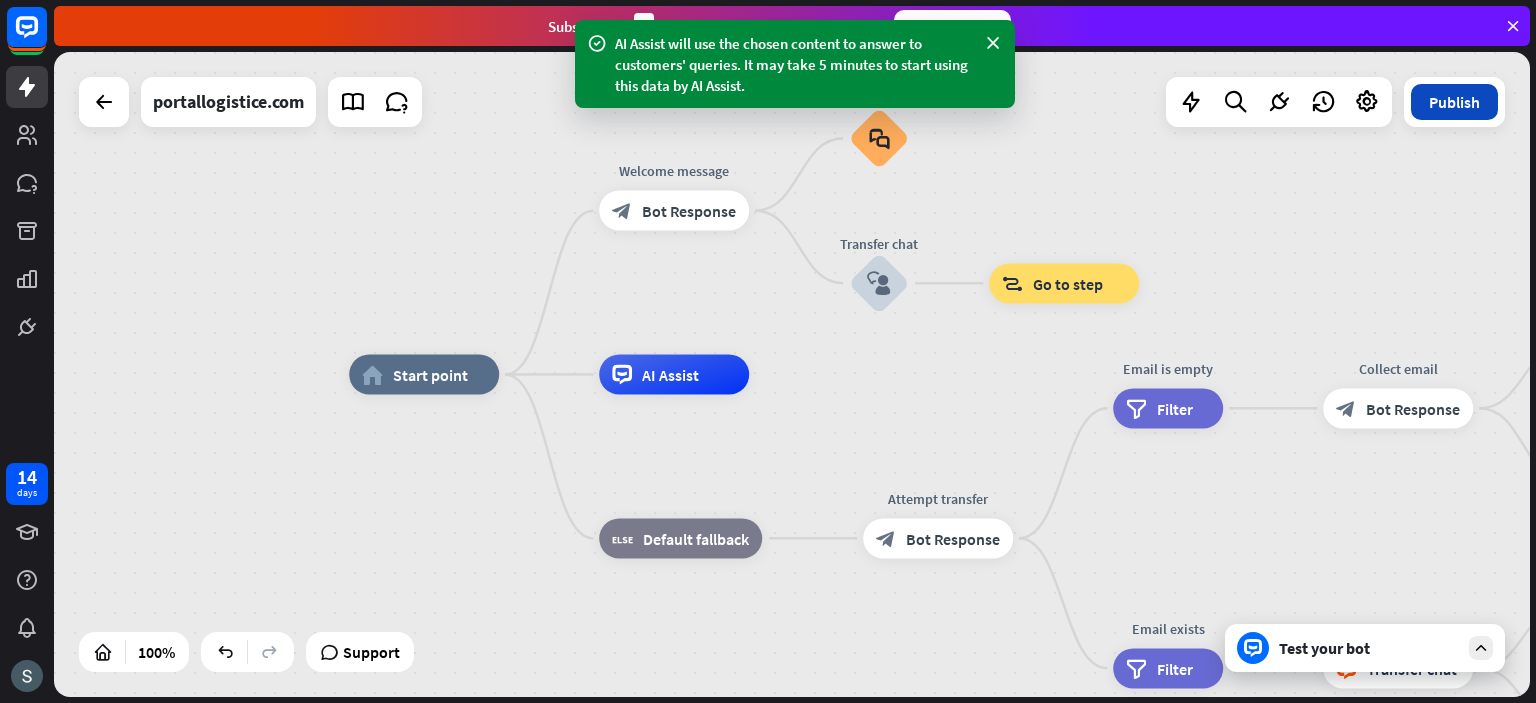 click on "Publish" at bounding box center [1454, 102] 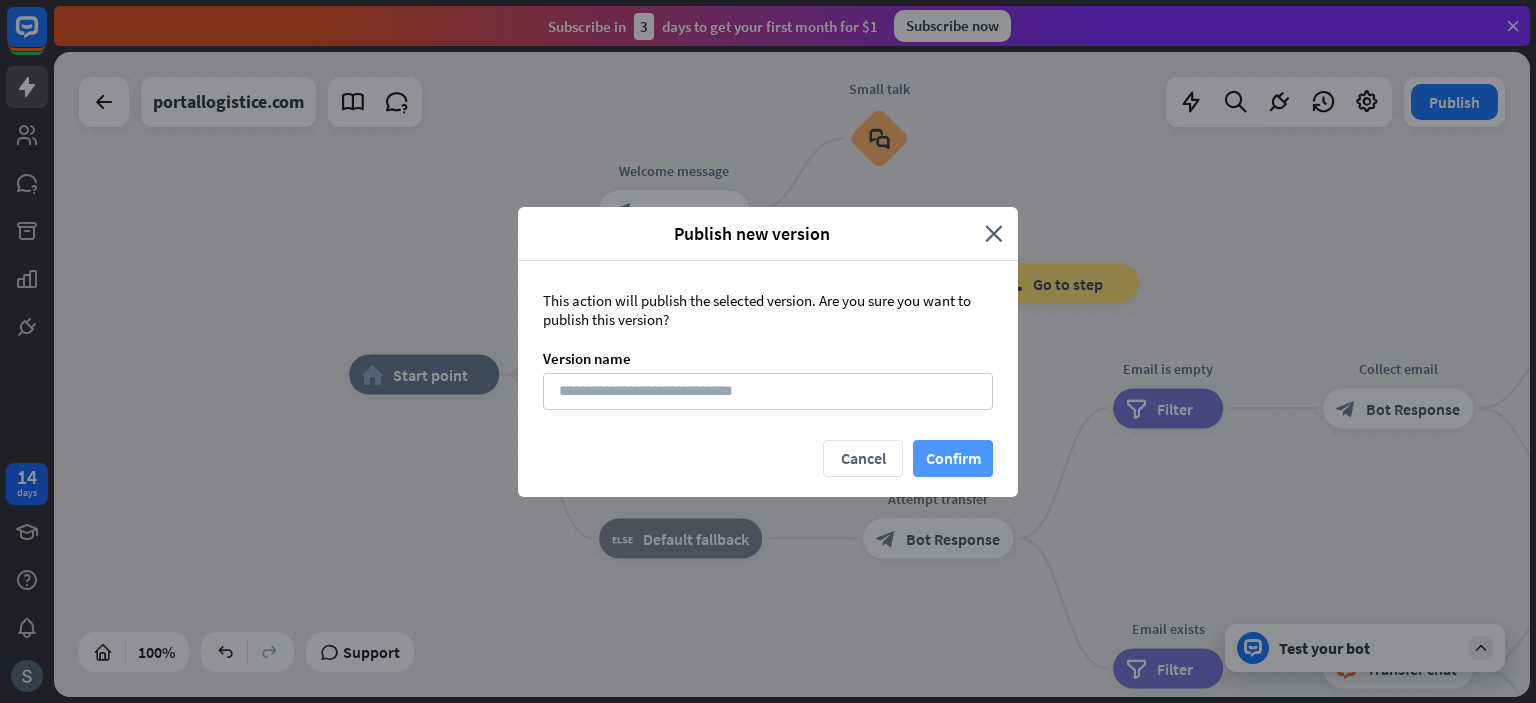 click on "Confirm" at bounding box center (953, 458) 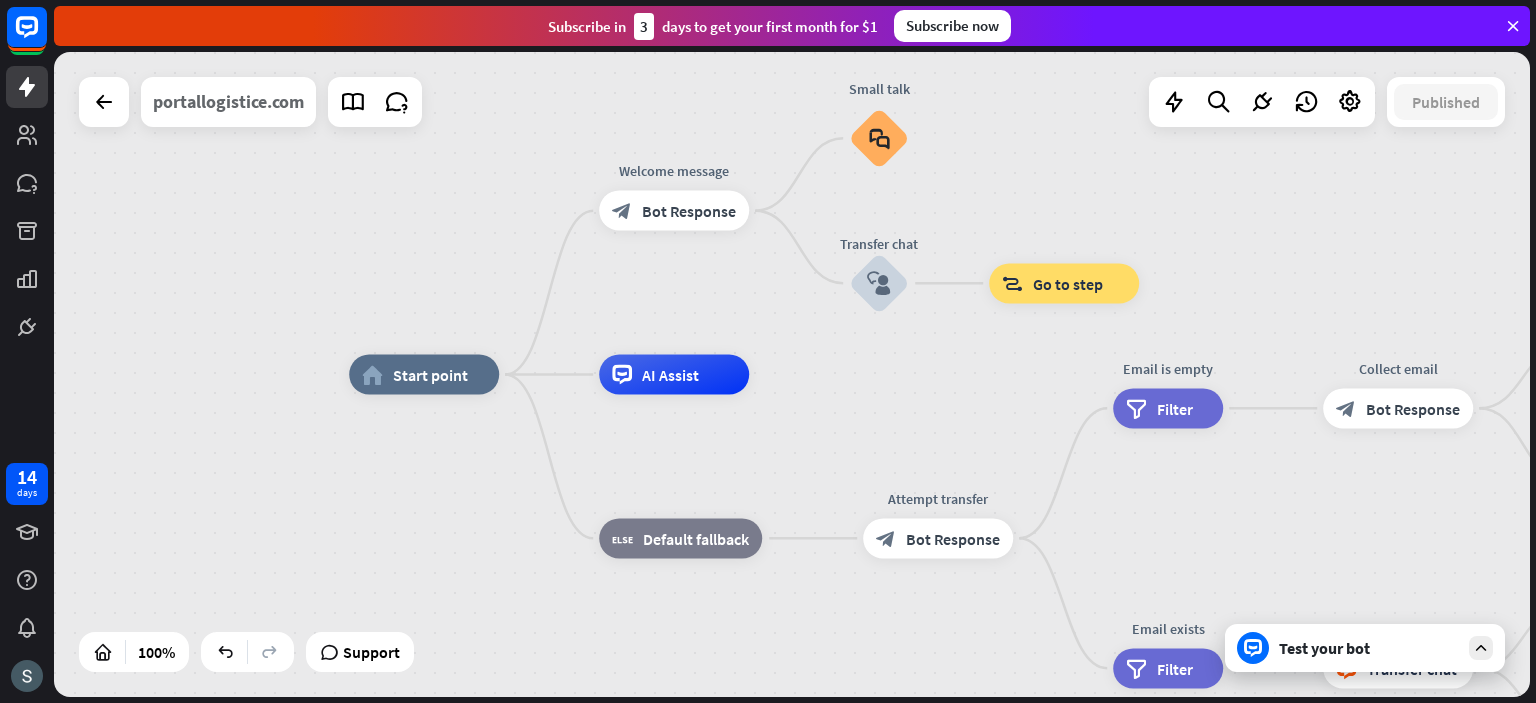 click on "portallogistice.com" at bounding box center [228, 102] 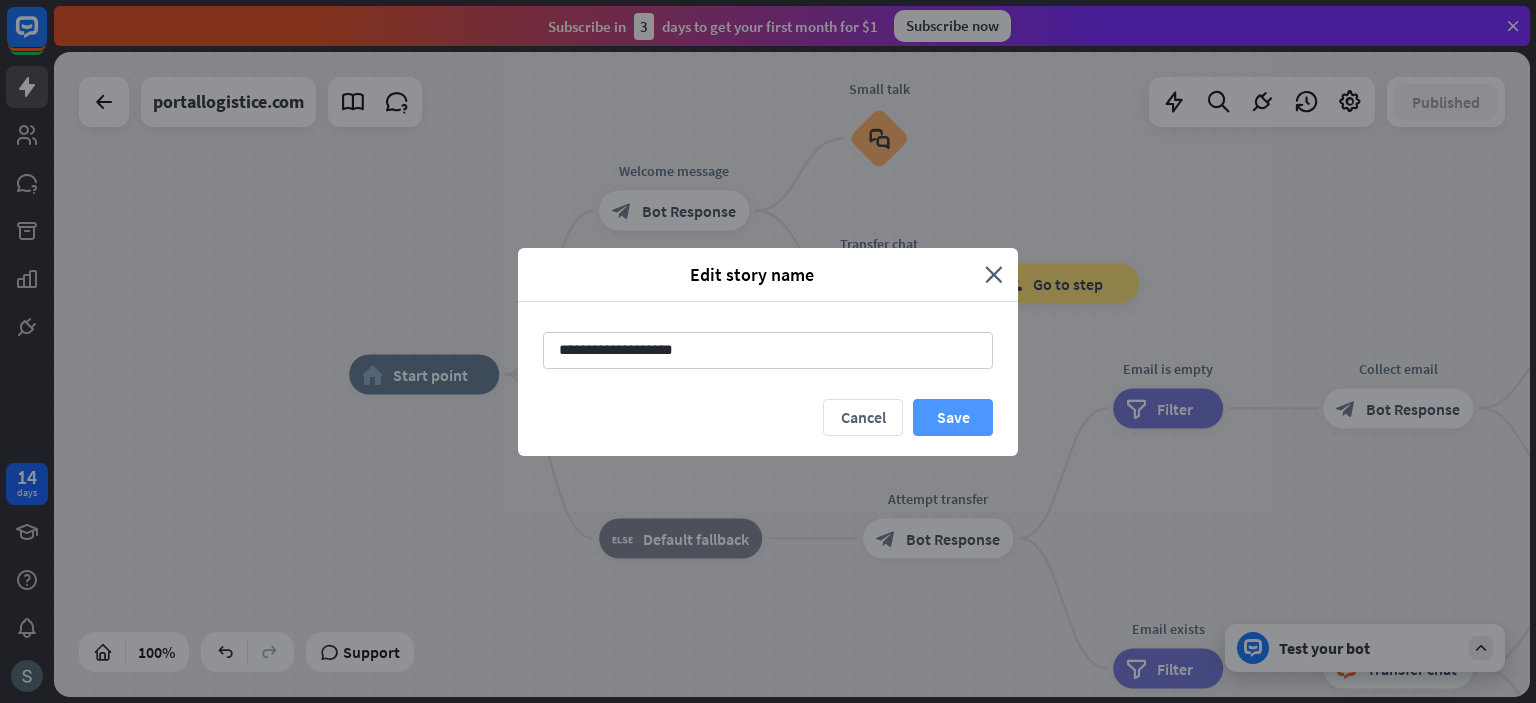 click on "Save" at bounding box center (953, 417) 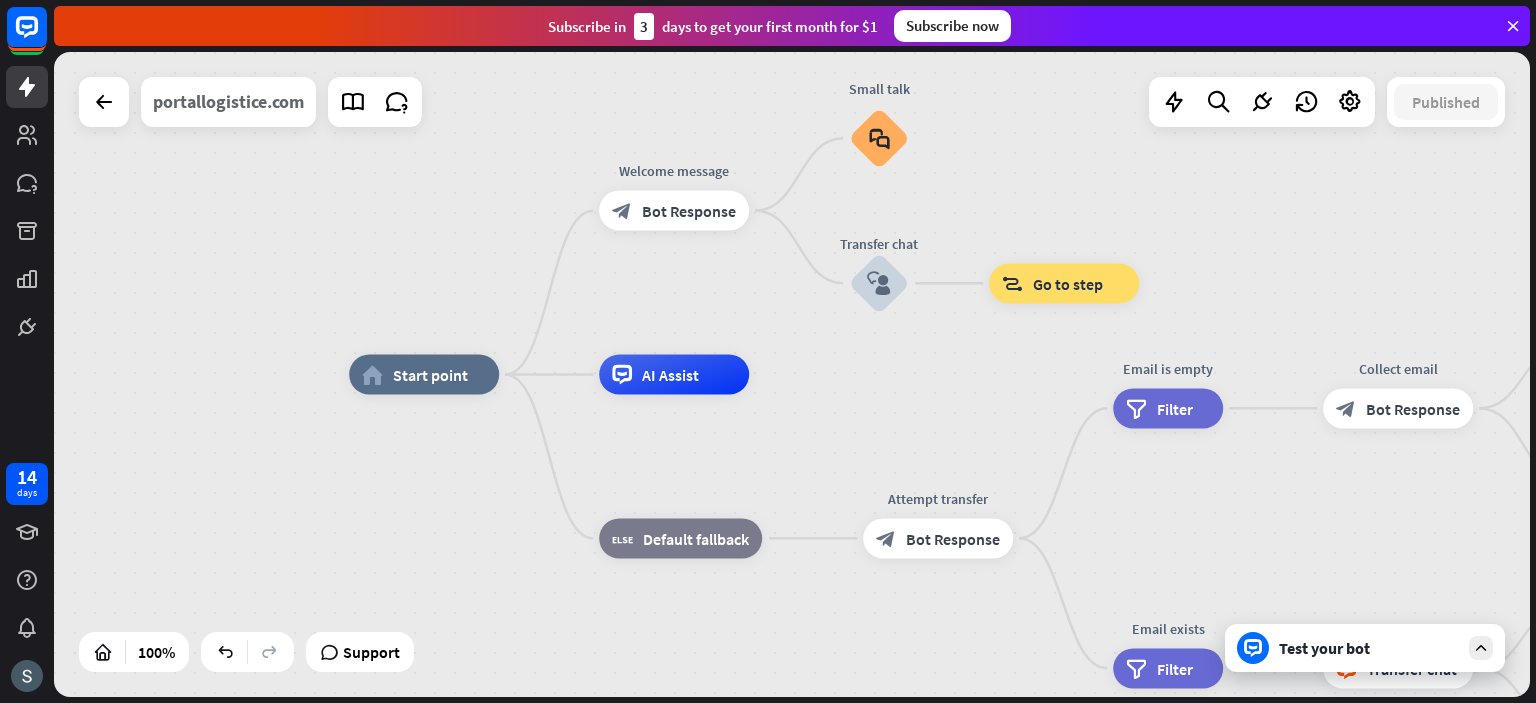 drag, startPoint x: 244, startPoint y: 105, endPoint x: 220, endPoint y: 98, distance: 25 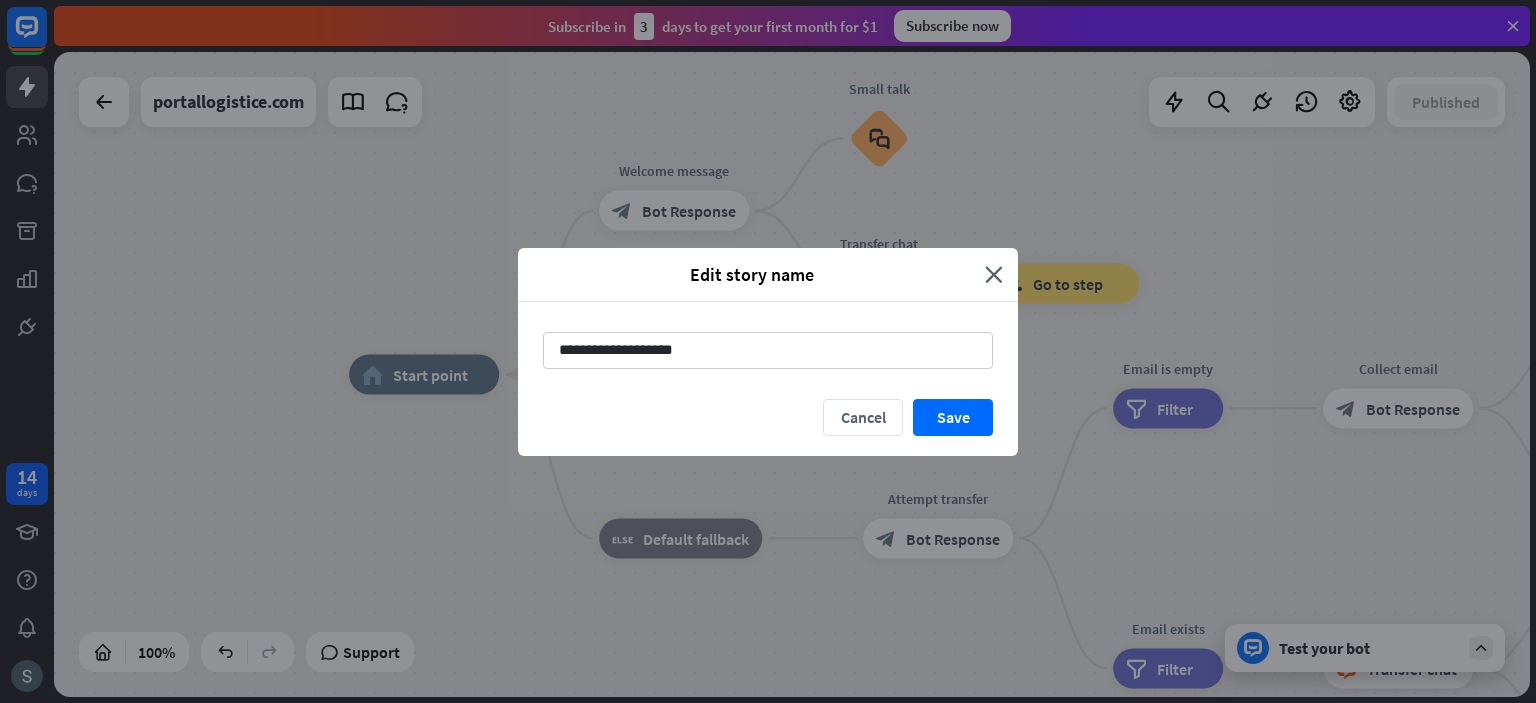 click on "**********" at bounding box center (768, 351) 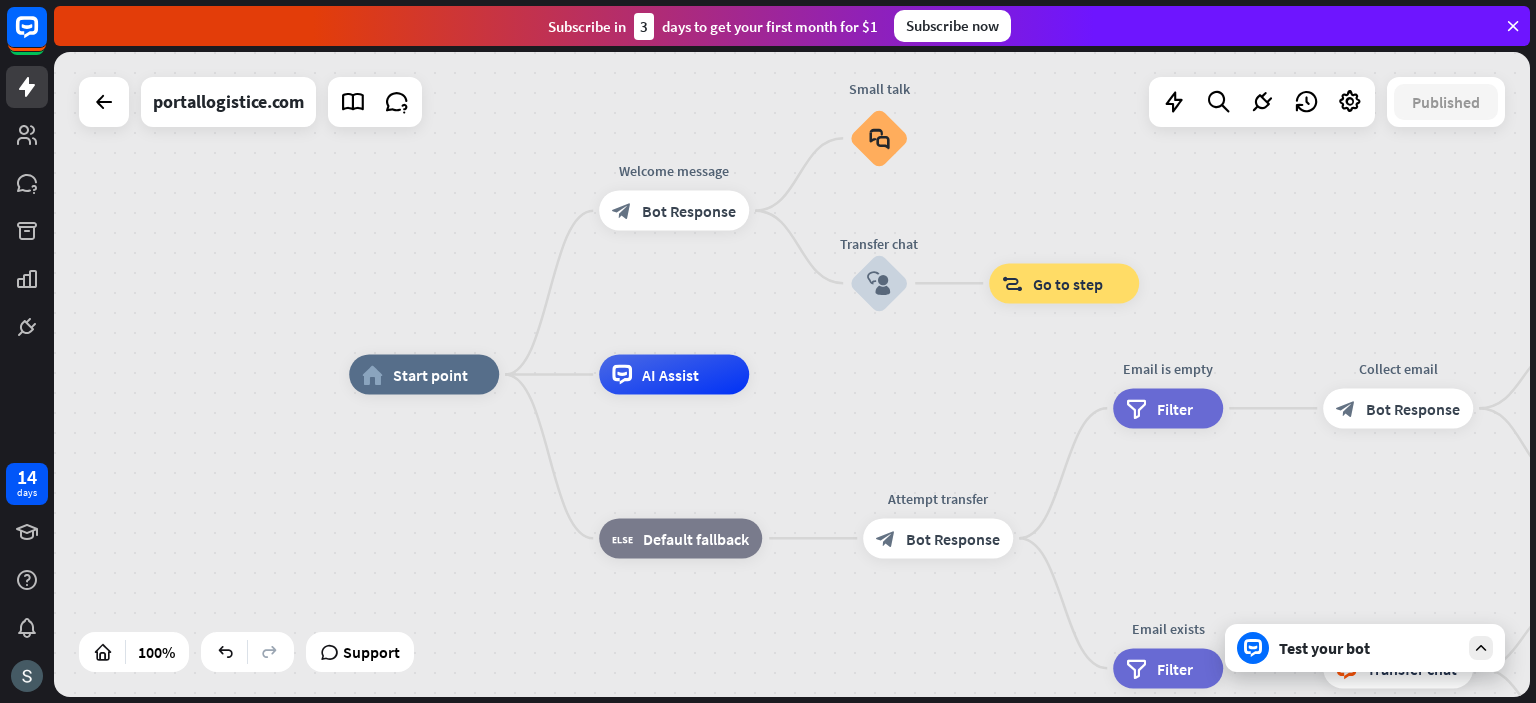 click on "Test your bot" at bounding box center [1369, 648] 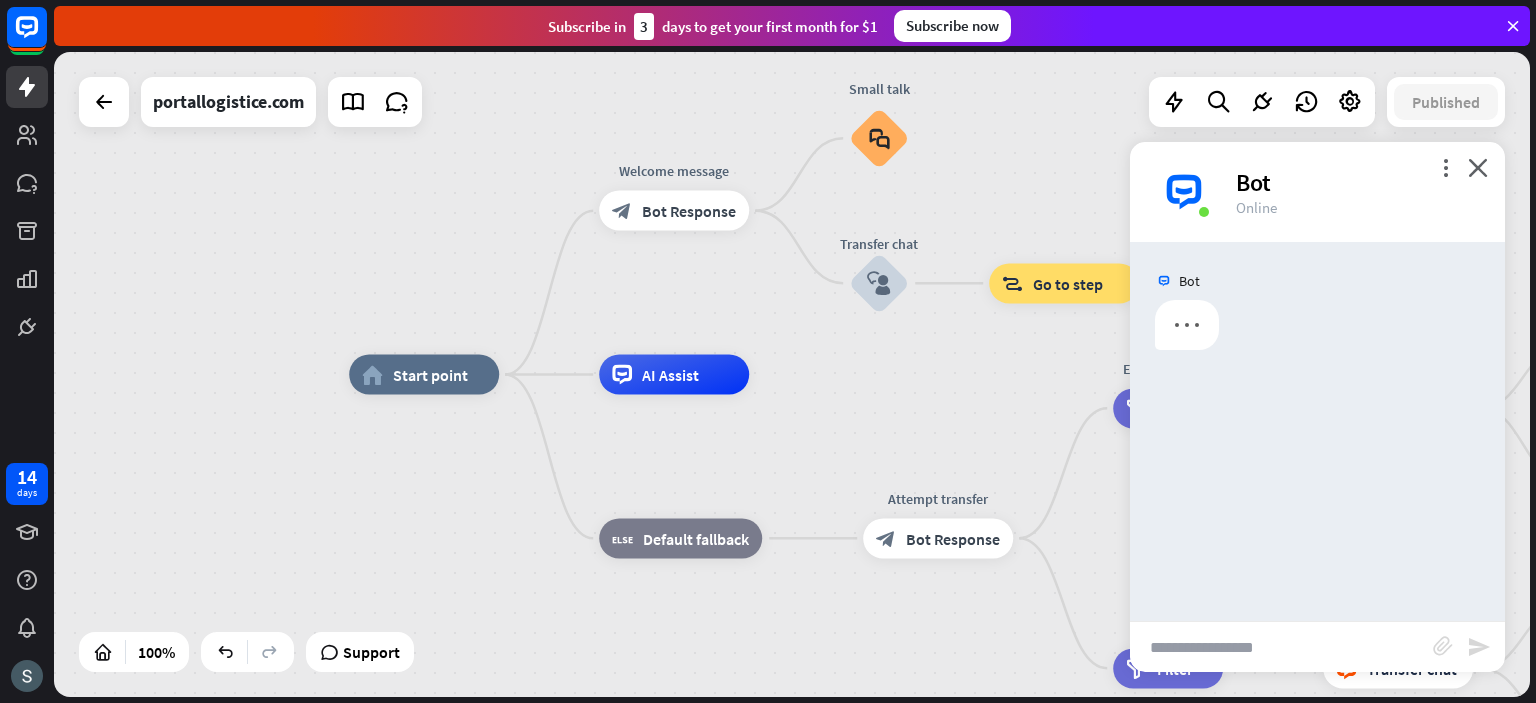click at bounding box center (1281, 647) 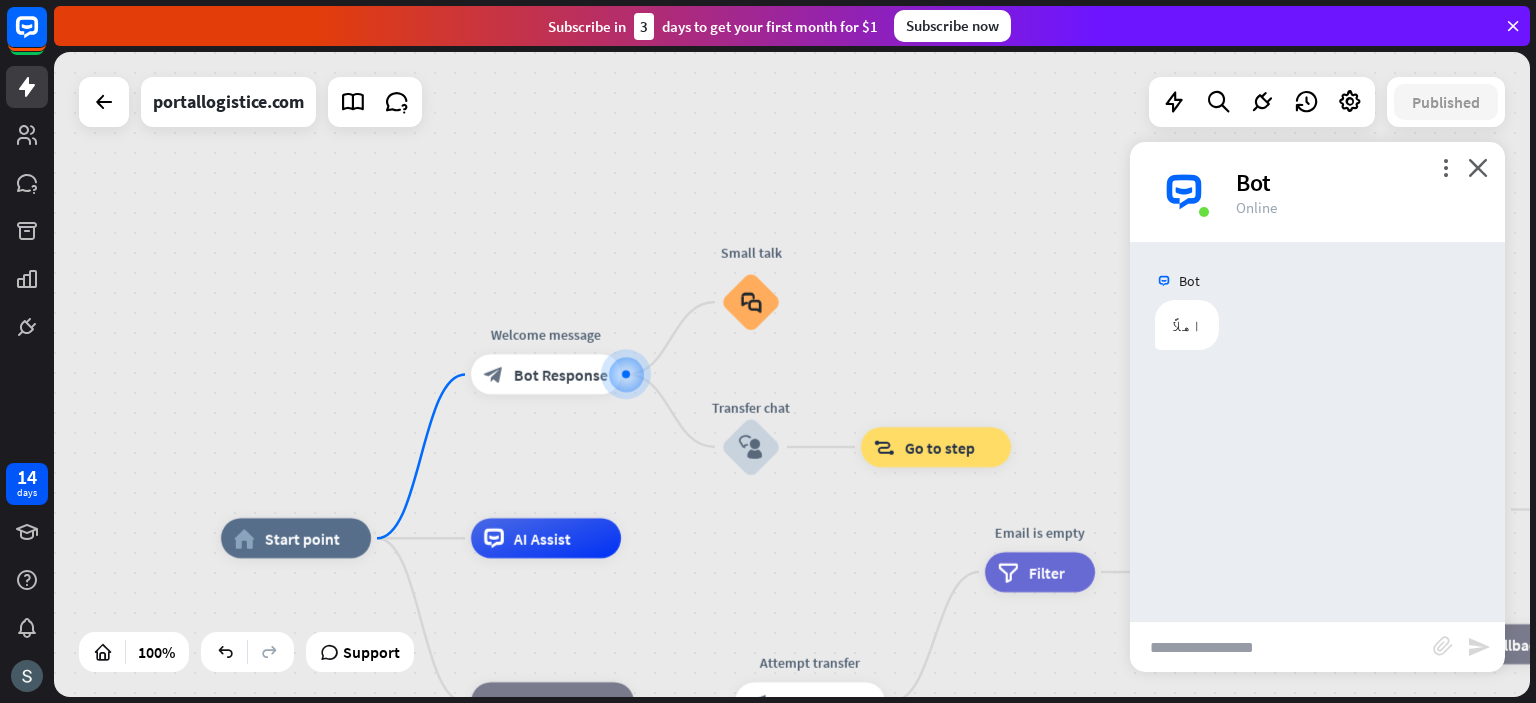 click at bounding box center (1281, 647) 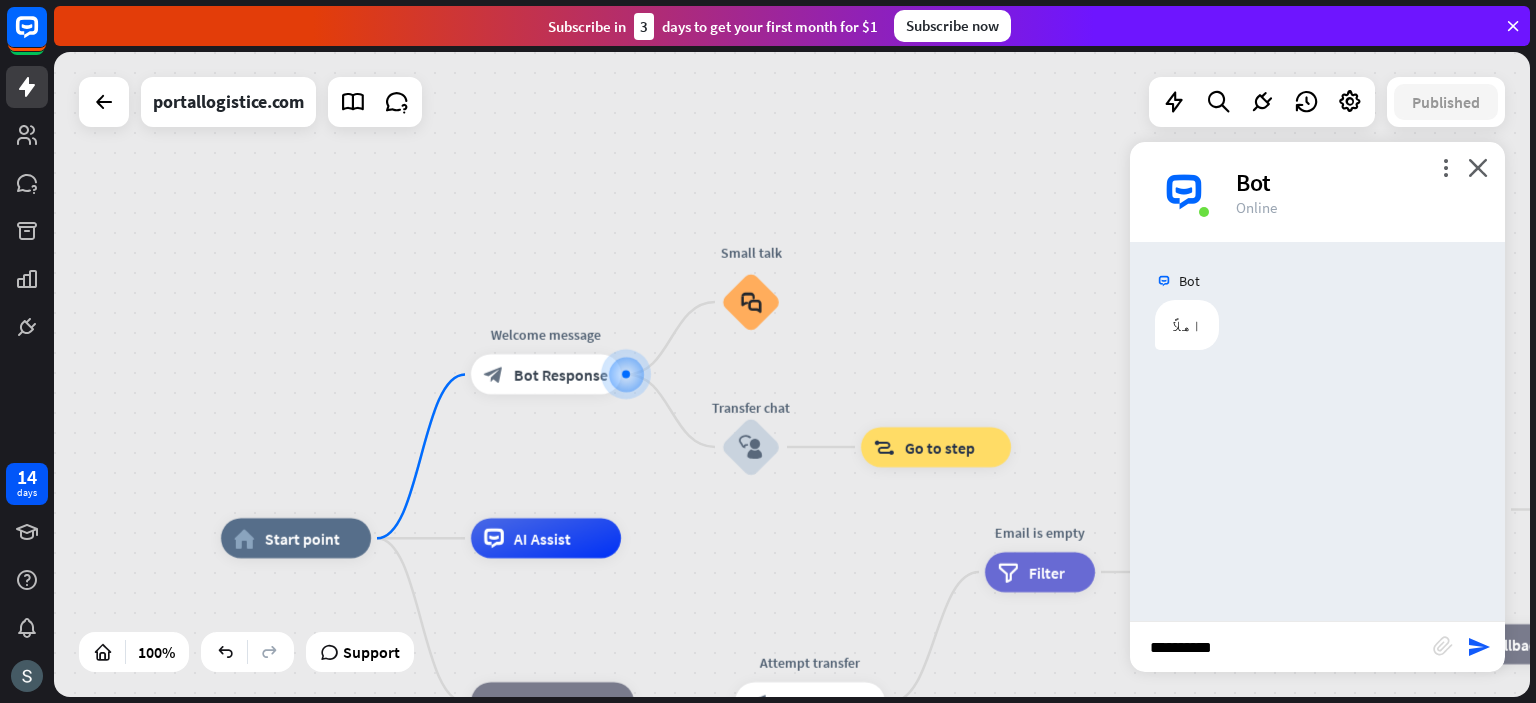 type 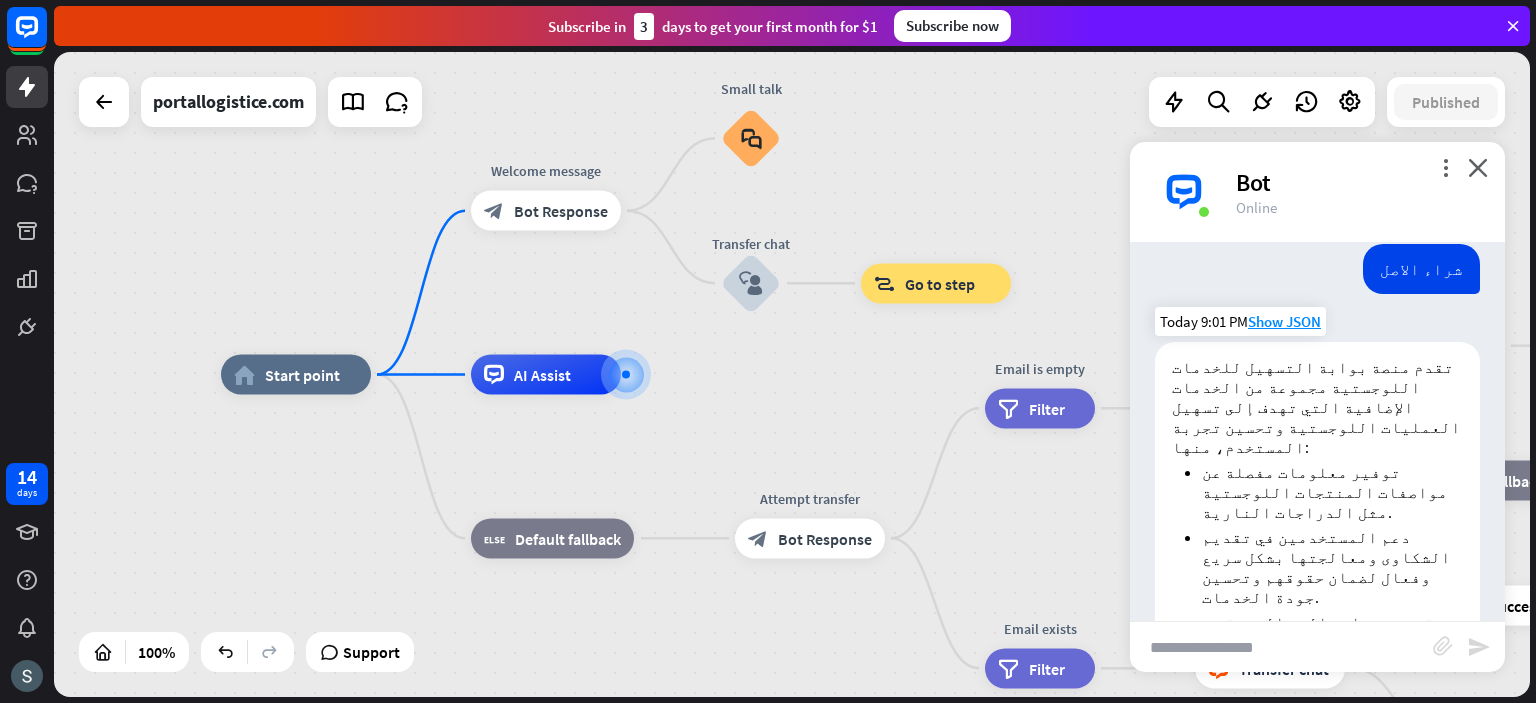 scroll, scrollTop: 153, scrollLeft: 0, axis: vertical 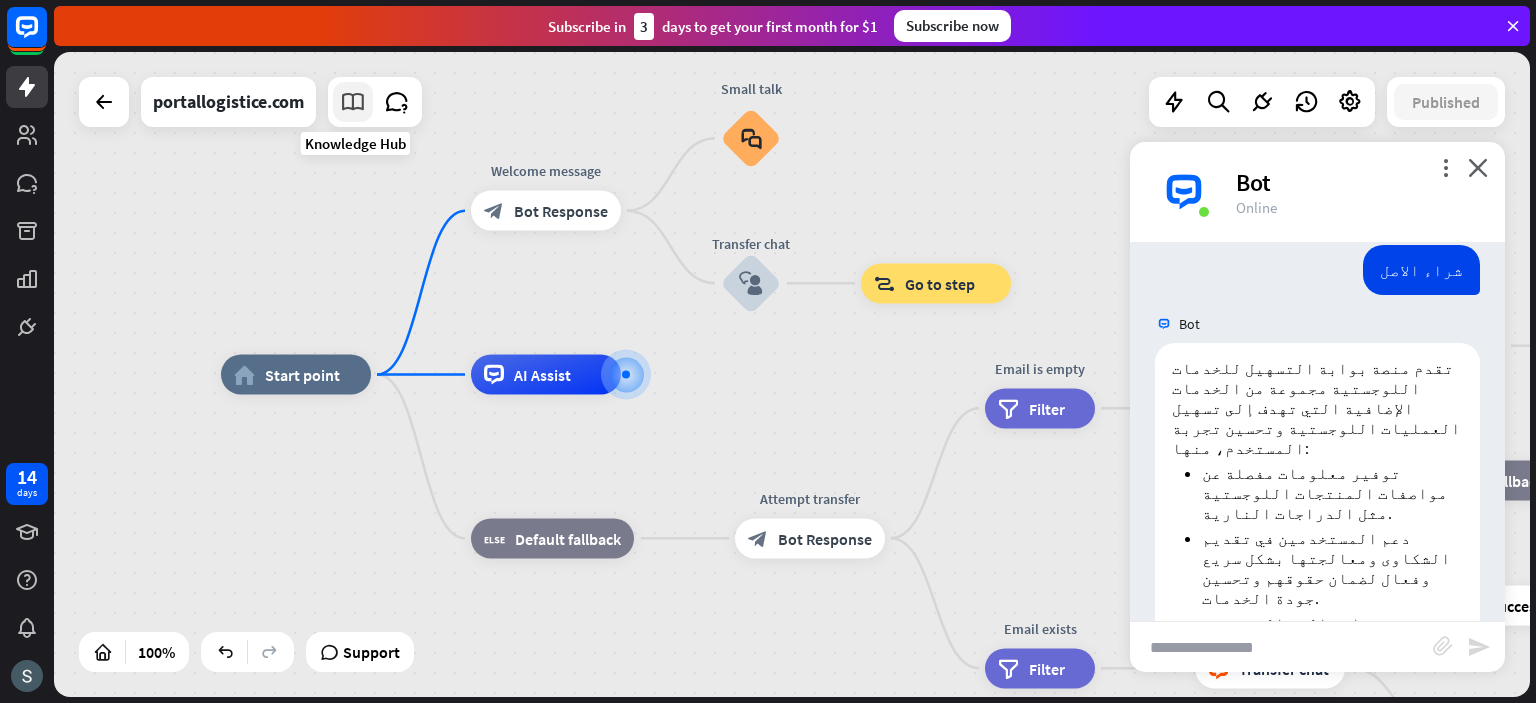 click at bounding box center [353, 102] 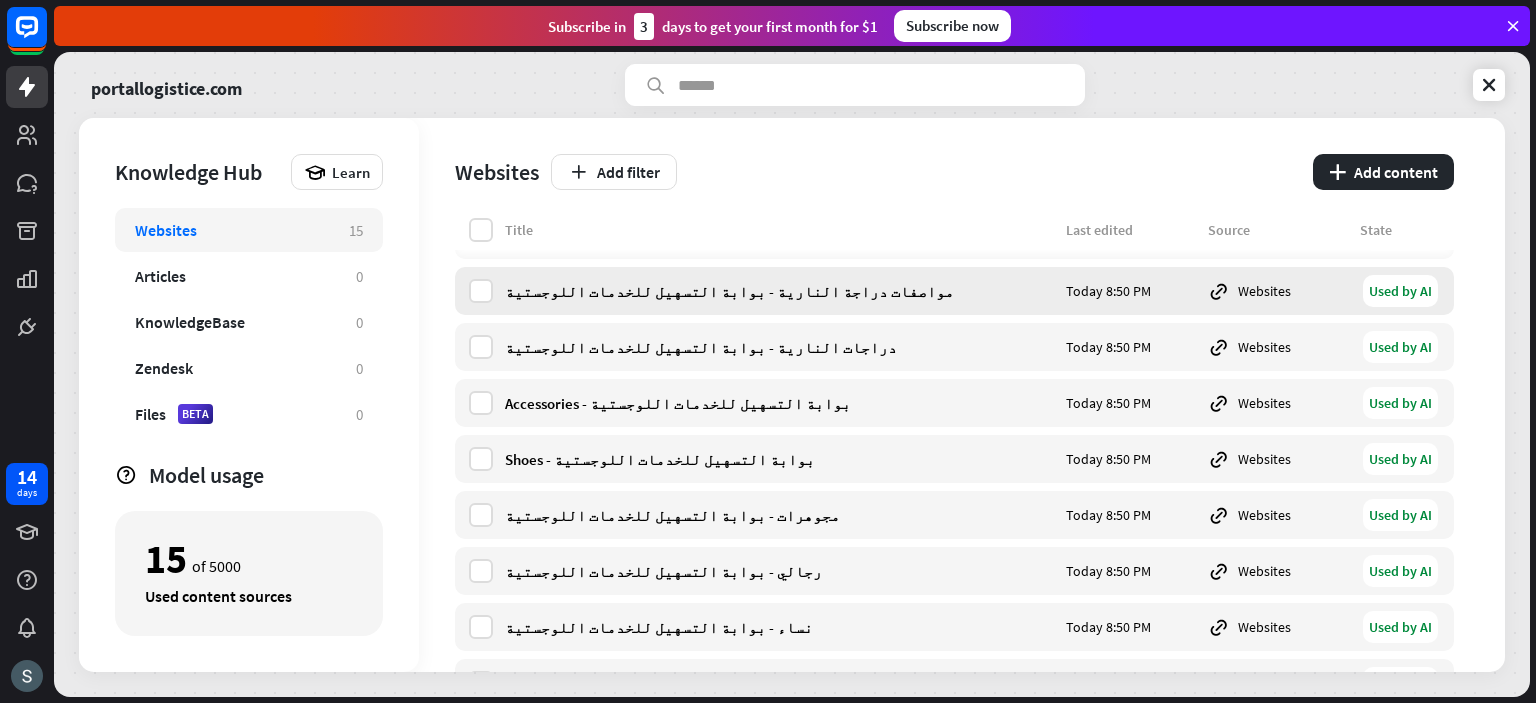 scroll, scrollTop: 61, scrollLeft: 0, axis: vertical 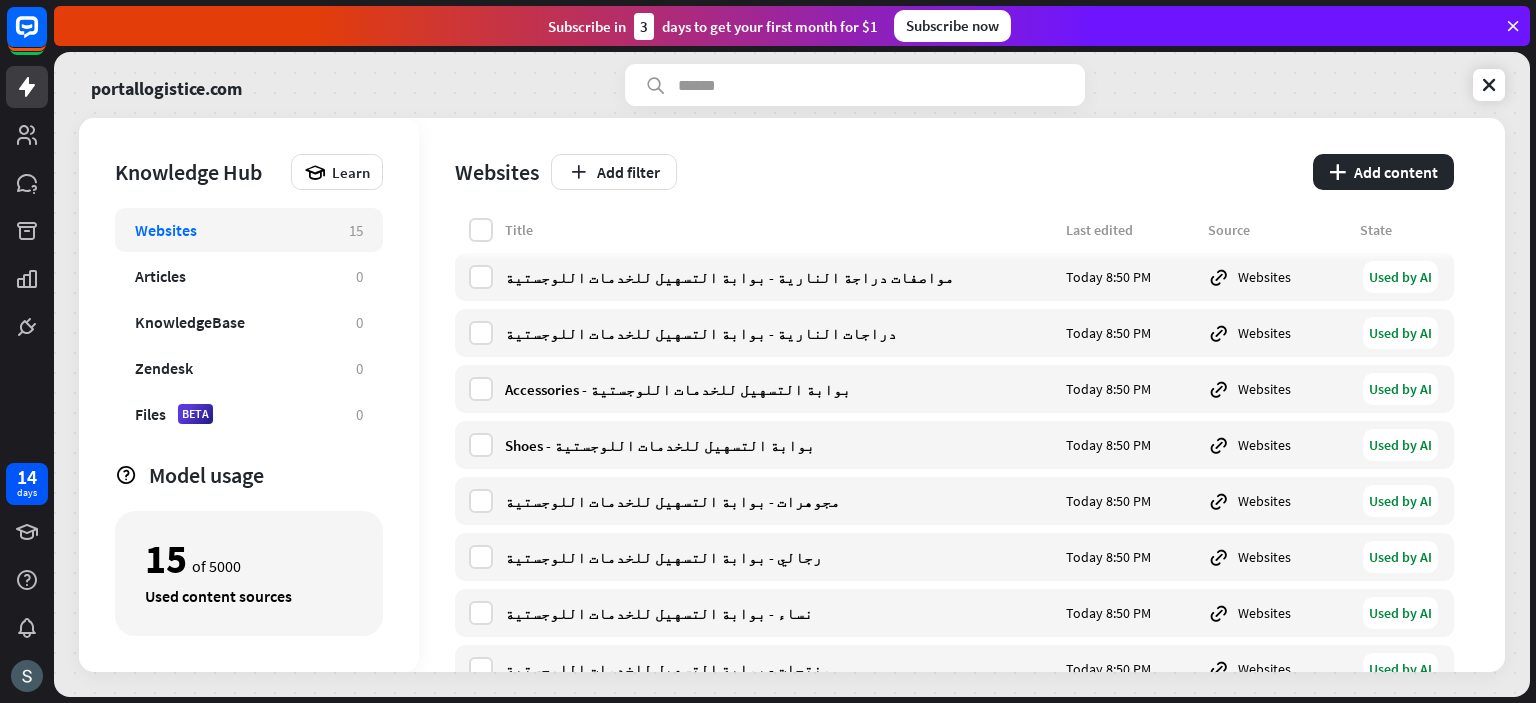 click on "portallogistice.com" at bounding box center (792, 85) 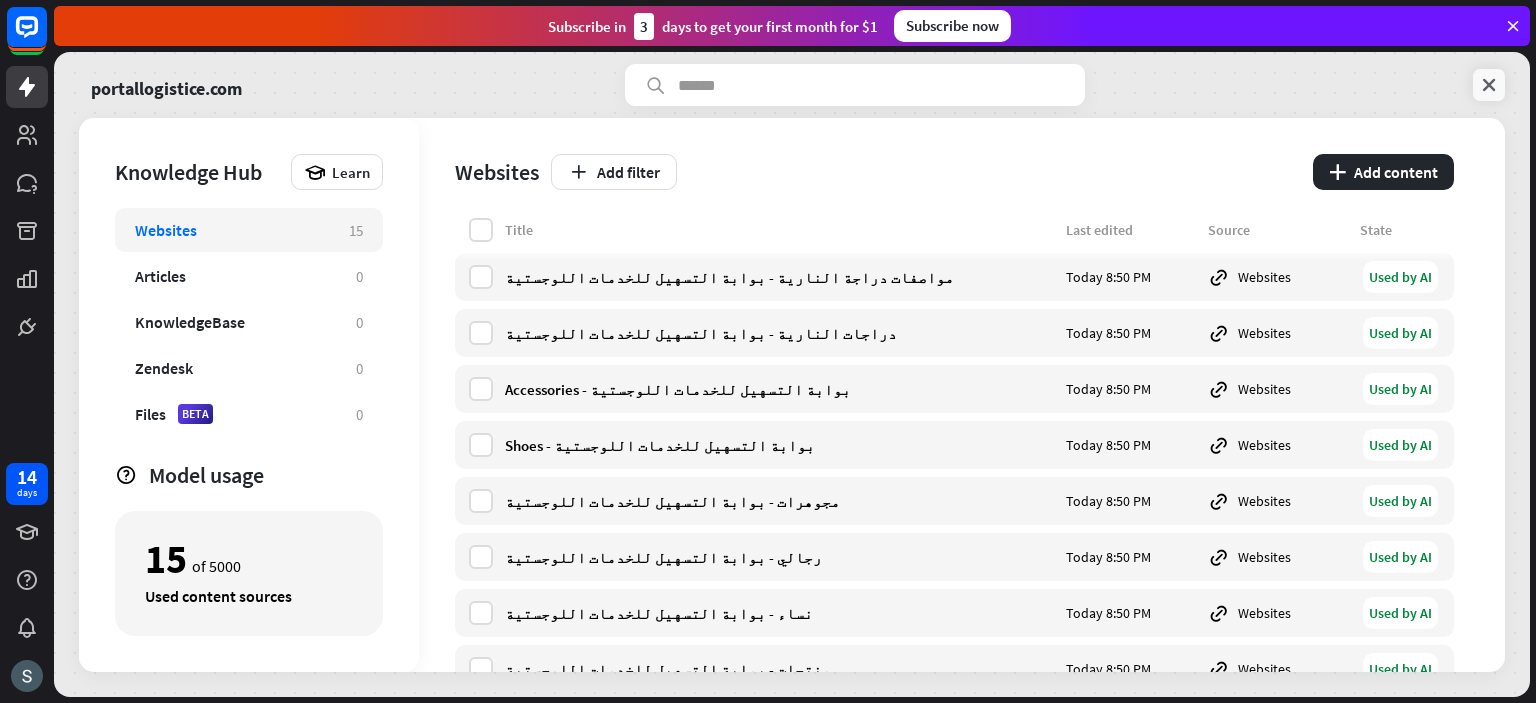 click at bounding box center (1489, 85) 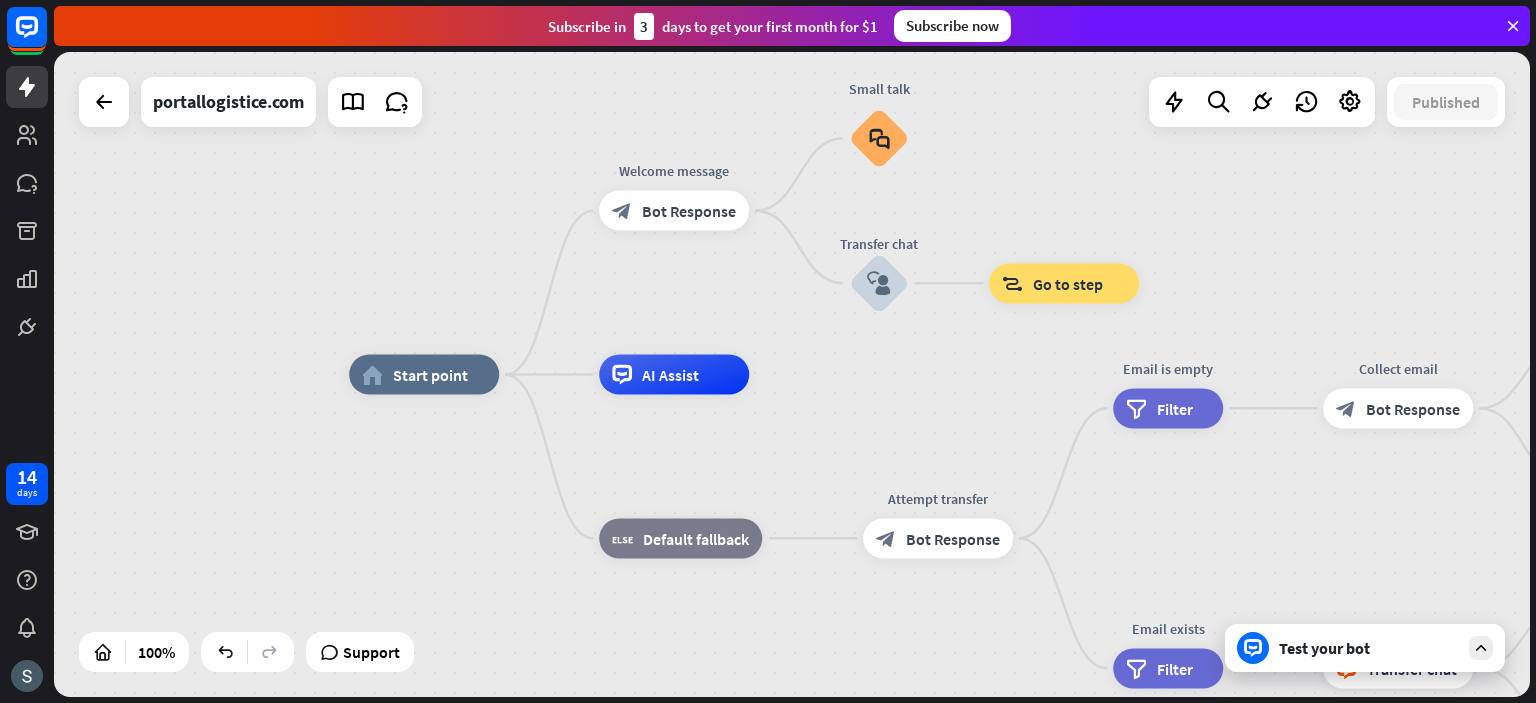 click on "Test your bot" at bounding box center [1369, 648] 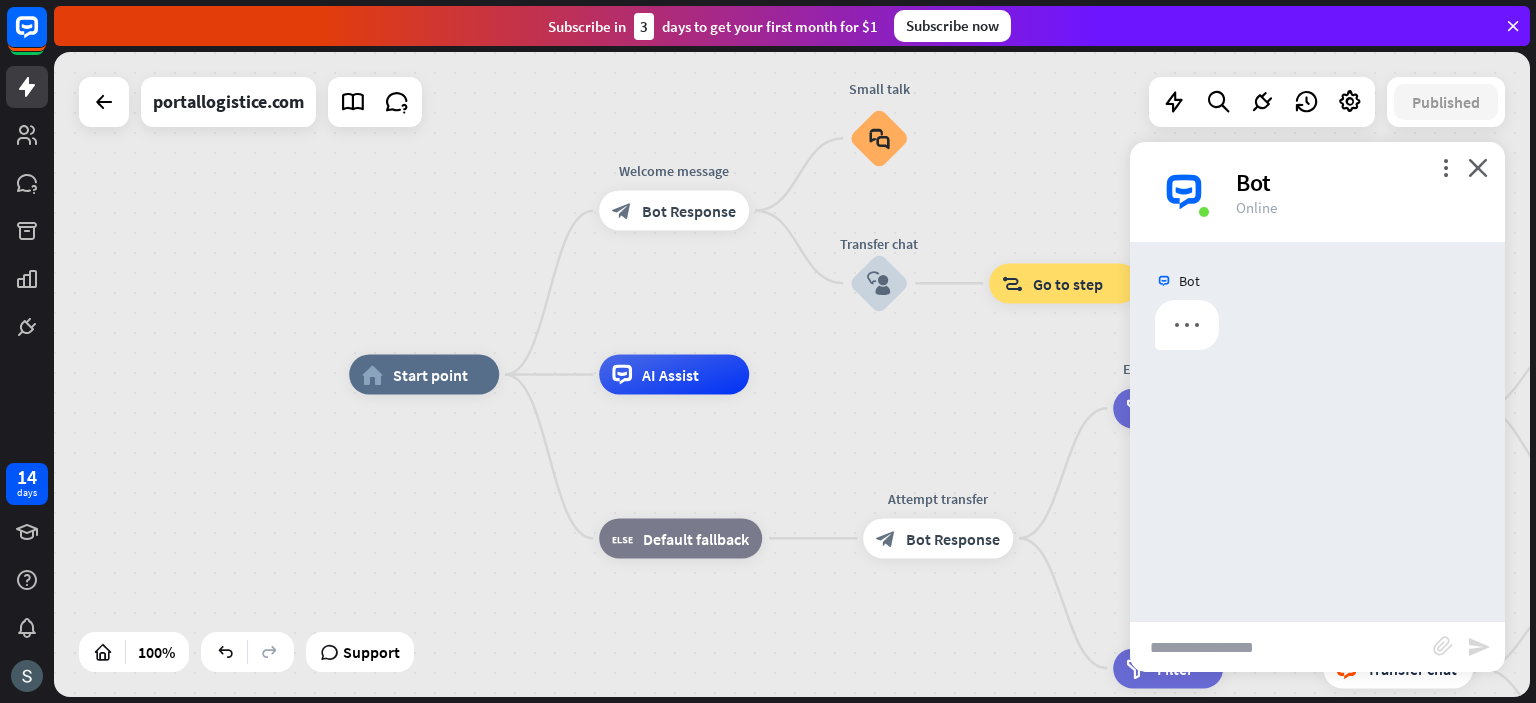 click at bounding box center (1281, 647) 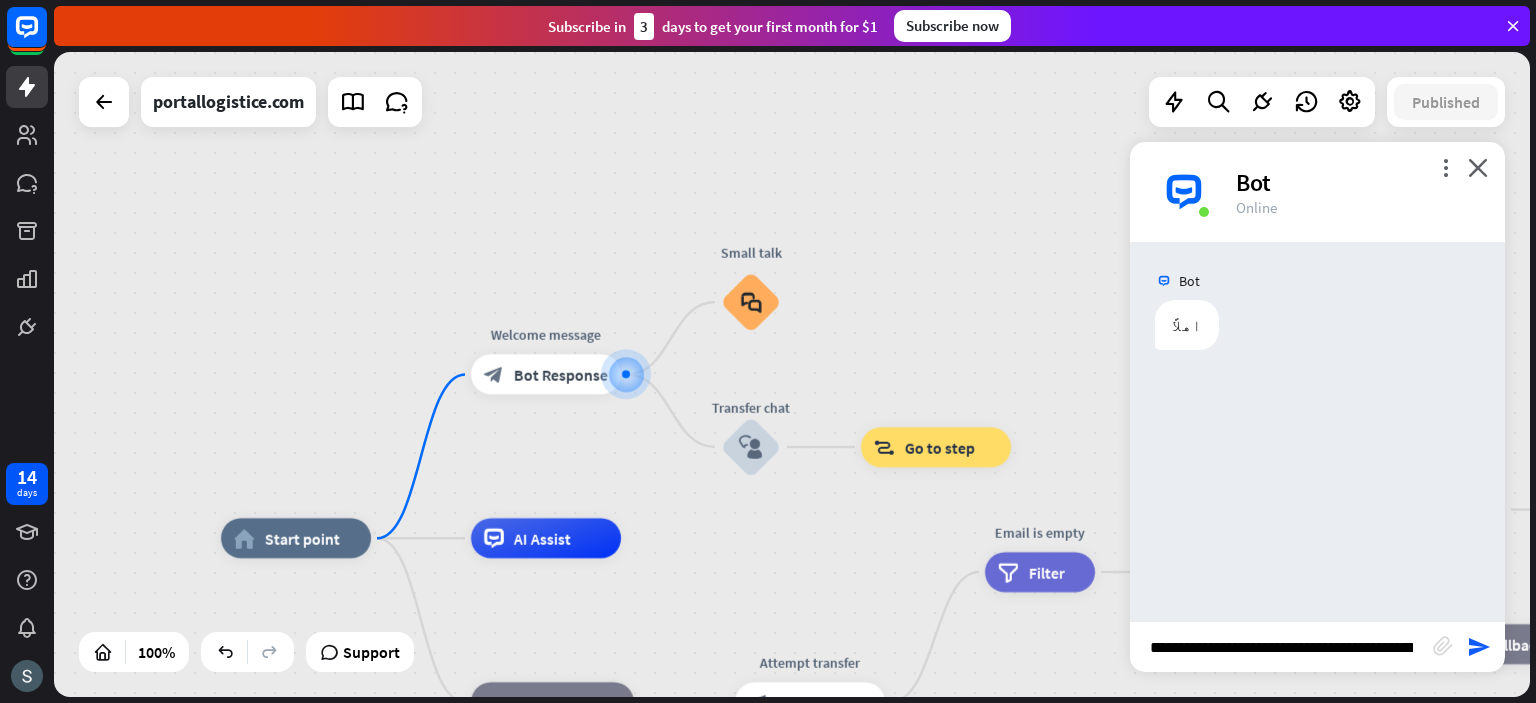 type 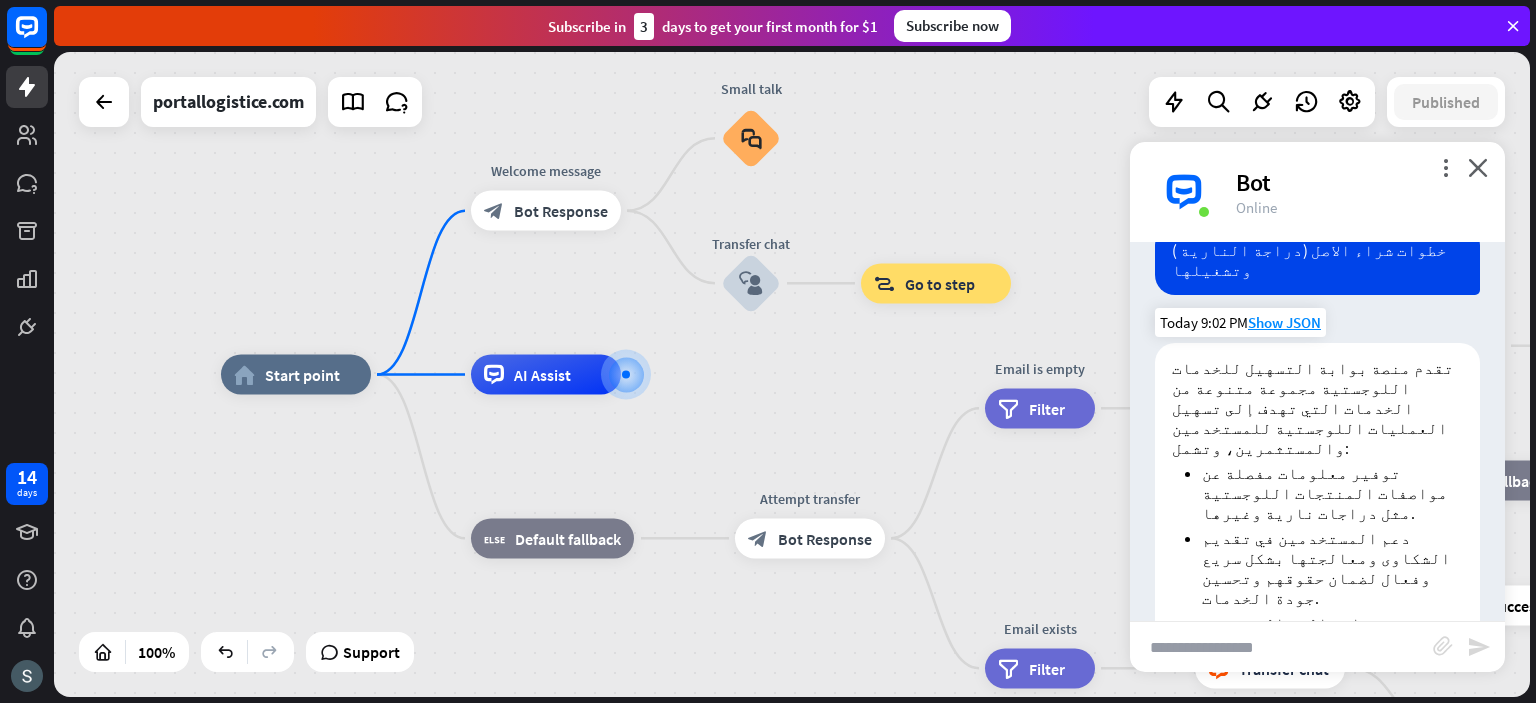 scroll, scrollTop: 167, scrollLeft: 0, axis: vertical 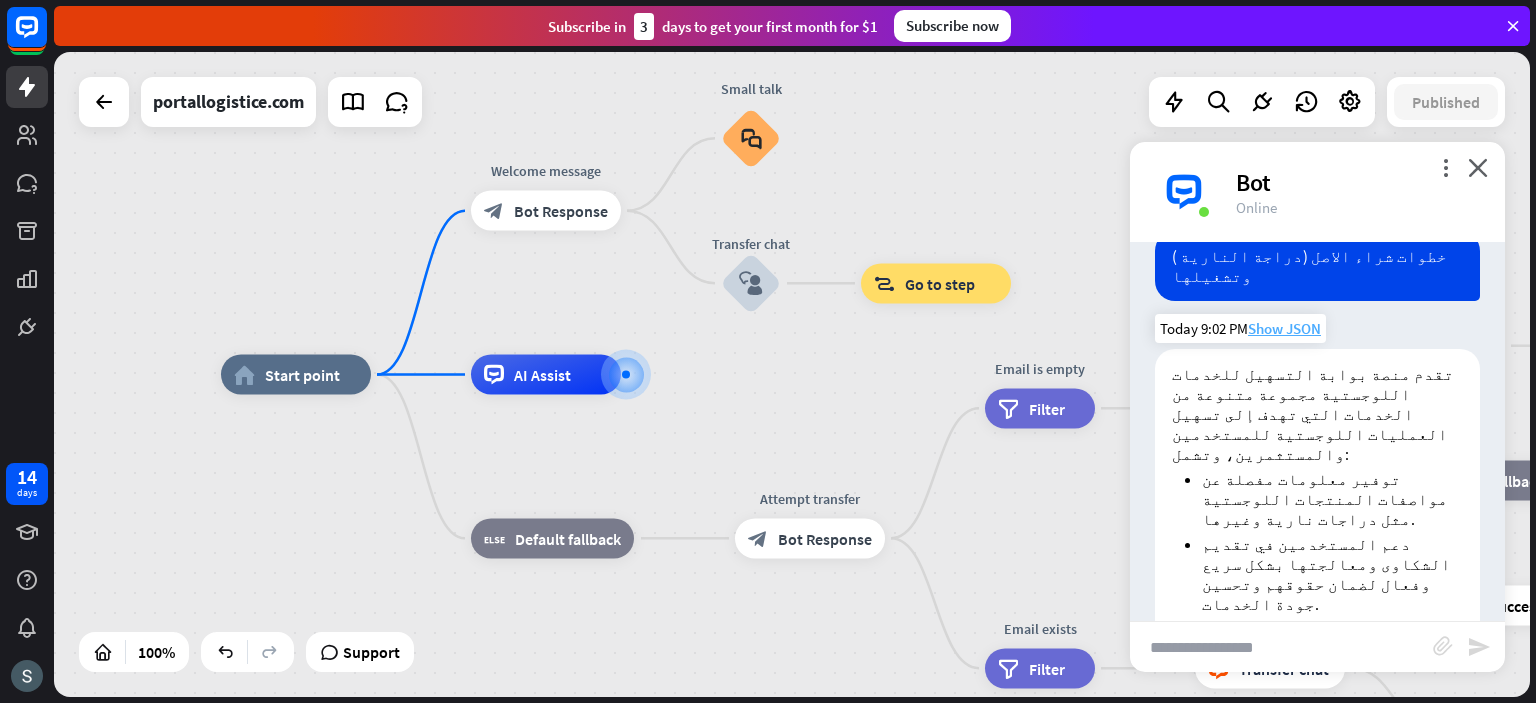 click on "Show JSON" at bounding box center (1284, 328) 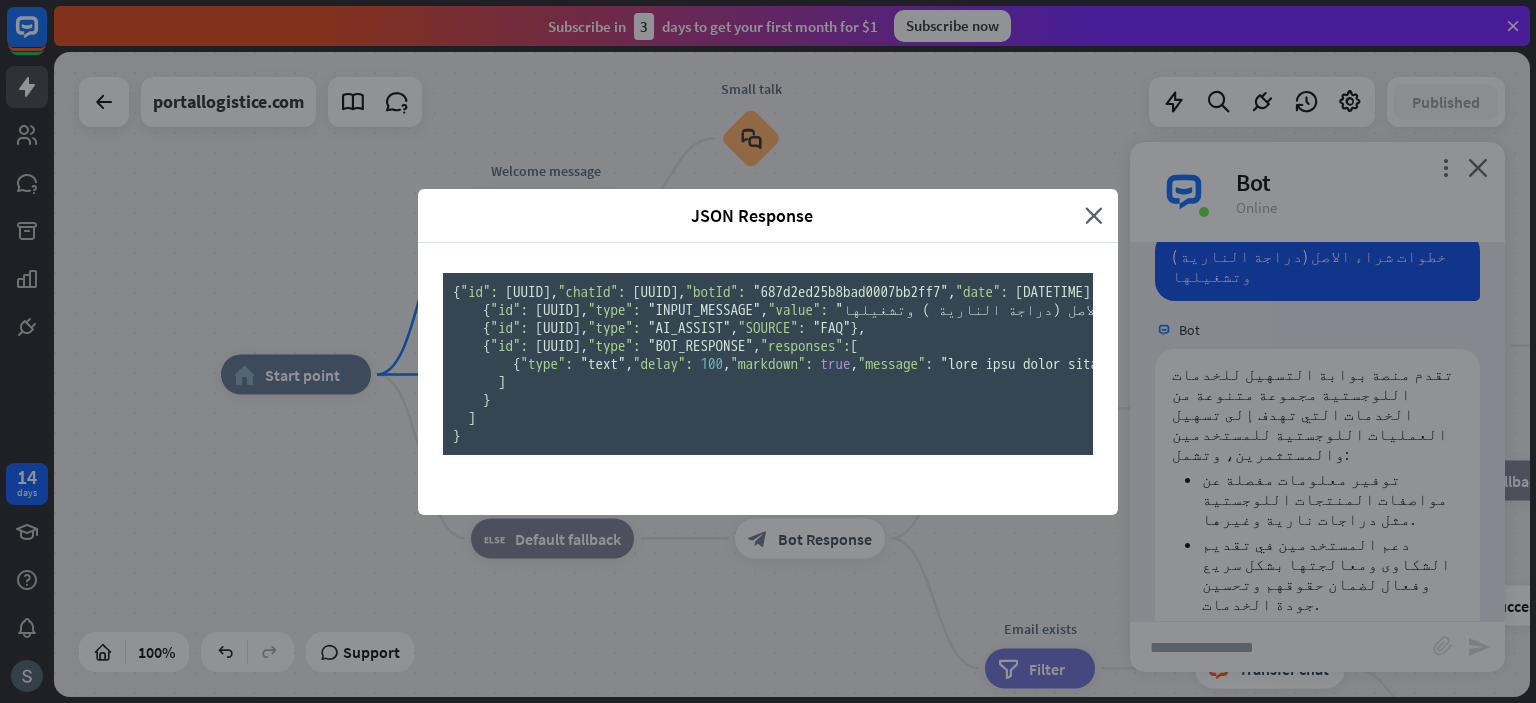 scroll, scrollTop: 228, scrollLeft: 0, axis: vertical 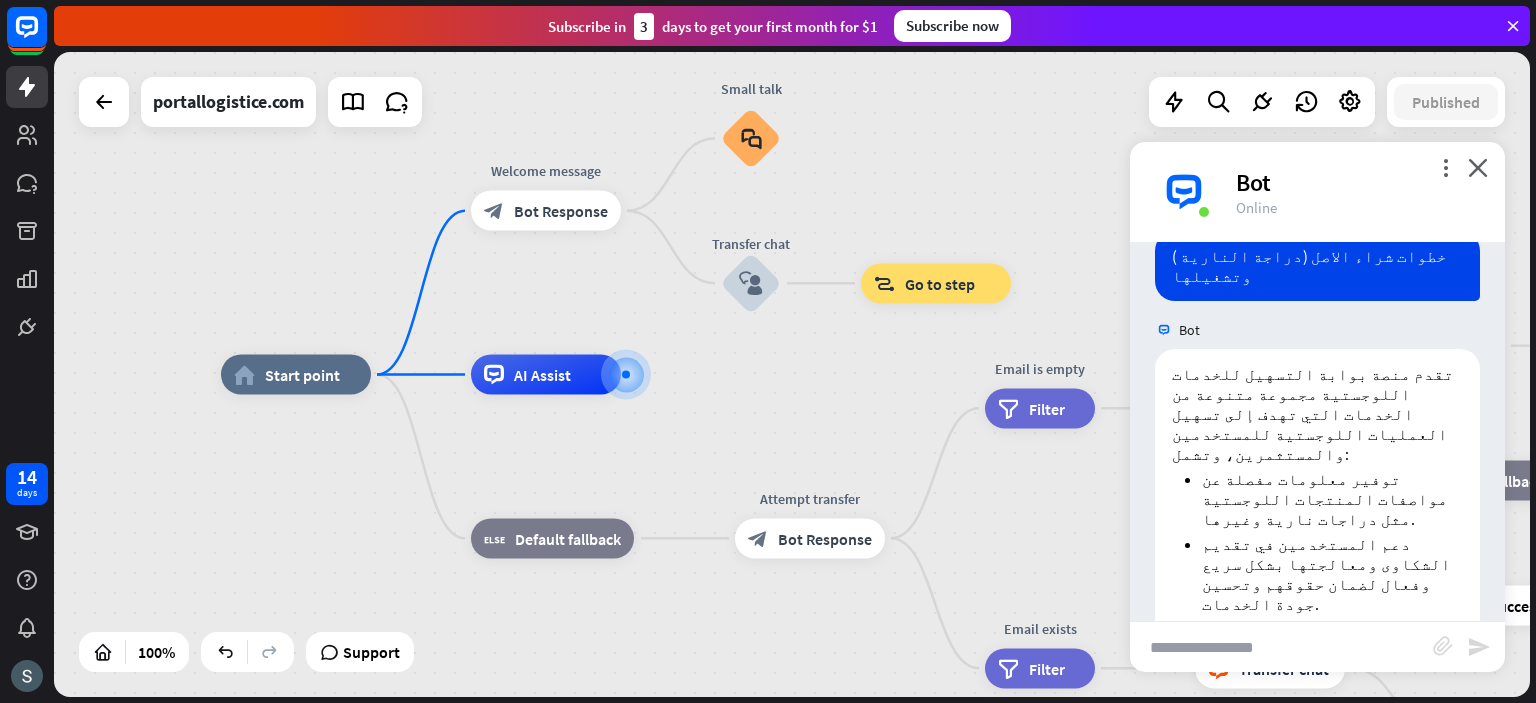 click on "JSON Response
close
{
"id":   "[UUID]" ,
"chatId":   "[UUID]" ,
"botId":   "[UUID]" ,
"date":   "[DATETIME]" ,
"score":   1 ,
"failures":   0 ,
"finished":   false ,
"attributes":  {},
"diagram":  [
"[UUID]" ,
"[UUID]" ,
"[UUID]"
],
"responses":  [
{
"id":   "[UUID]" ,
"type":   "INPUT_MESSAGE" ,
"value":   "خطوات شراء الاصل (دراجة النارية ) وتشغيلها"
},
{
"id":   "[UUID]" ,
"type":   "AI_ASSIST" ,
"SOURCE":   "FAQ"
},
{
"id":   "[UUID]"" at bounding box center [768, 351] 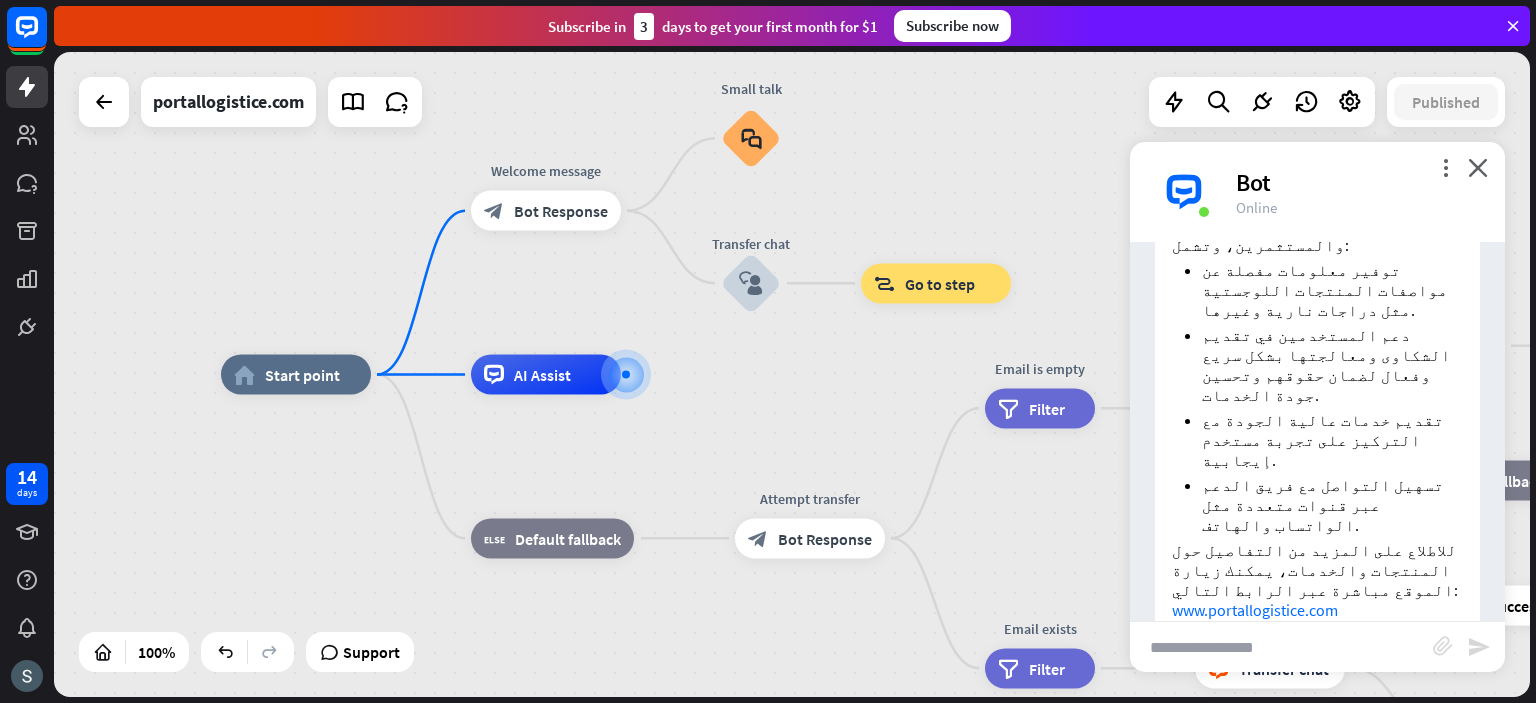 scroll, scrollTop: 394, scrollLeft: 0, axis: vertical 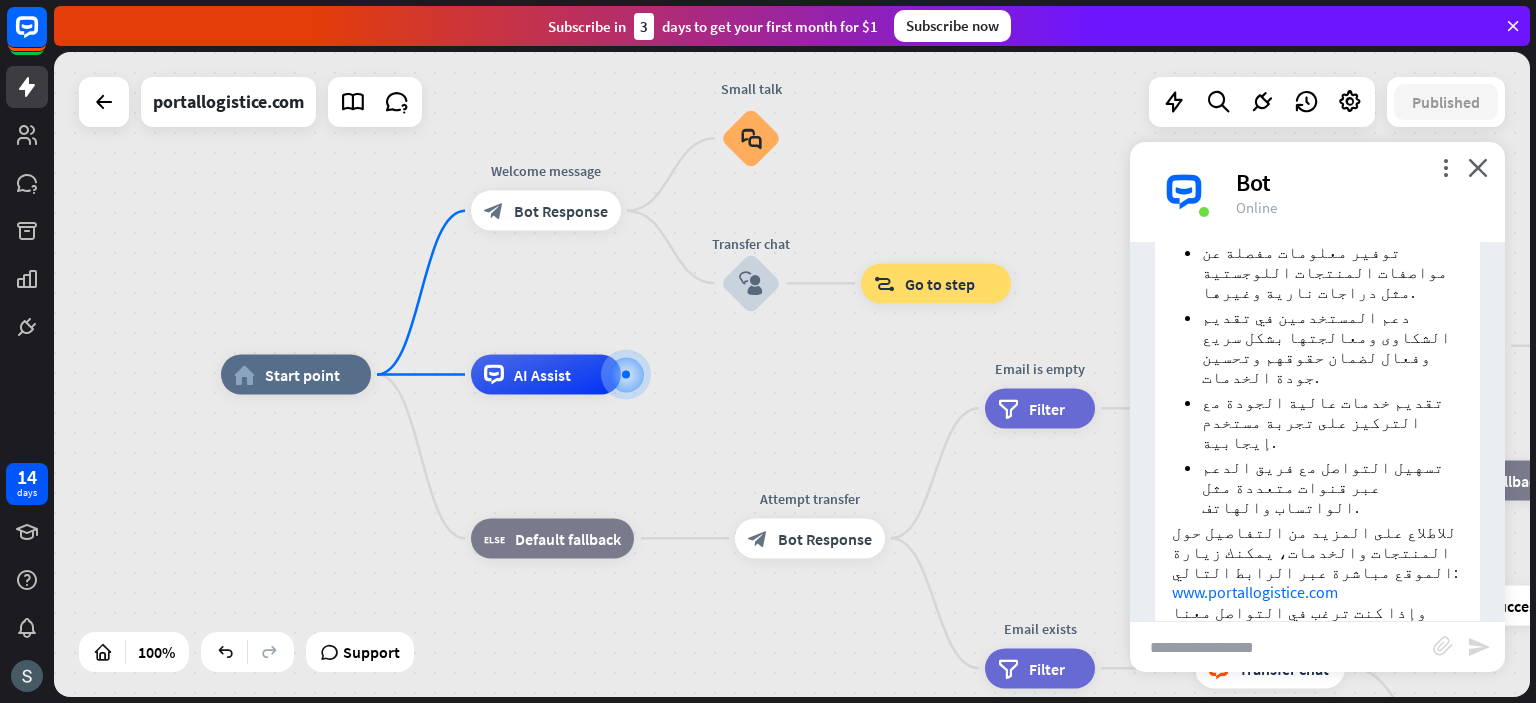 click on "home_2   Start point                 Welcome message   block_bot_response   Bot Response                 Small talk   block_faq                 Transfer chat   block_user_input                   block_goto   Go to step                     AI Assist                       block_fallback   Default fallback                 Attempt transfer   block_bot_response   Bot Response                 Email is empty   filter   Filter                 Collect email   block_bot_response   Bot Response                   block_user_input                 Thanks for email!   block_bot_response   Bot Response                 Go to "Transfer chat"   block_goto   Go to step                   block_fallback   Fallback                   block_goto   Go to step                 Email exists   filter   Filter                   block_livechat   Transfer chat                   block_success   Success                   block_failure   Failure                 No agents to chat.   block_bot_response   Bot Response" at bounding box center (959, 697) 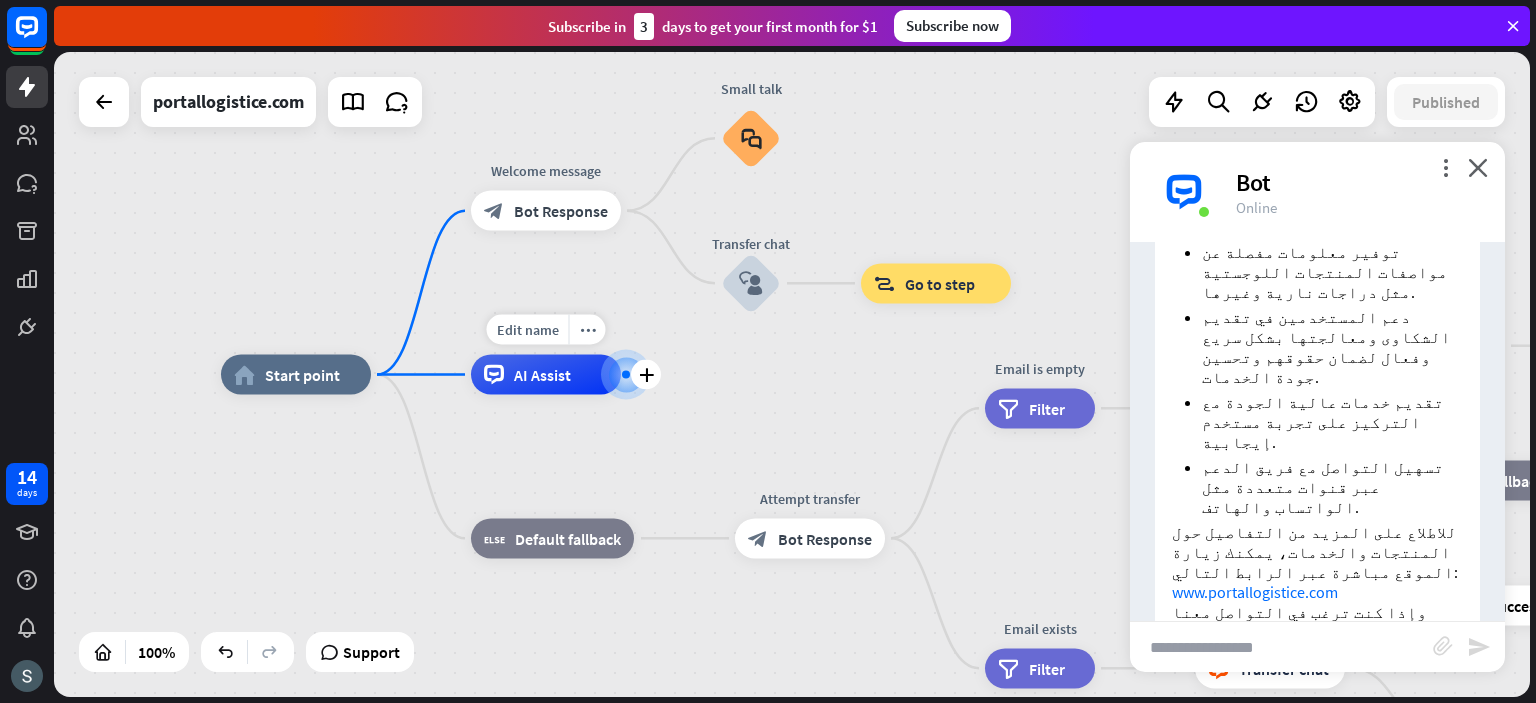 click on "AI Assist" at bounding box center [542, 375] 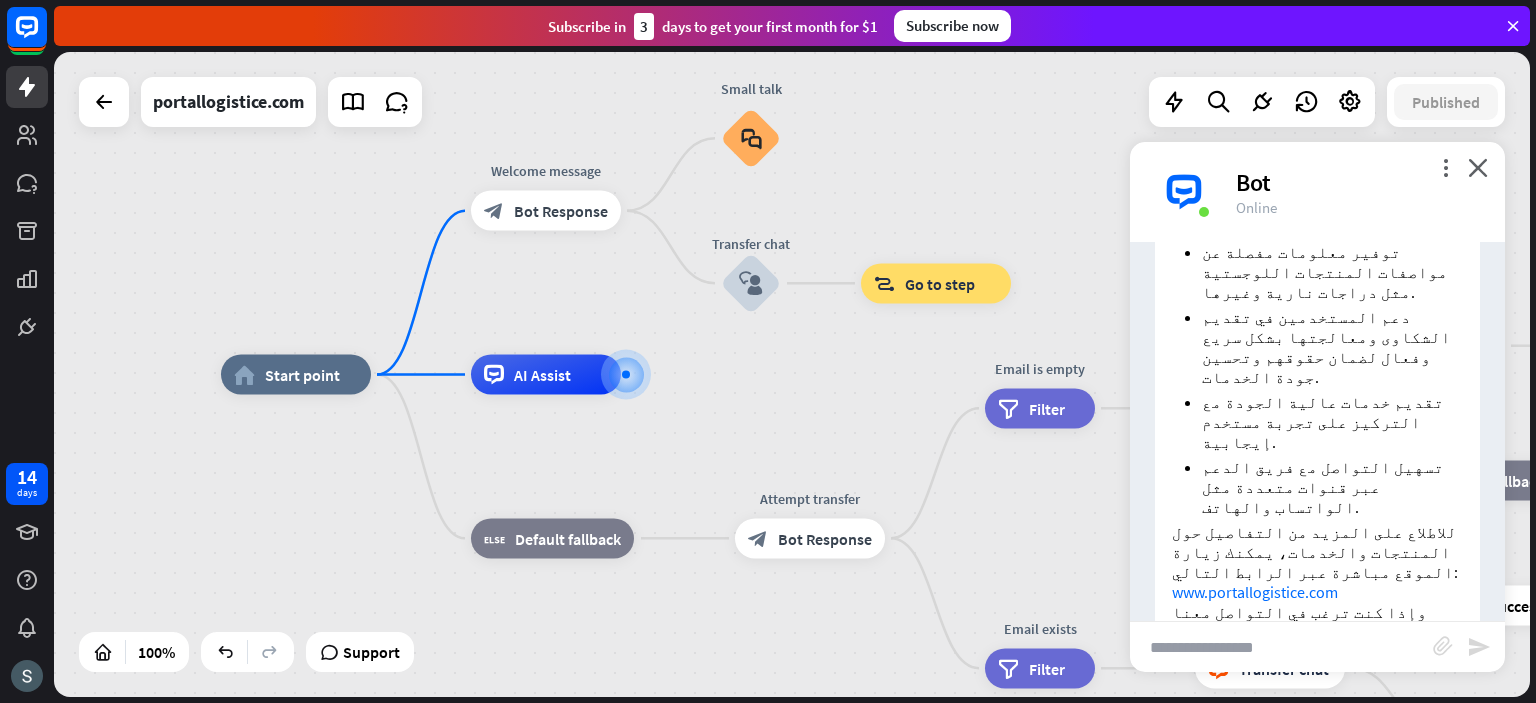 click on "home_2   Start point                 Welcome message   block_bot_response   Bot Response                 Small talk   block_faq                 Transfer chat   block_user_input                   block_goto   Go to step                     AI Assist                       block_fallback   Default fallback                 Attempt transfer   block_bot_response   Bot Response                 Email is empty   filter   Filter                 Collect email   block_bot_response   Bot Response                   block_user_input                 Thanks for email!   block_bot_response   Bot Response                 Go to "Transfer chat"   block_goto   Go to step                   block_fallback   Fallback                   block_goto   Go to step                 Email exists   filter   Filter                   block_livechat   Transfer chat                   block_success   Success                   block_failure   Failure                 No agents to chat.   block_bot_response   Bot Response" at bounding box center (792, 374) 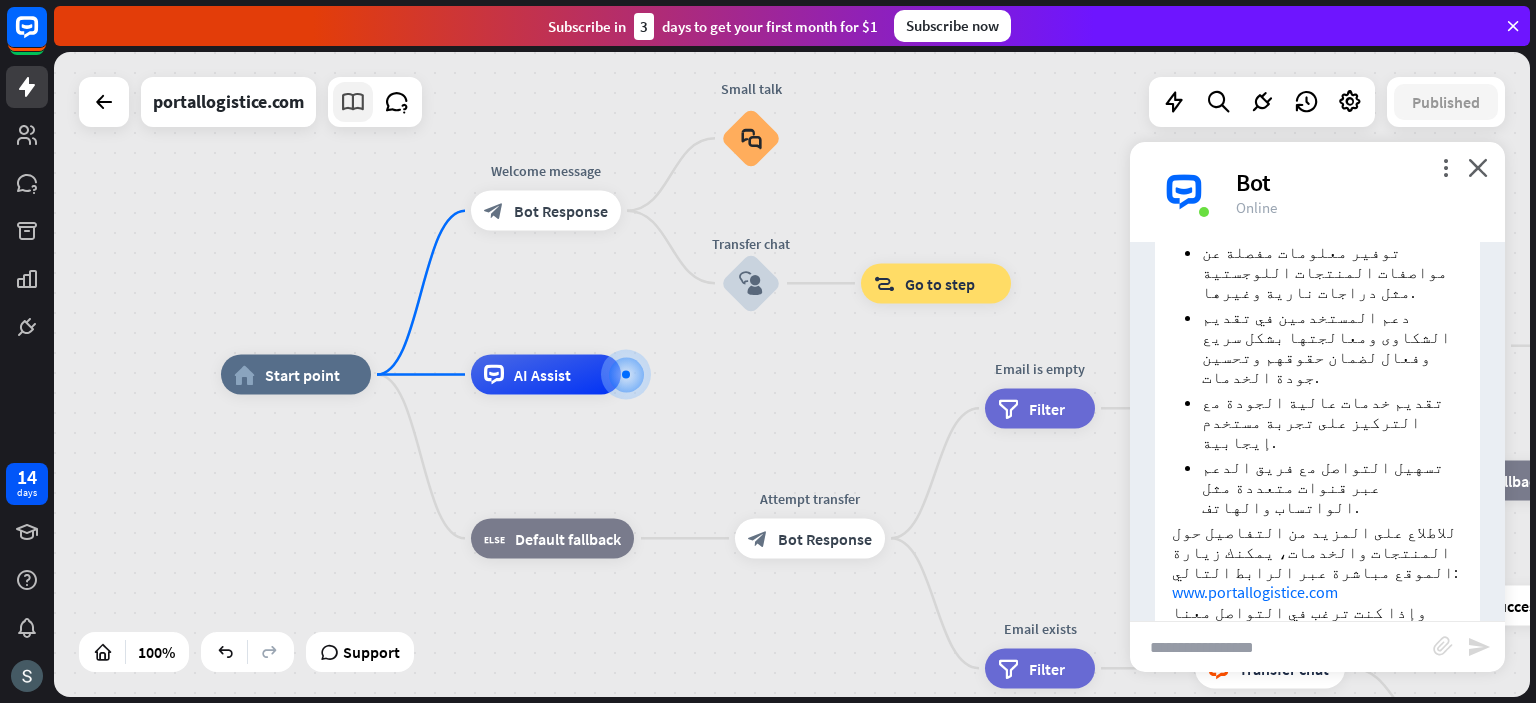 click at bounding box center (353, 102) 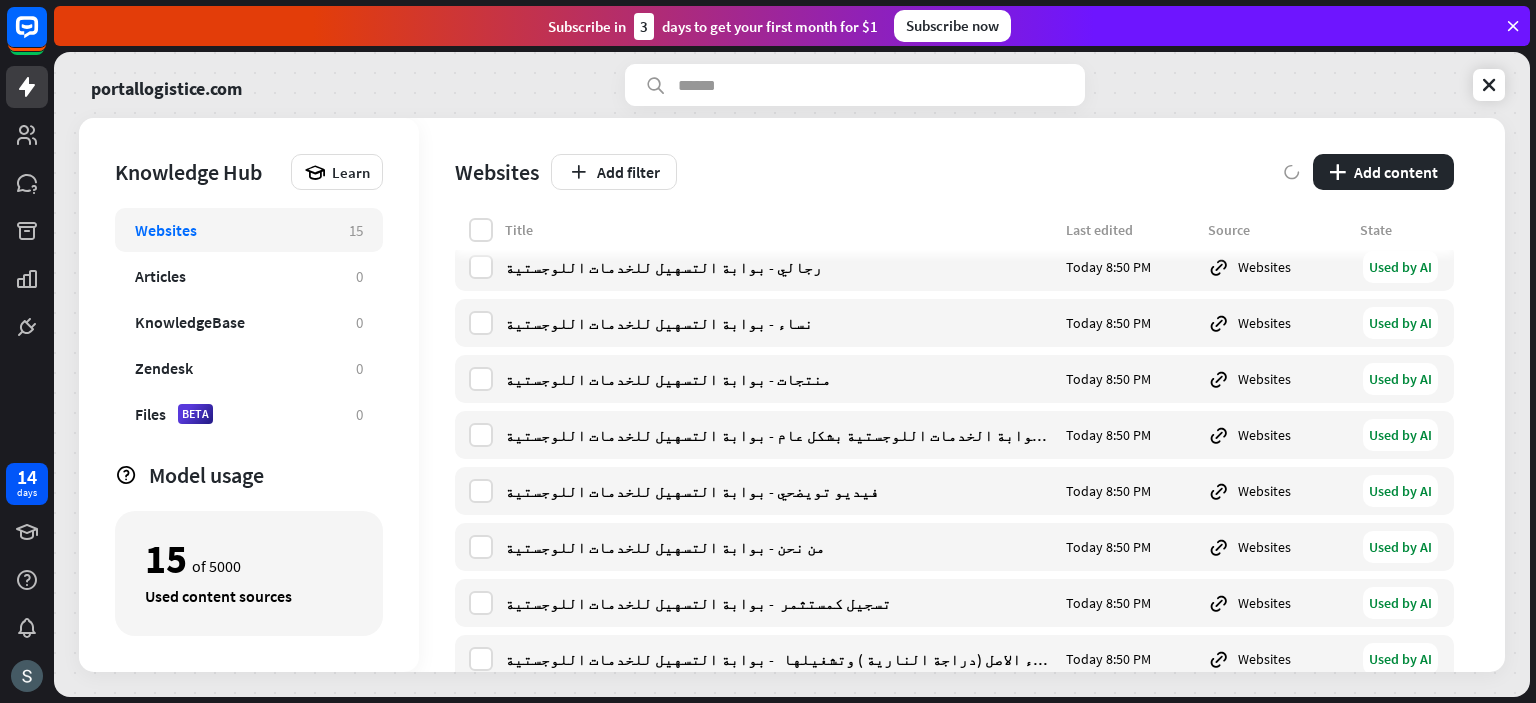 scroll, scrollTop: 461, scrollLeft: 0, axis: vertical 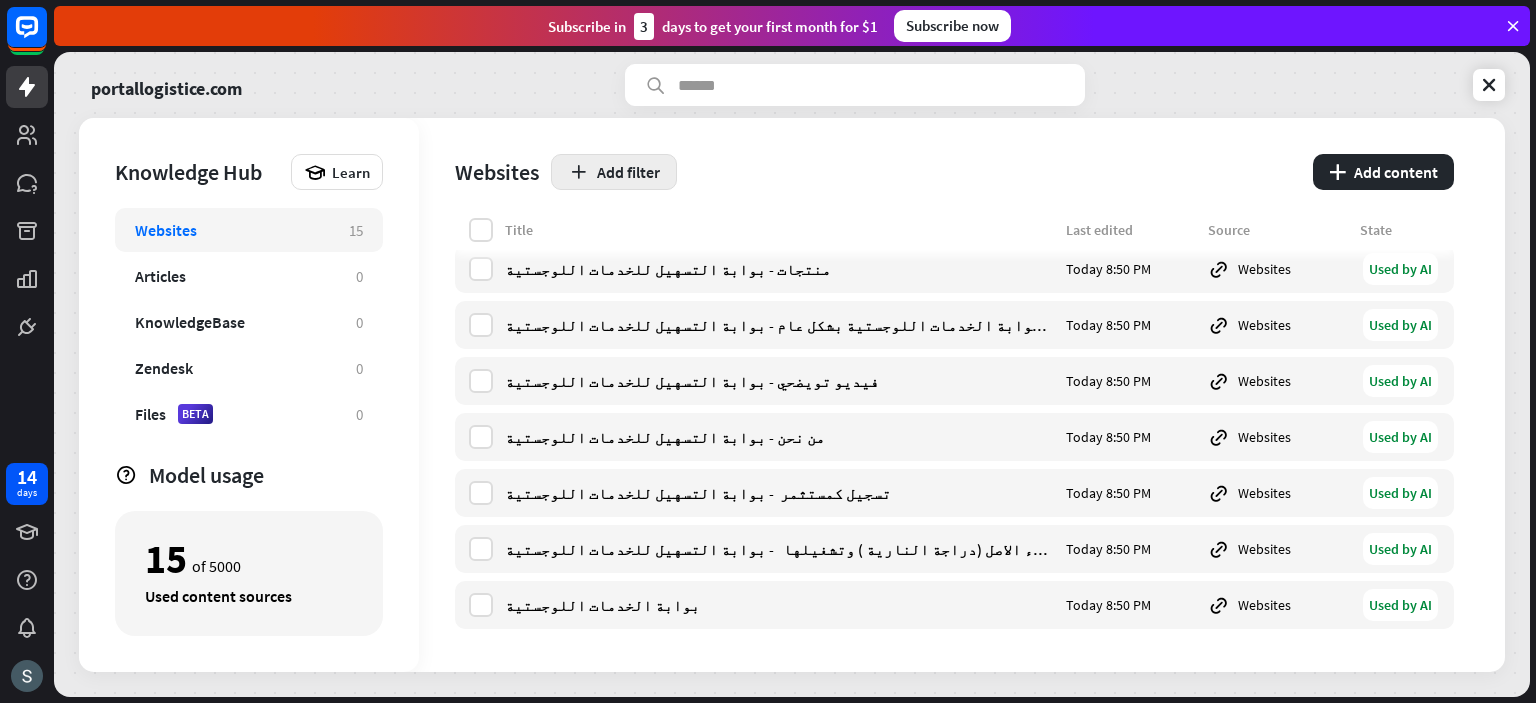 click on "Add filter" at bounding box center [614, 172] 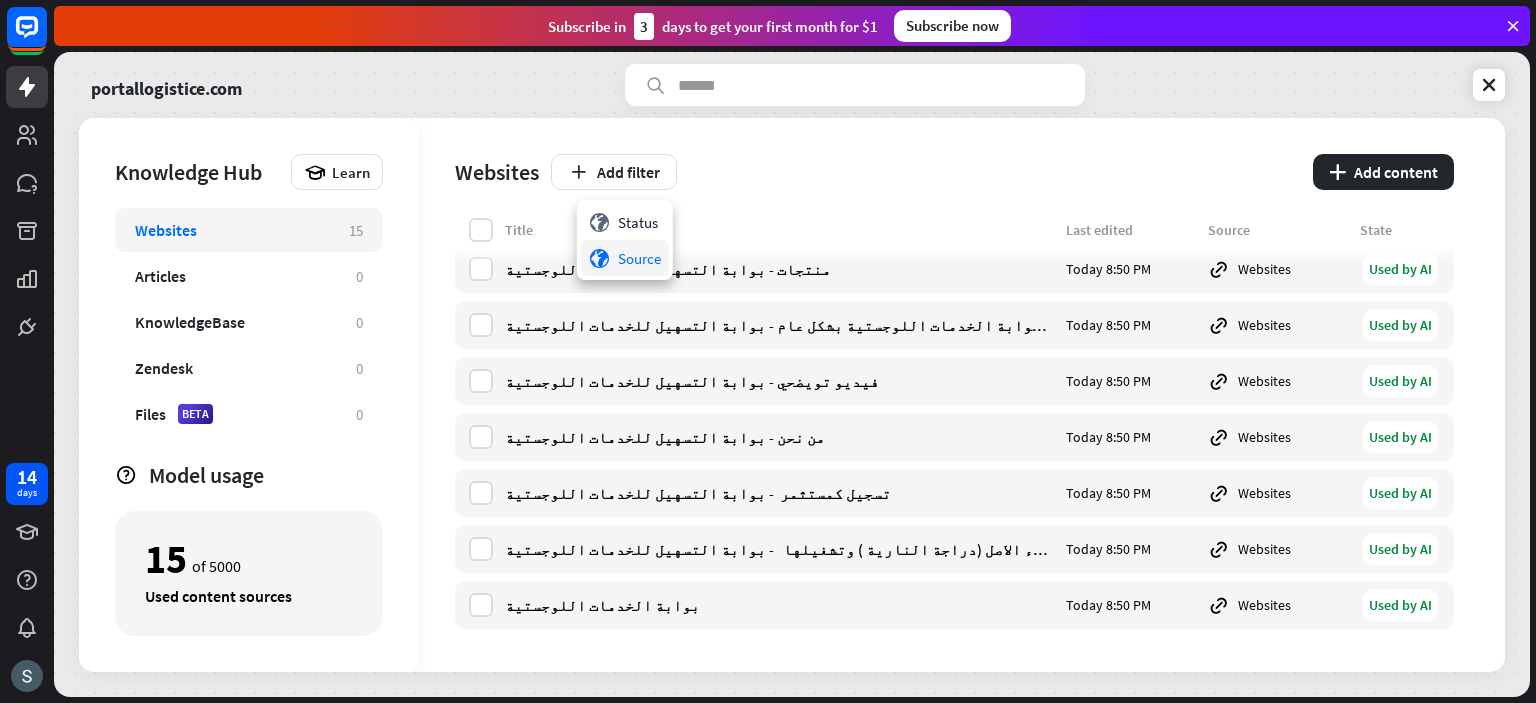 click on "globe
Source" at bounding box center (625, 258) 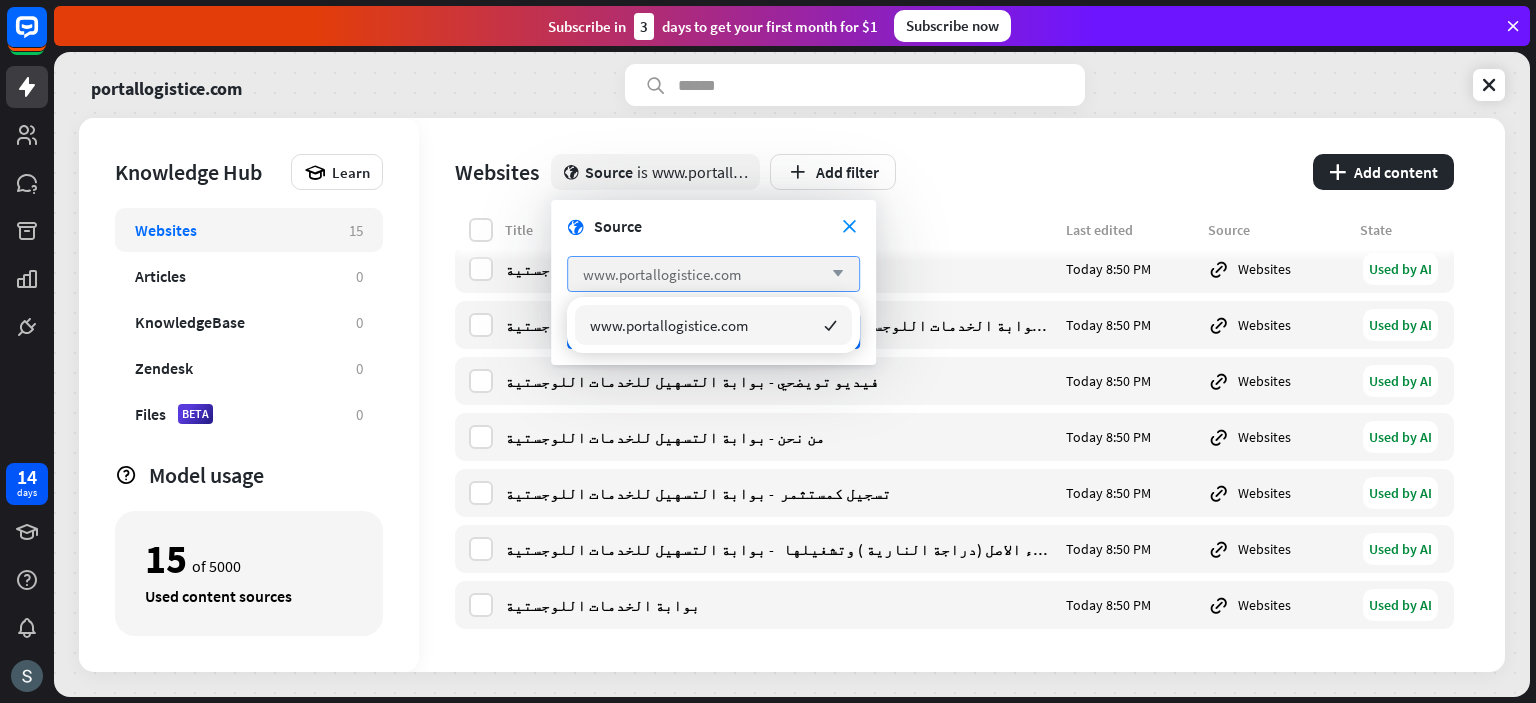 click on "www.portallogistice.com
arrow_down" at bounding box center [713, 274] 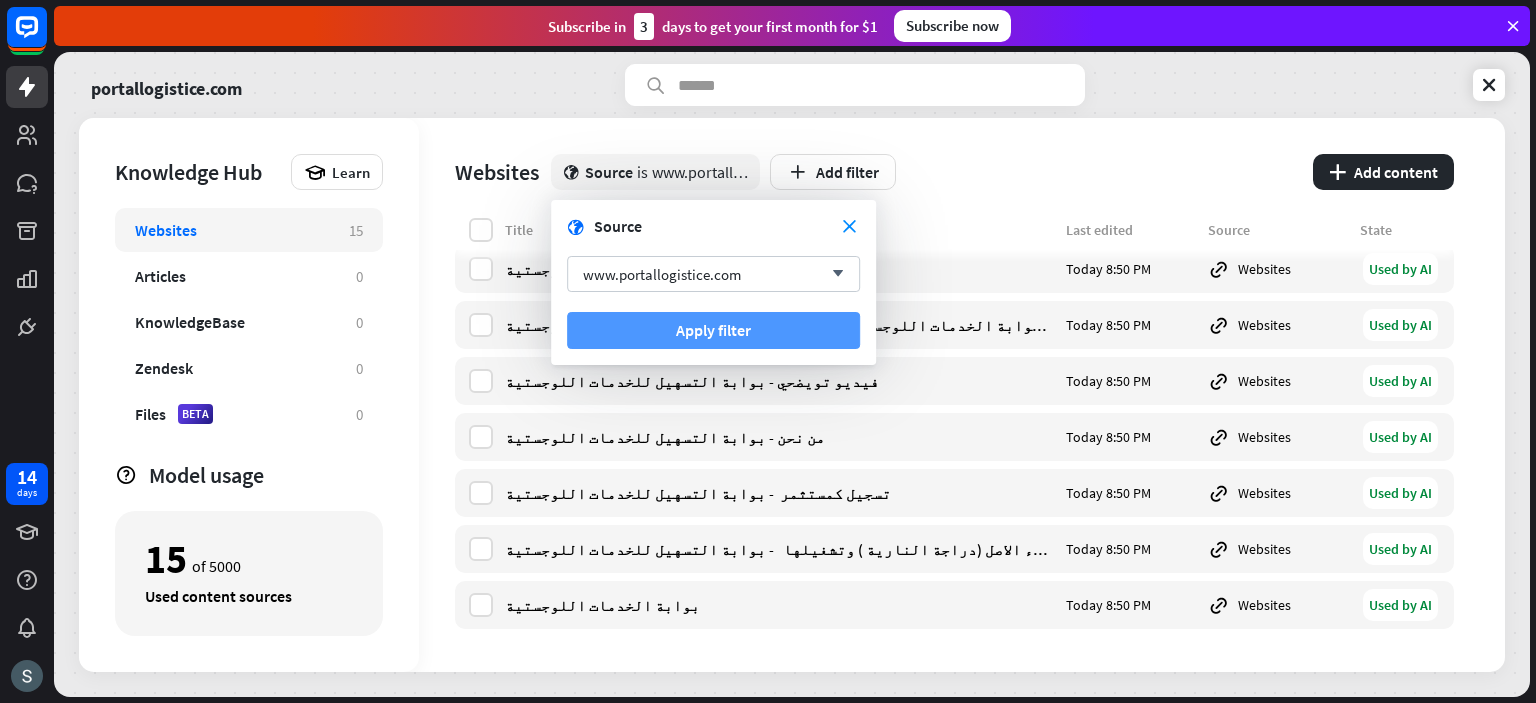 click on "Apply filter" at bounding box center [713, 330] 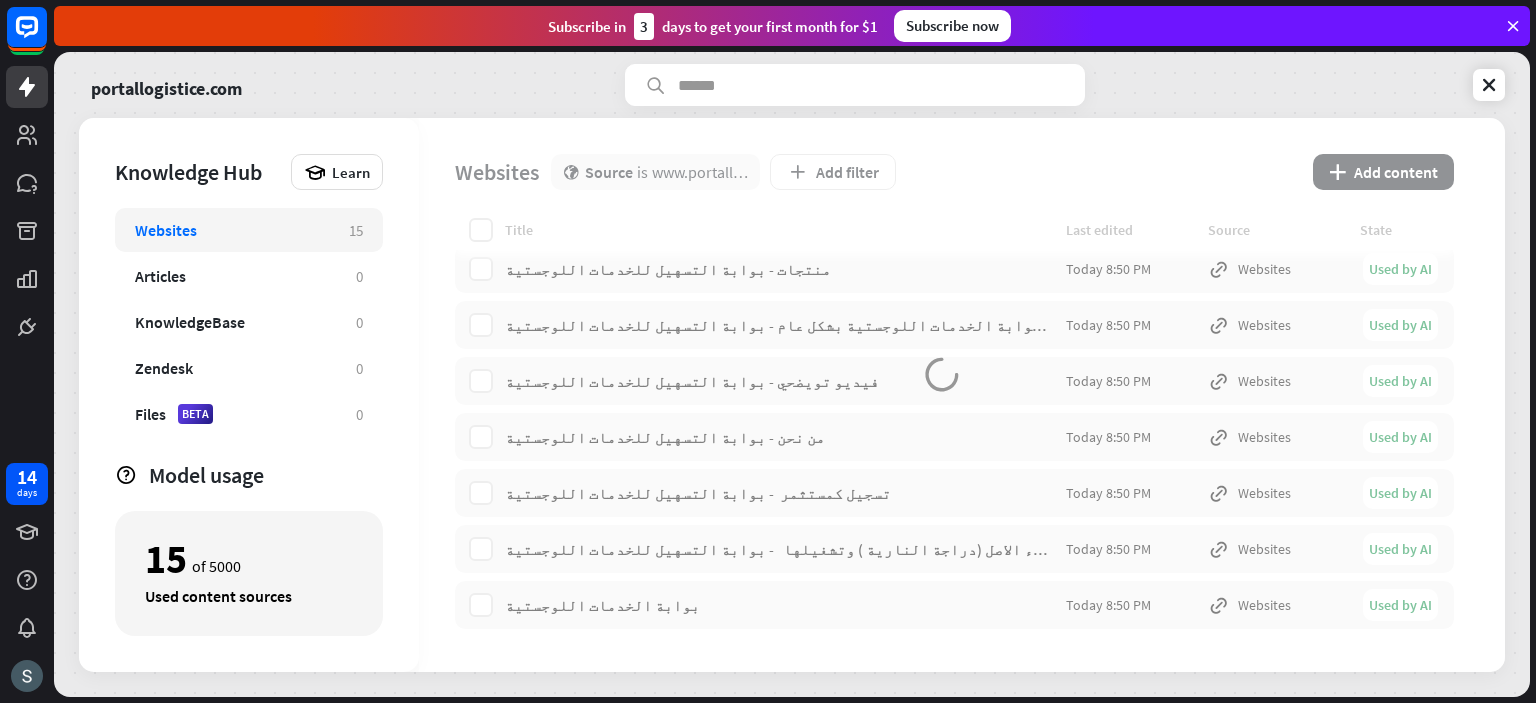 scroll, scrollTop: 0, scrollLeft: 0, axis: both 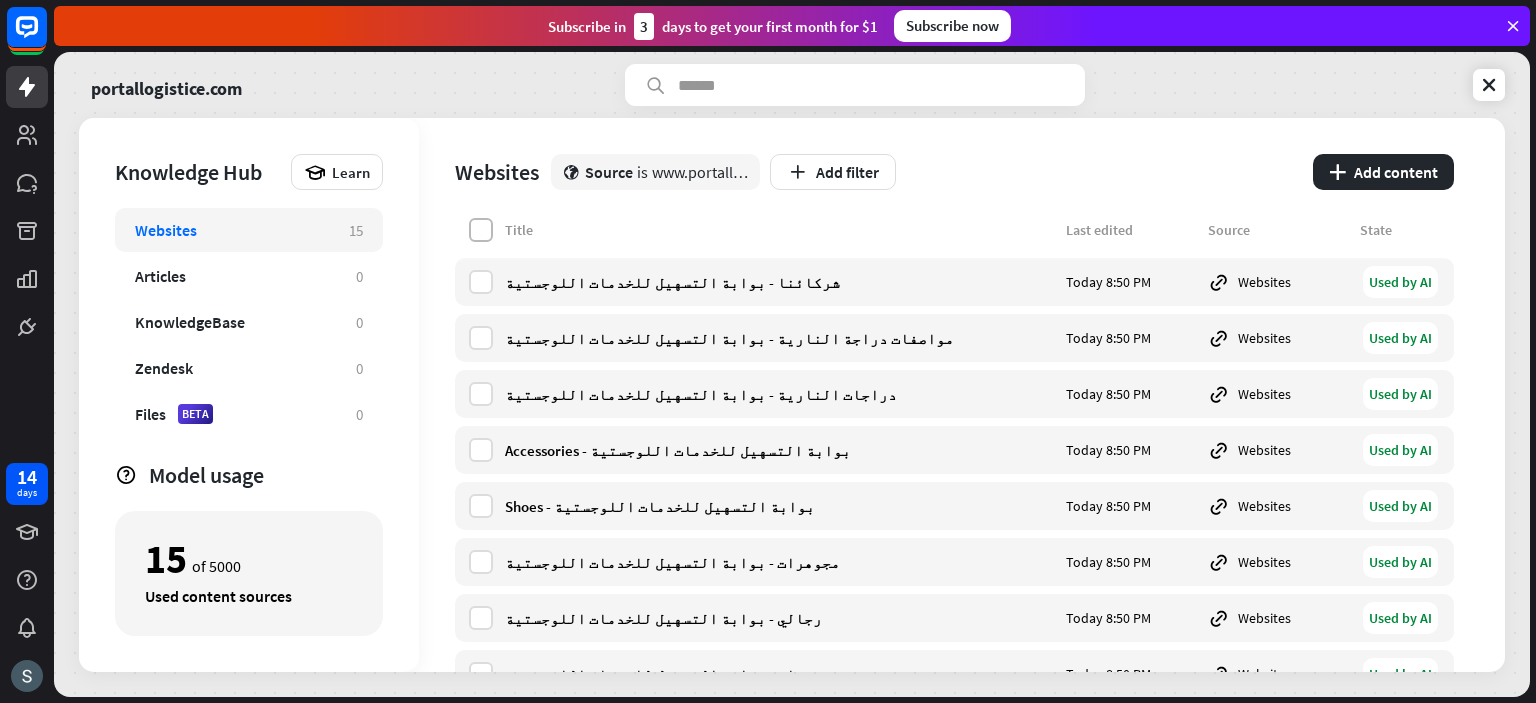 click at bounding box center [481, 230] 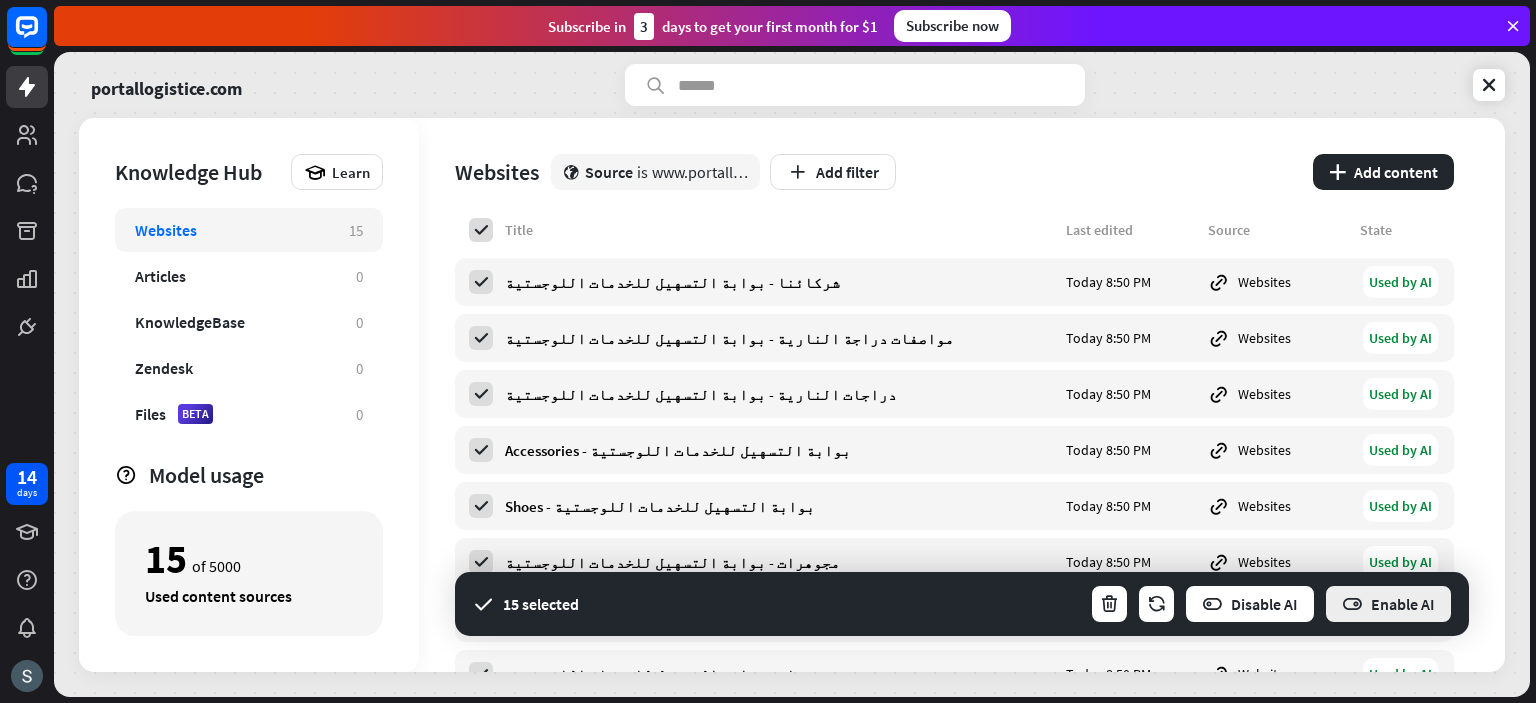 click on "Enable AI" at bounding box center [1388, 604] 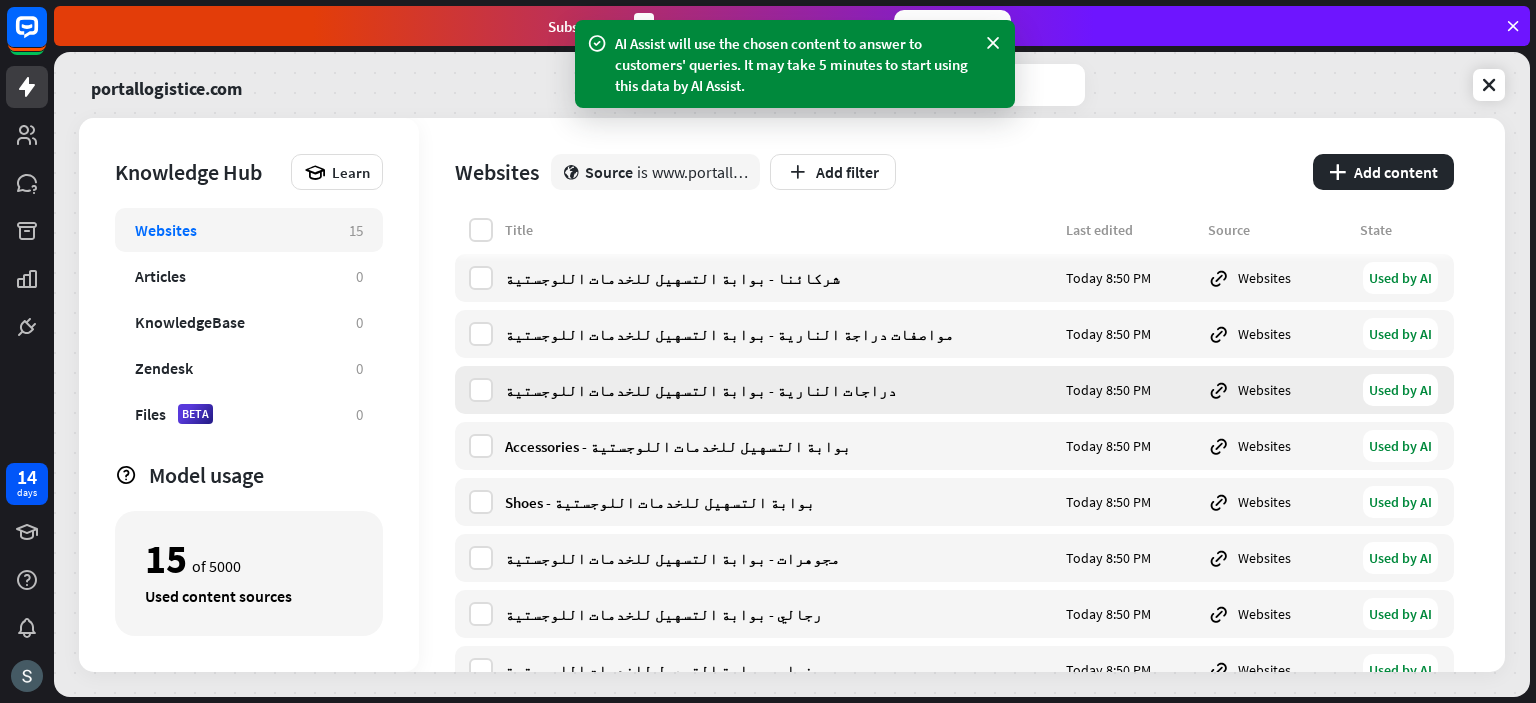scroll, scrollTop: 6, scrollLeft: 0, axis: vertical 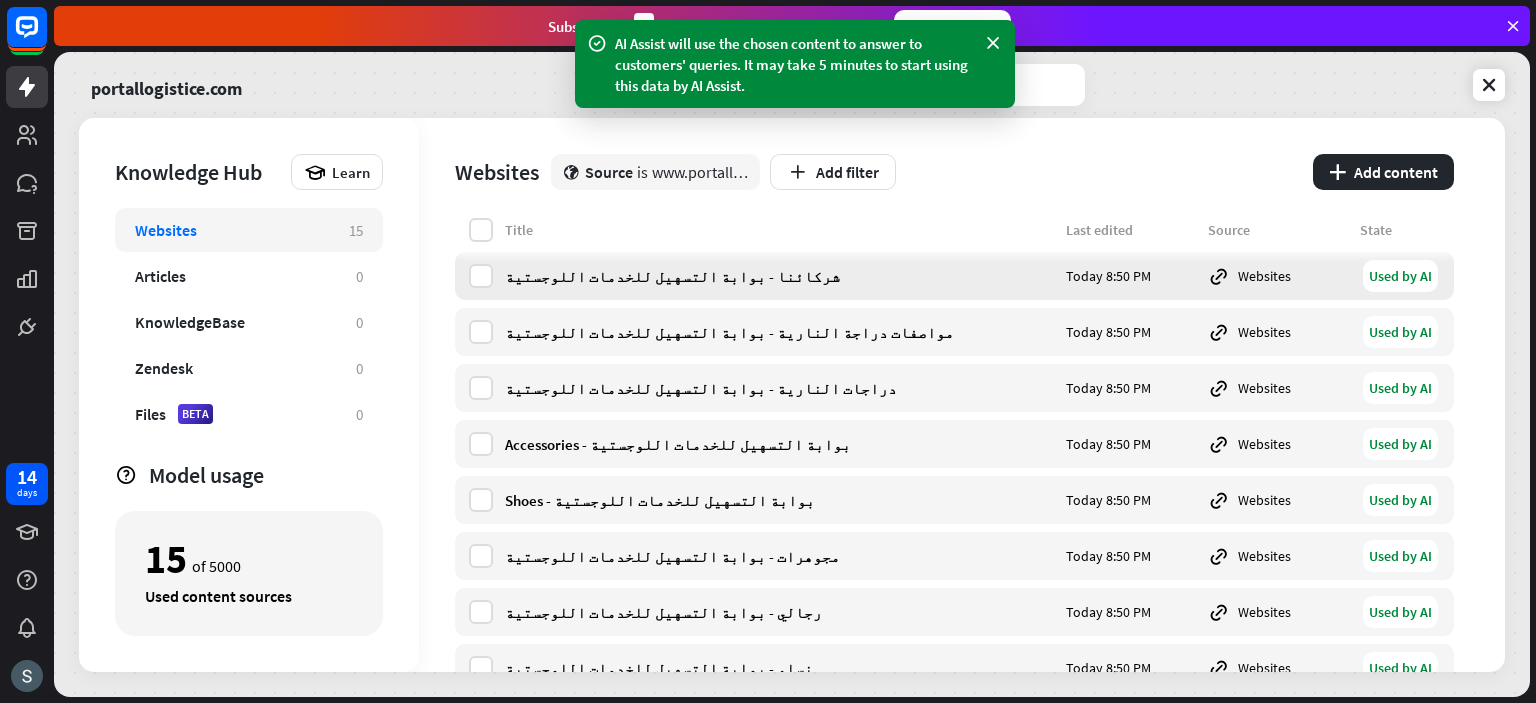 click on "Websites" at bounding box center [1278, 276] 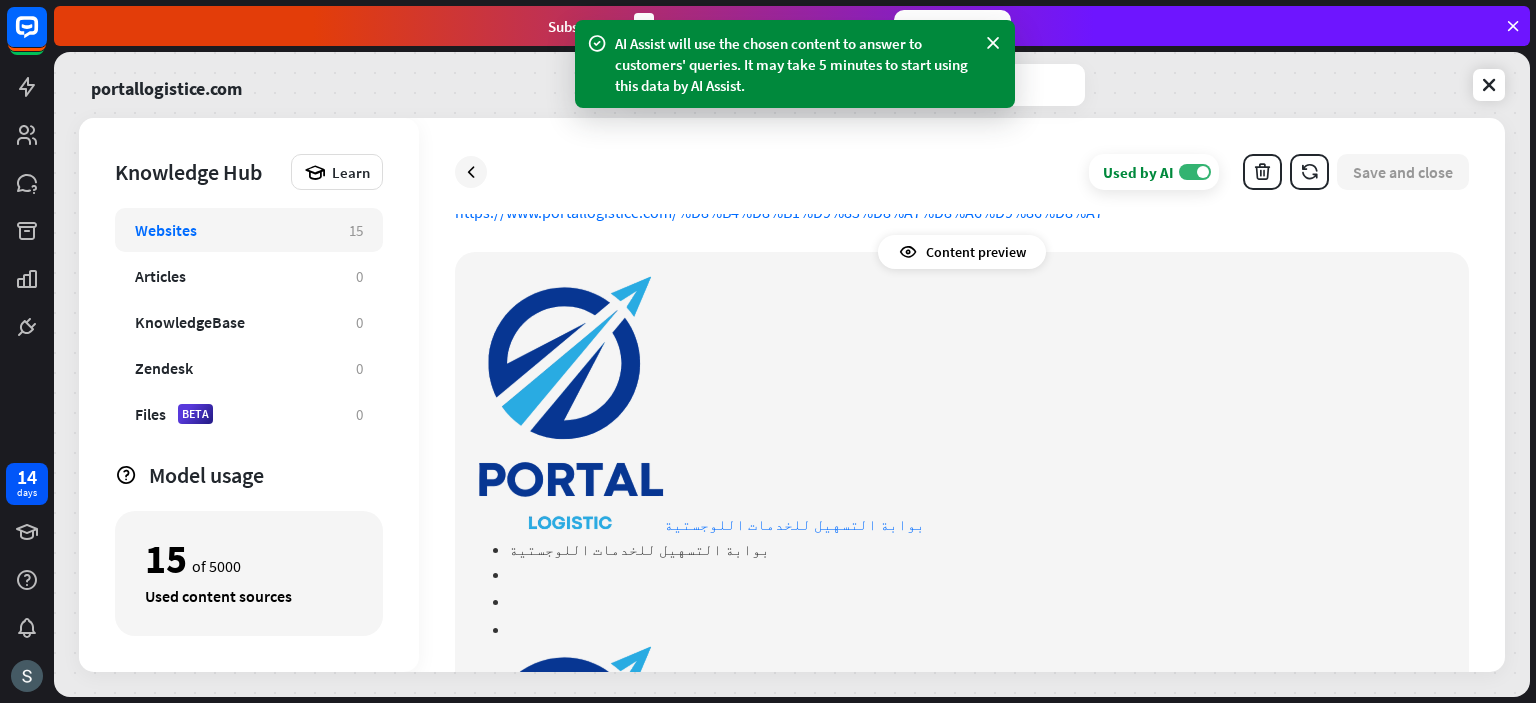 scroll, scrollTop: 0, scrollLeft: 0, axis: both 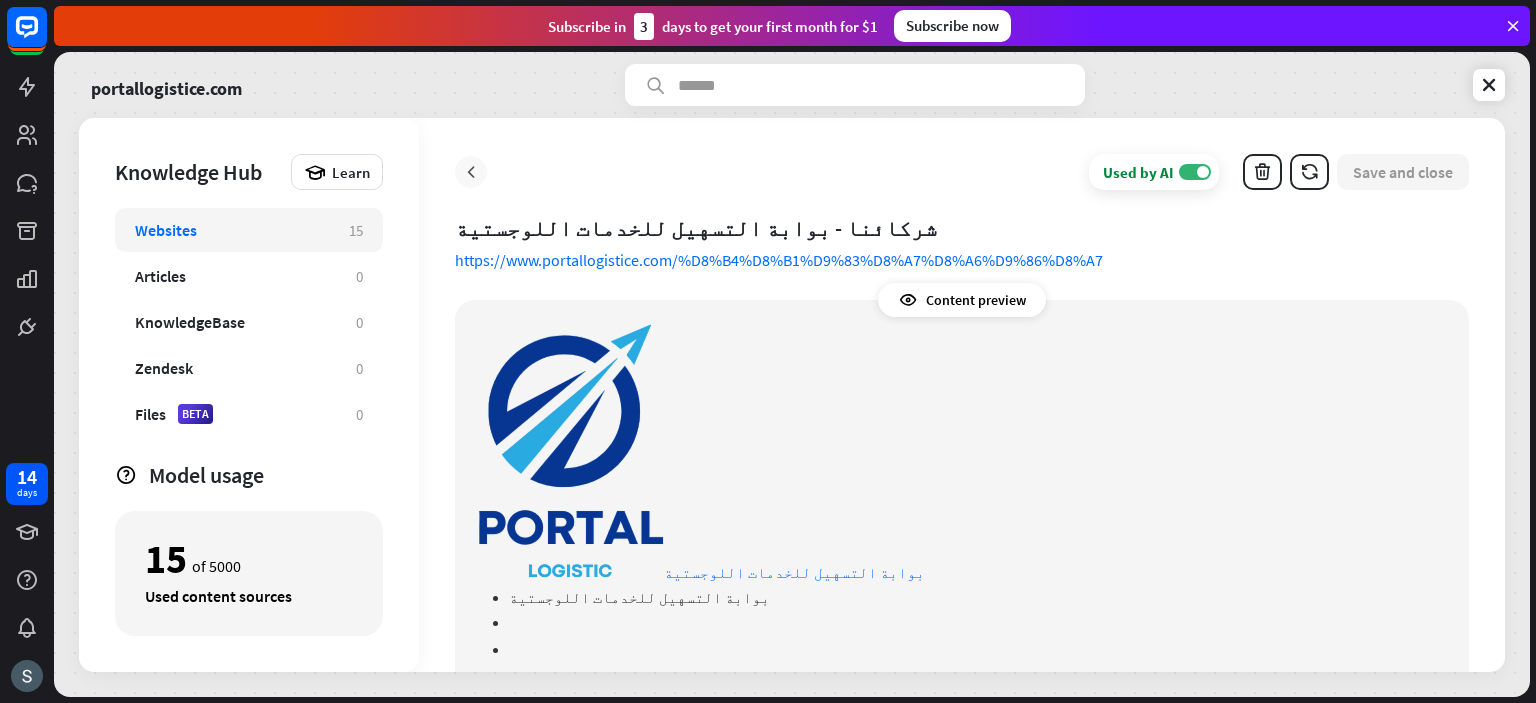 click at bounding box center (471, 172) 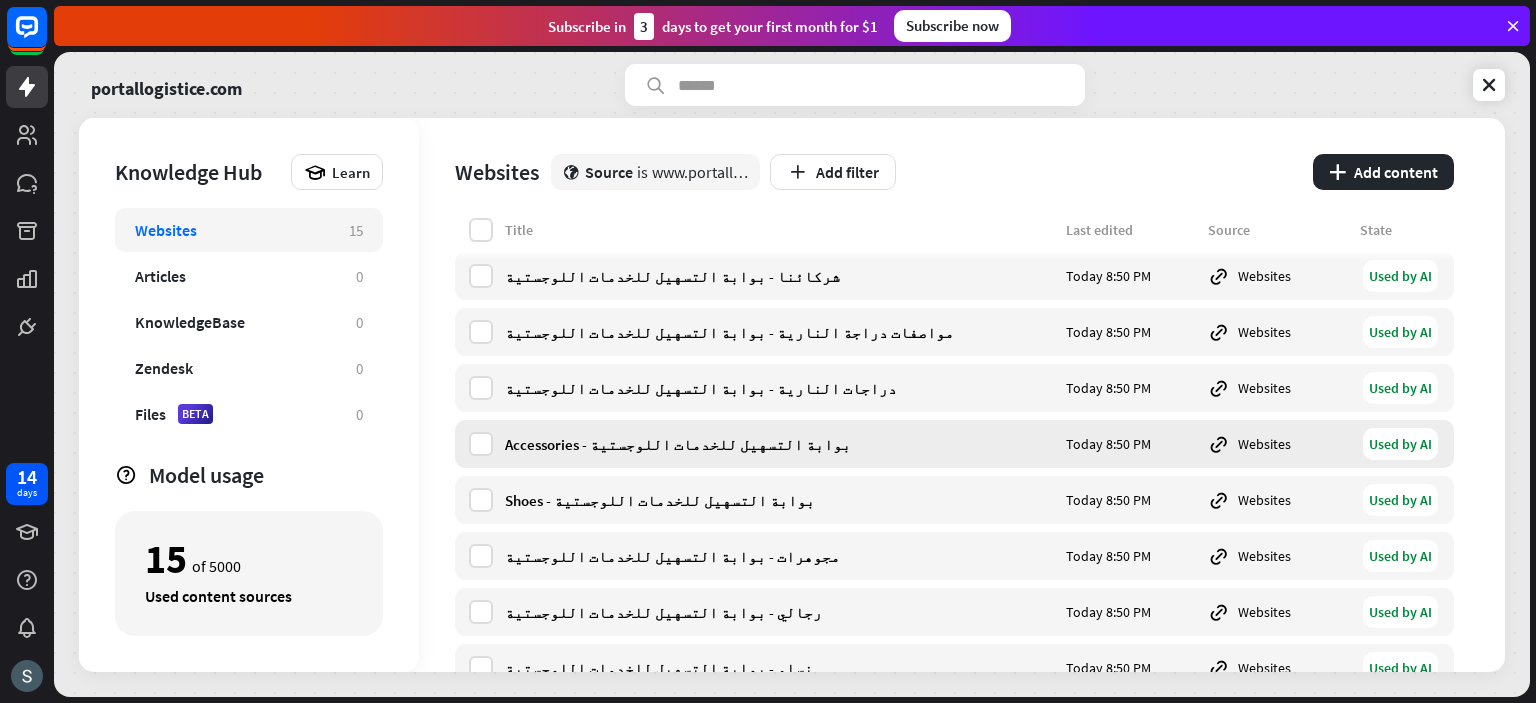 click on "Accessories - بوابة التسهيل للخدمات اللوجستية
Today 8:50 PM
Websites
Used by AI" at bounding box center (954, 444) 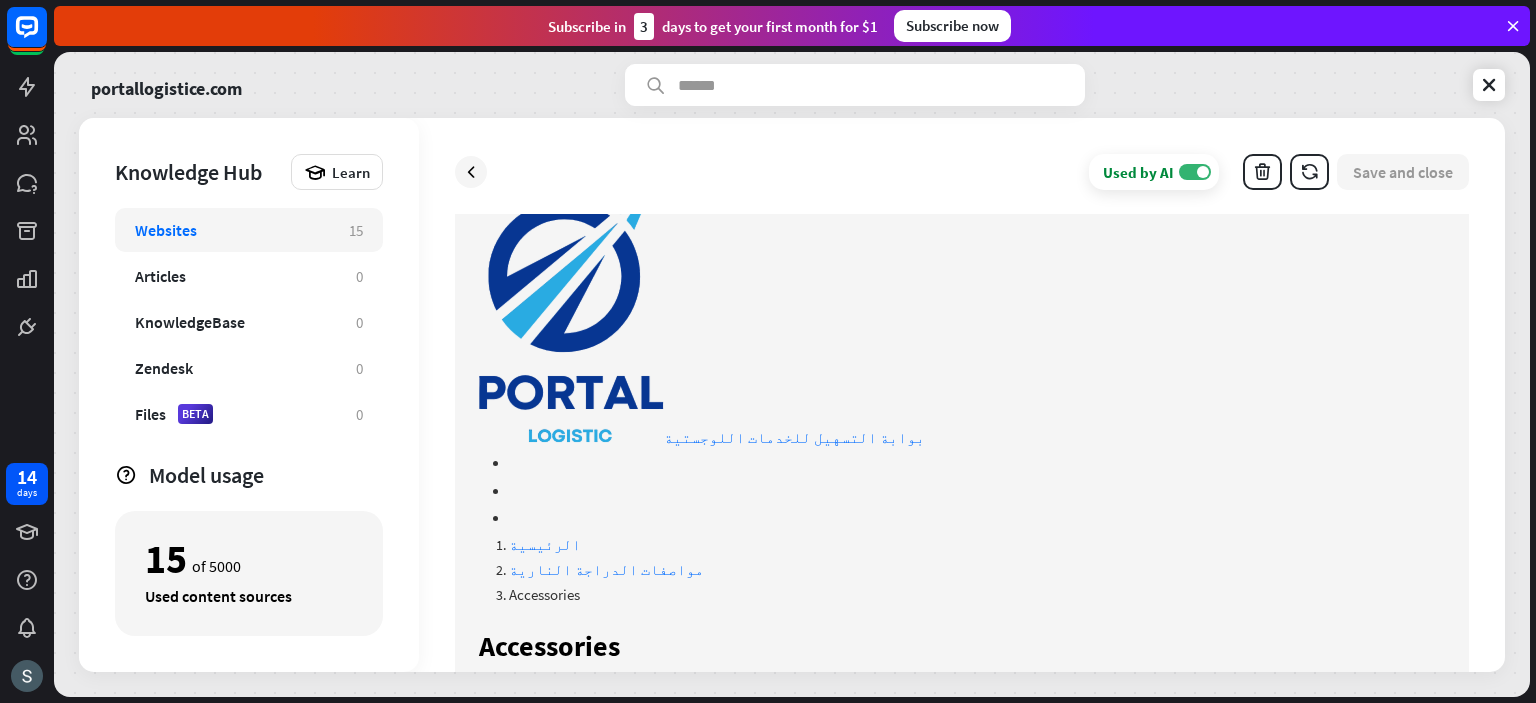 scroll, scrollTop: 0, scrollLeft: 0, axis: both 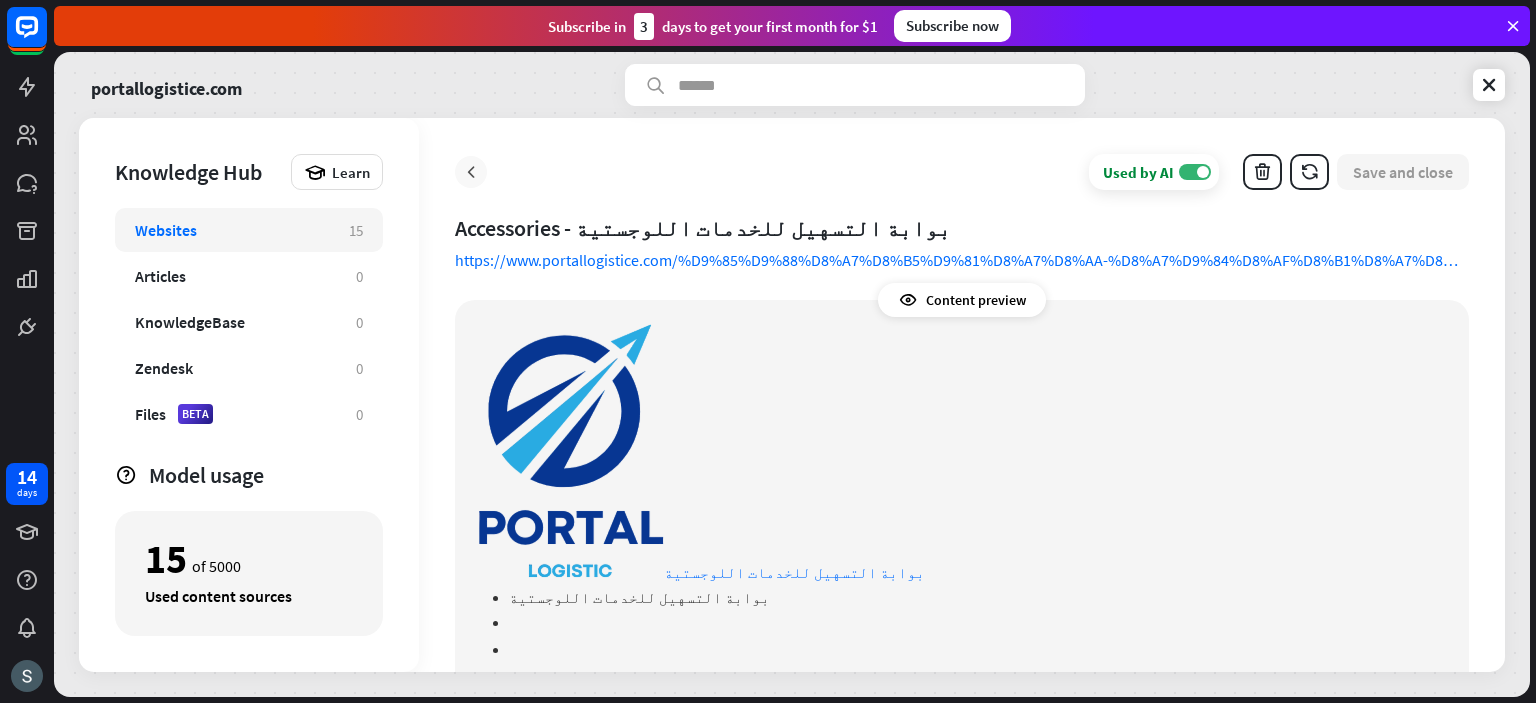 click at bounding box center (471, 172) 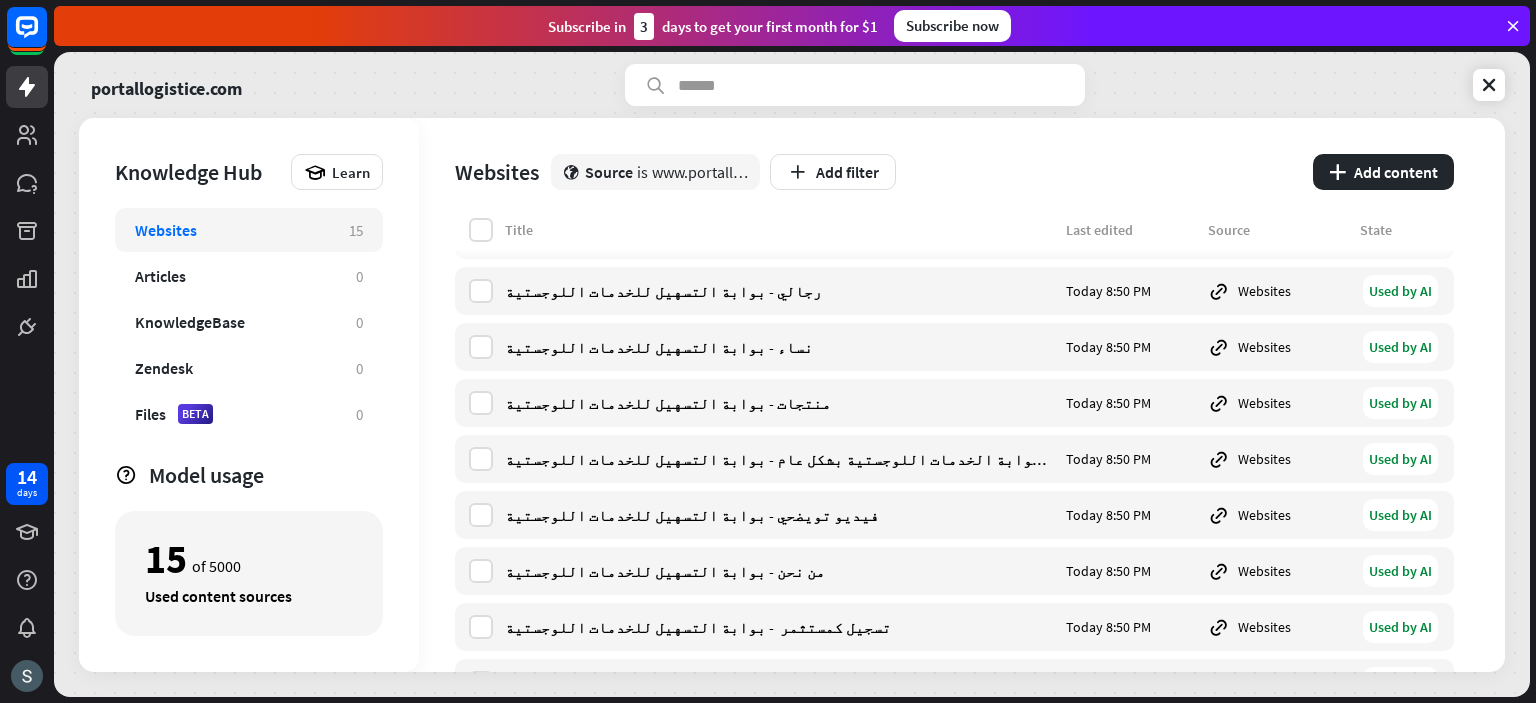 scroll, scrollTop: 461, scrollLeft: 0, axis: vertical 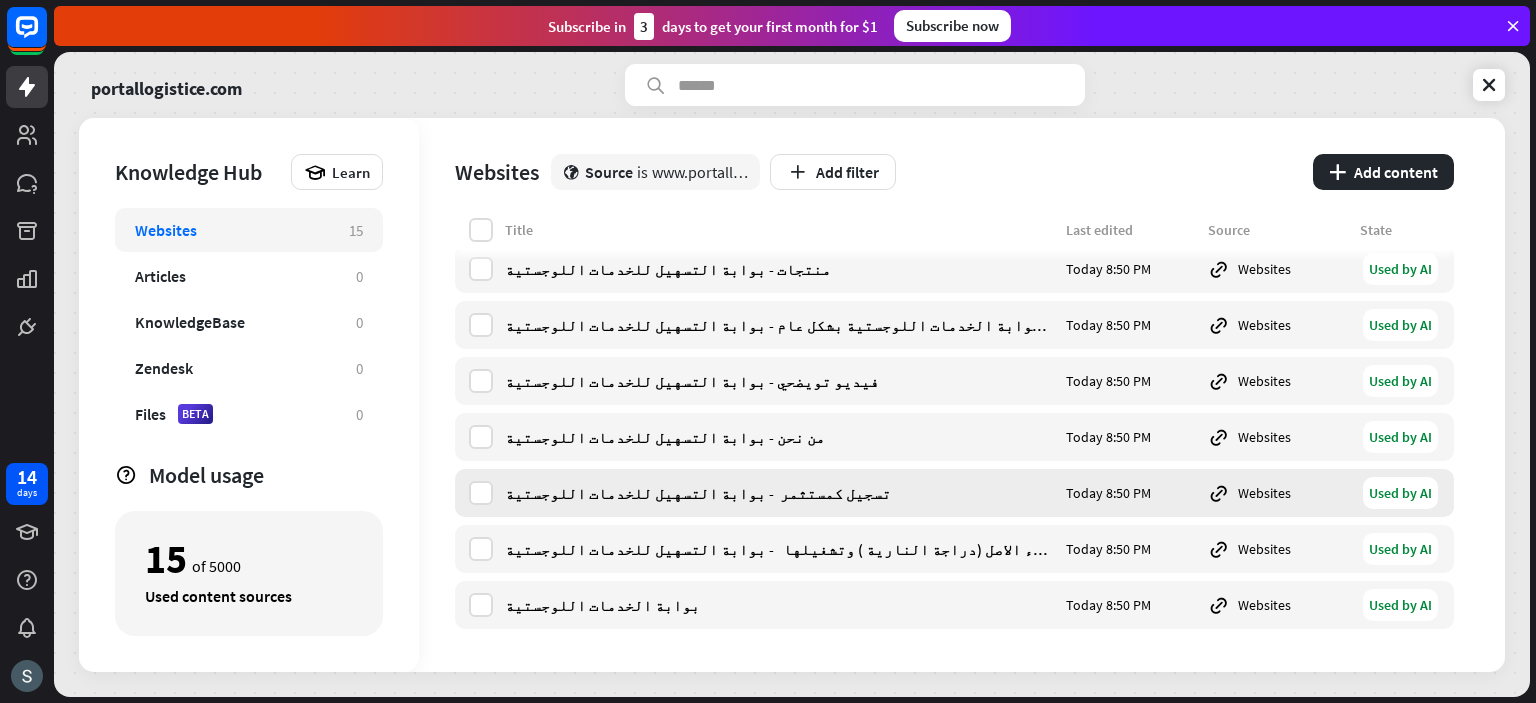 click on "تسجيل كمستثمر  - بوابة التسهيل للخدمات اللوجستية" at bounding box center (779, 493) 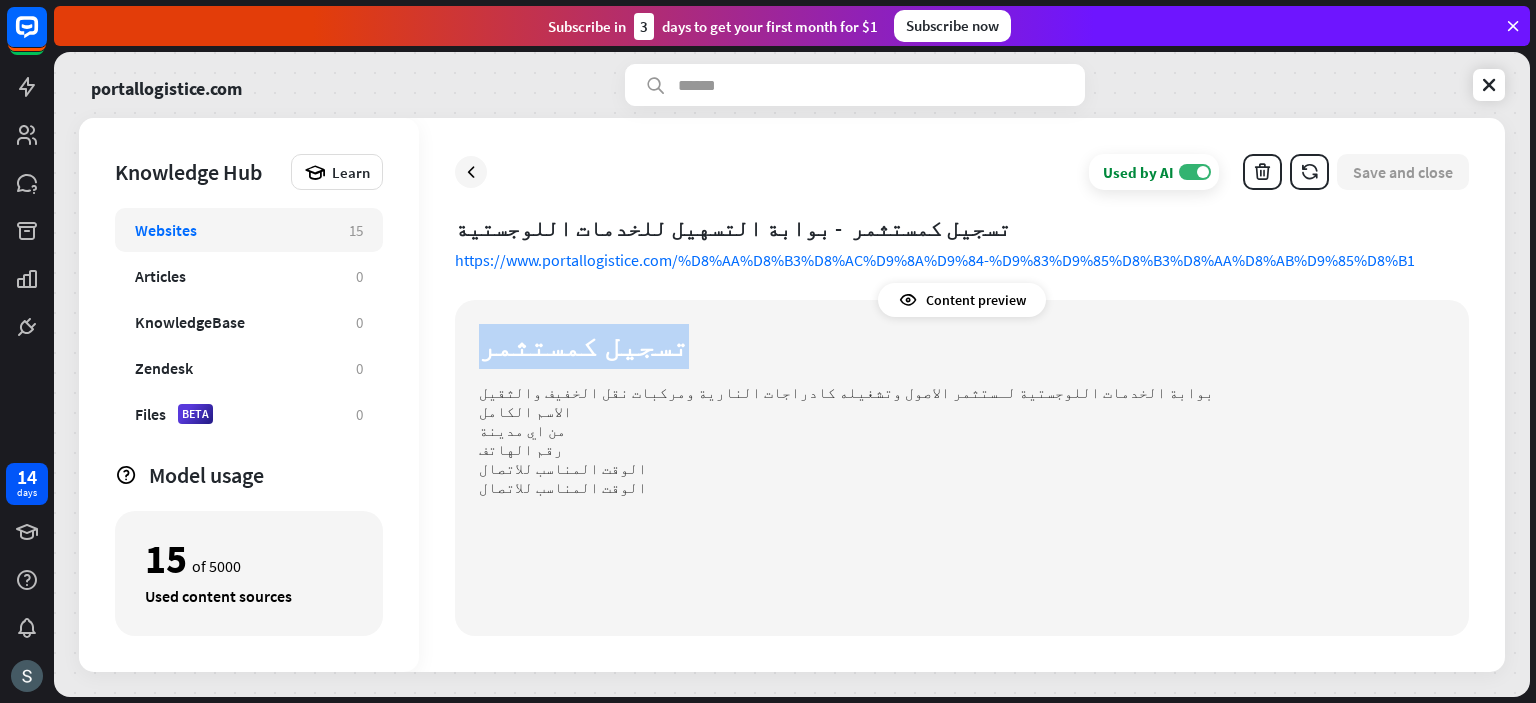 drag, startPoint x: 620, startPoint y: 349, endPoint x: 482, endPoint y: 344, distance: 138.09055 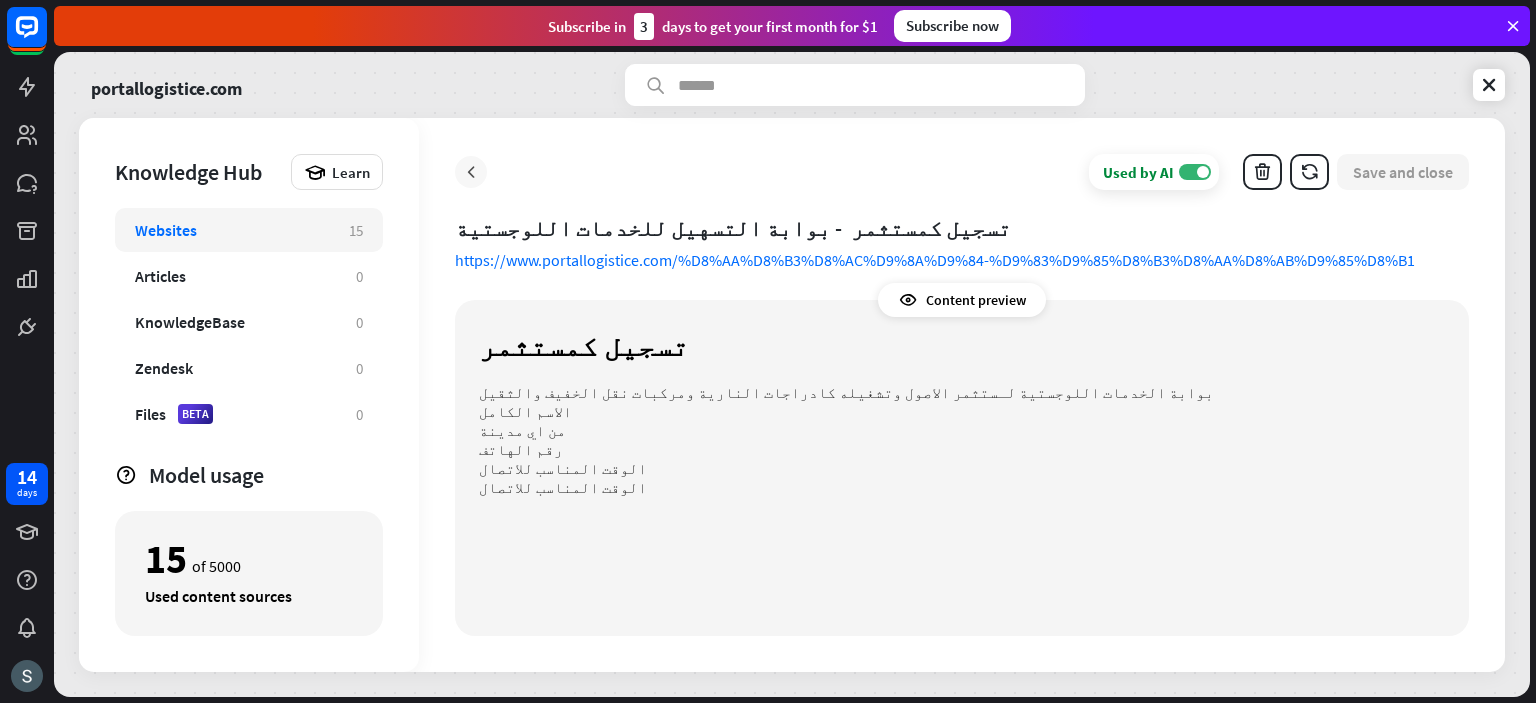 click at bounding box center [471, 172] 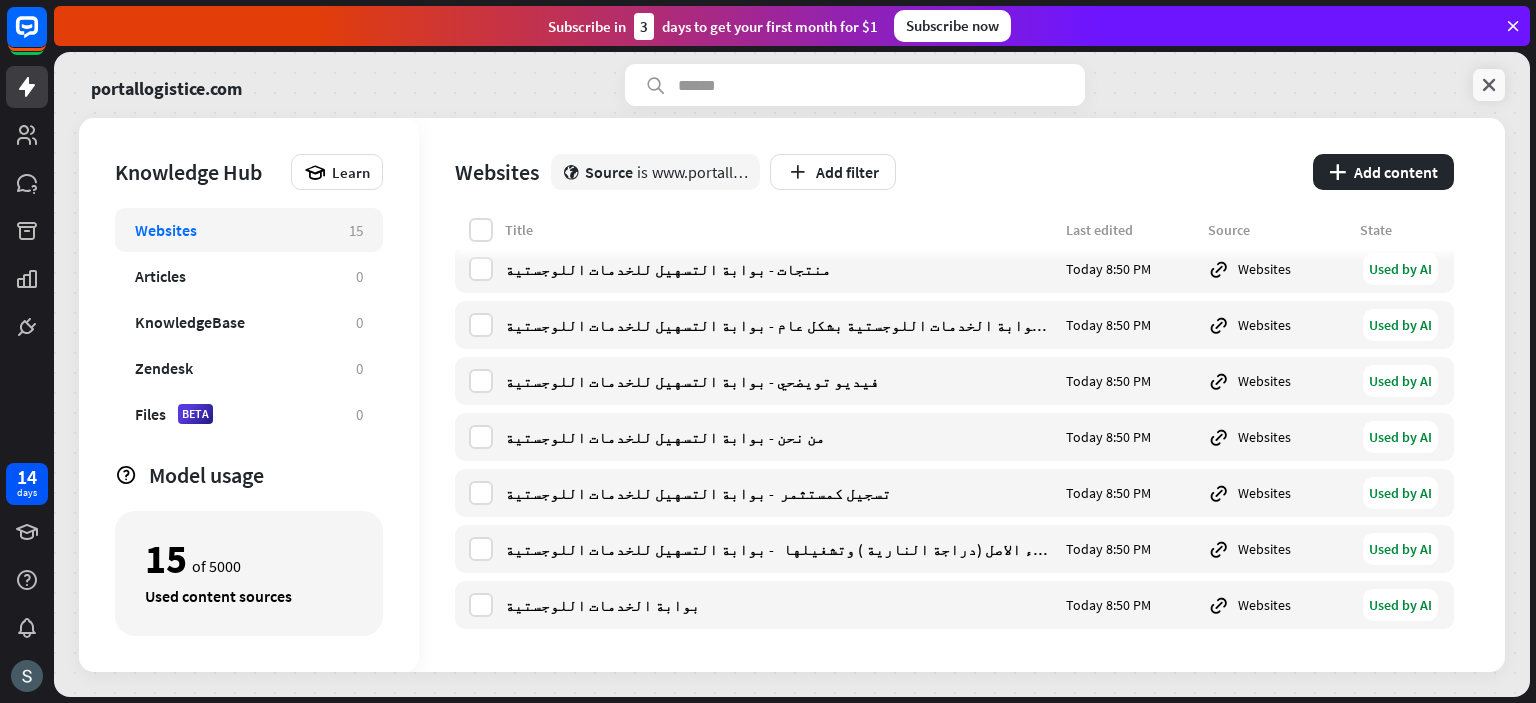 click at bounding box center [1489, 85] 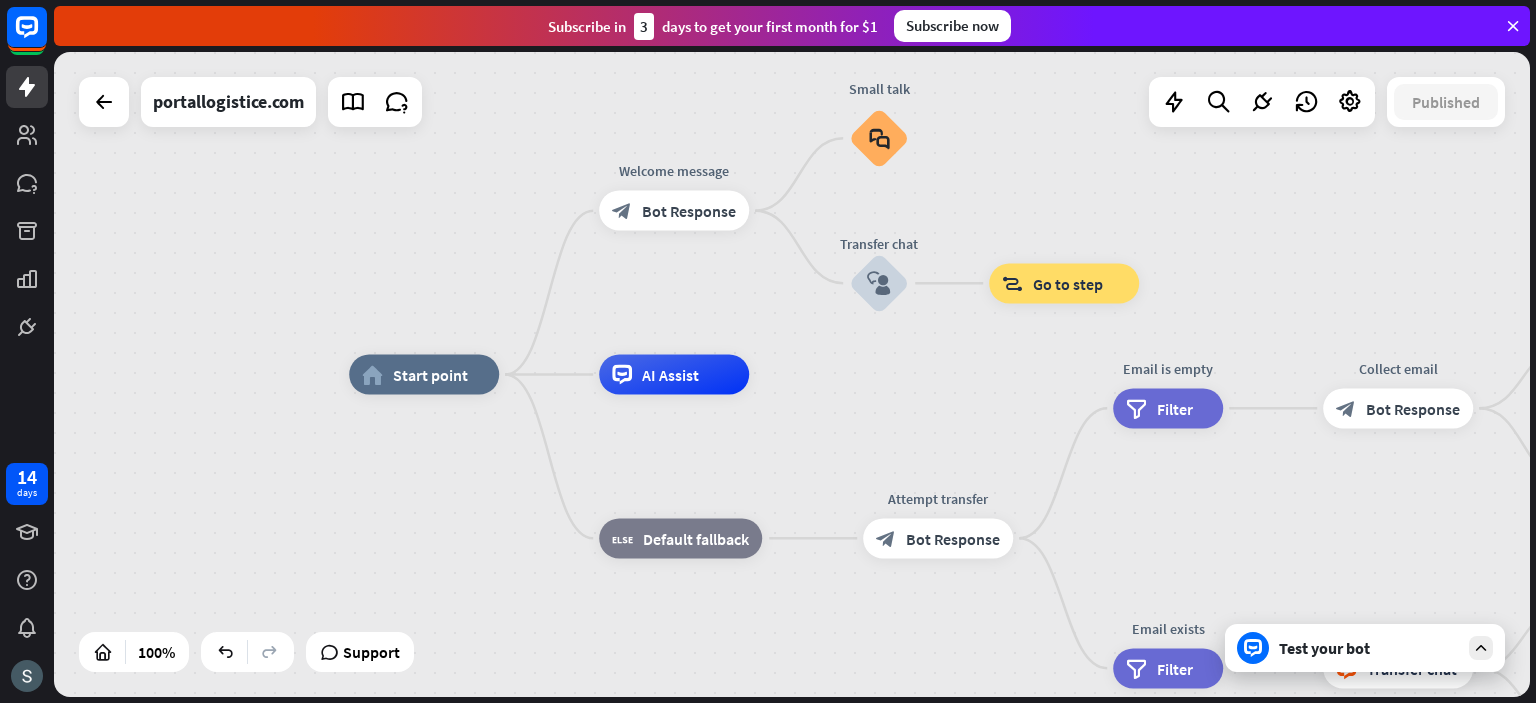 click on "Test your bot" at bounding box center (1369, 648) 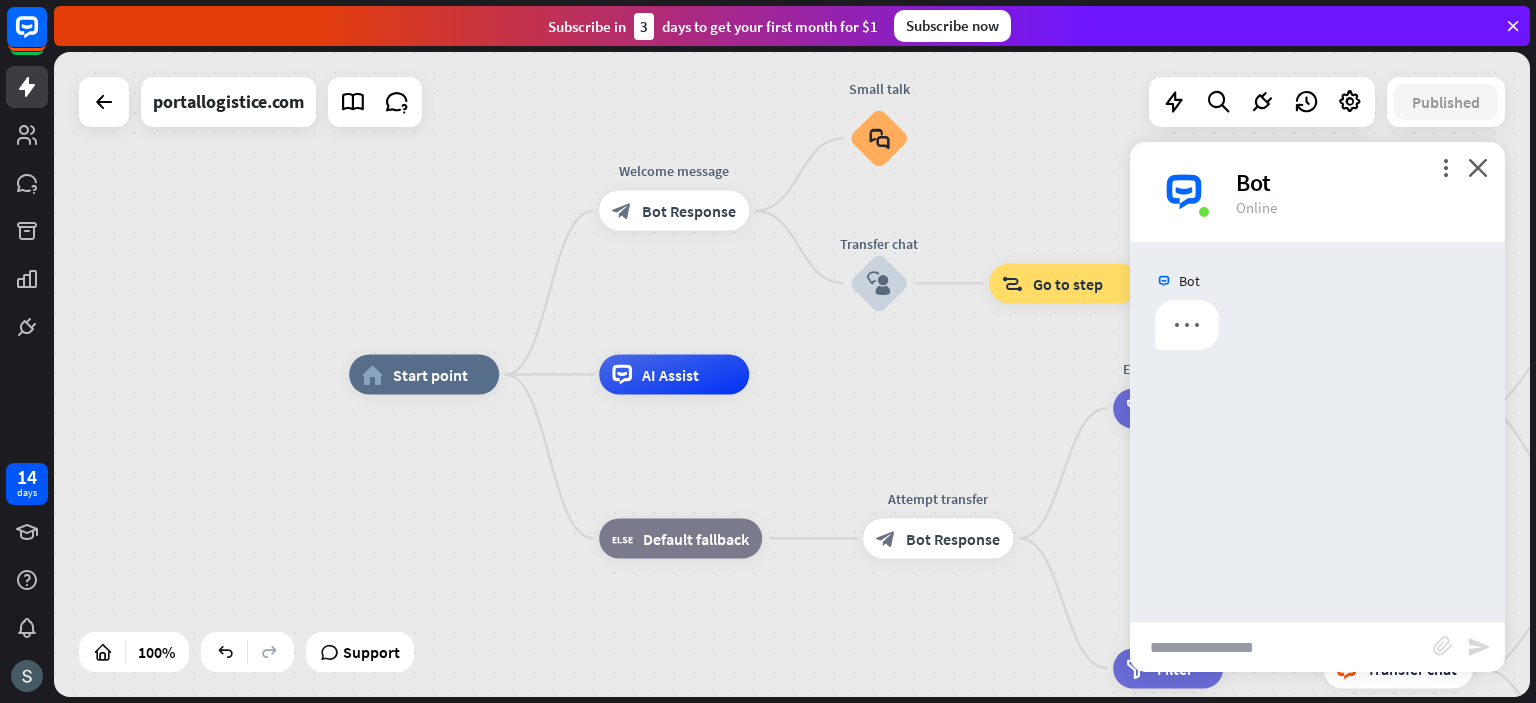 click at bounding box center [1281, 647] 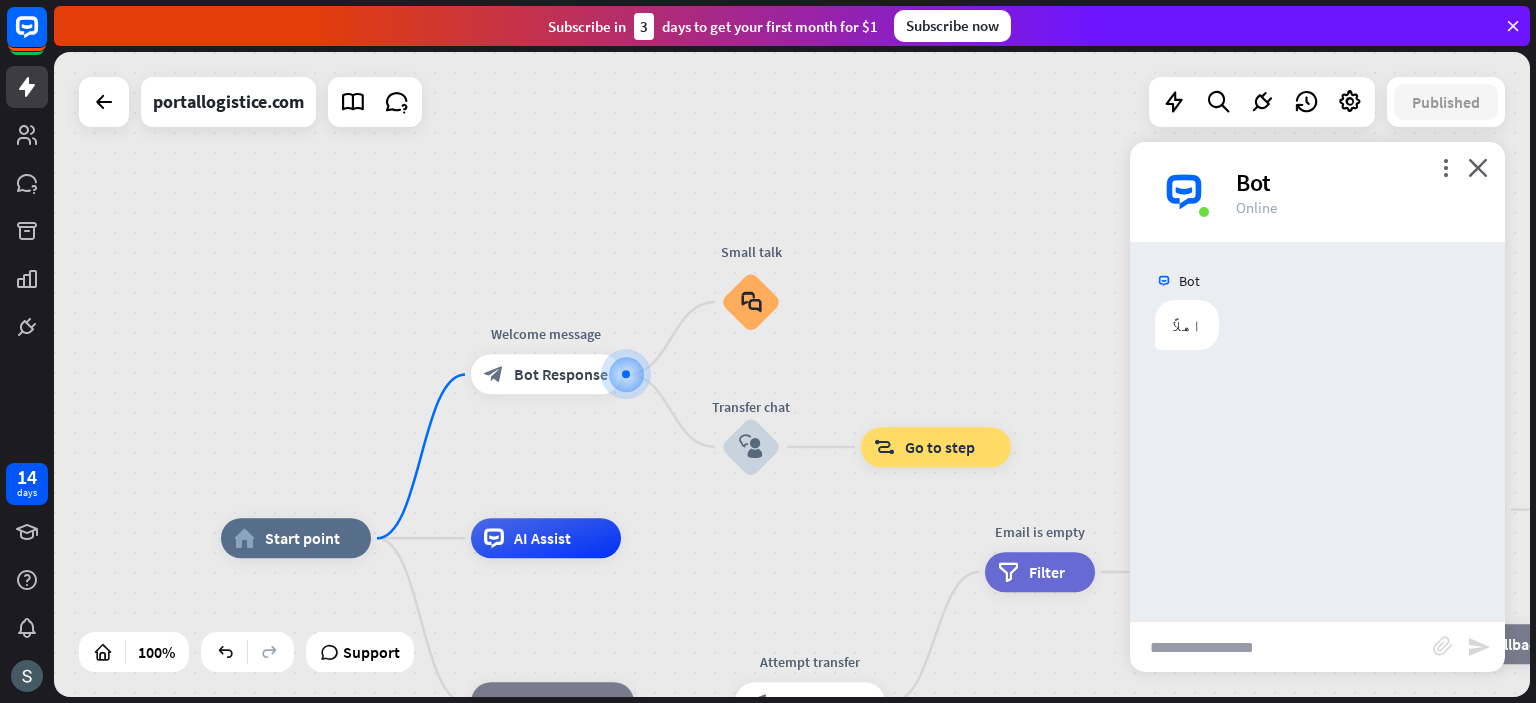 paste on "**********" 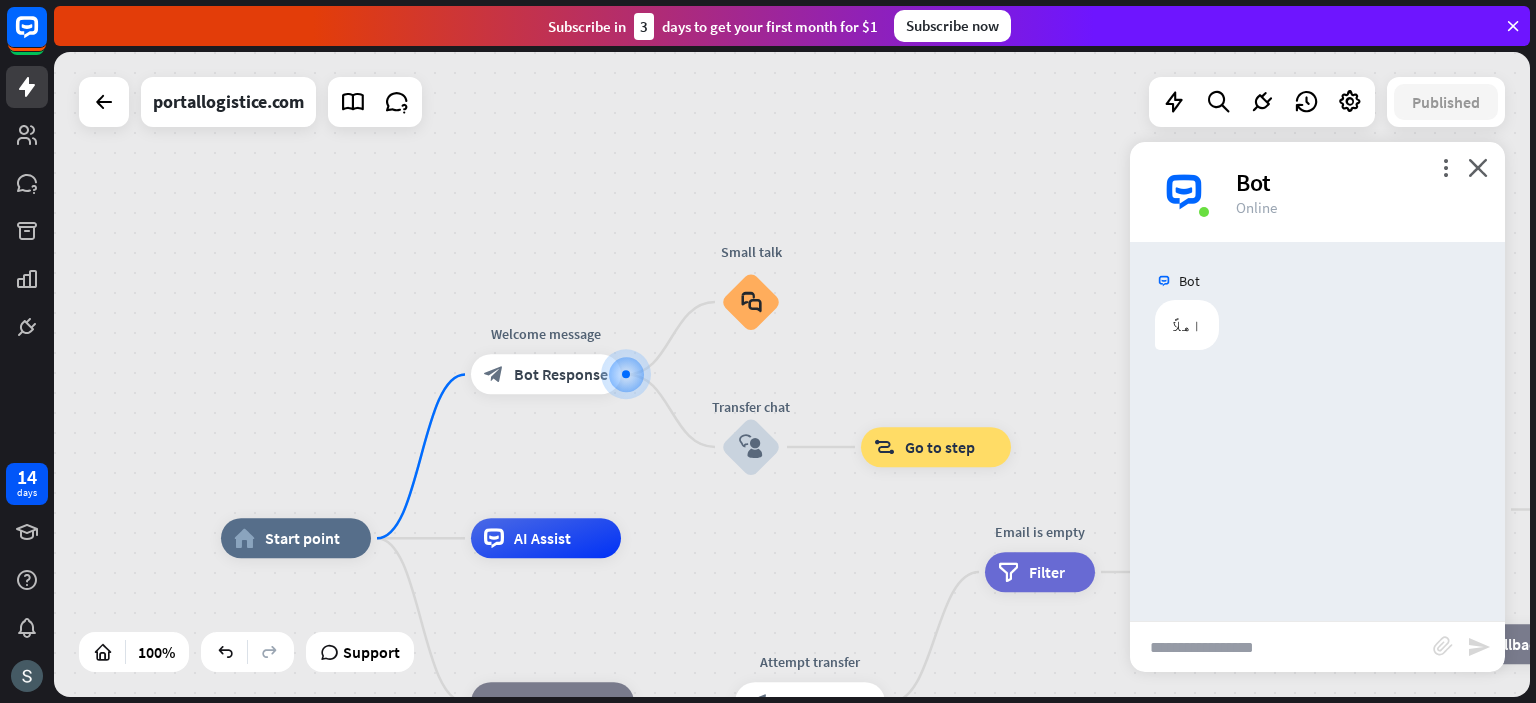 type on "**********" 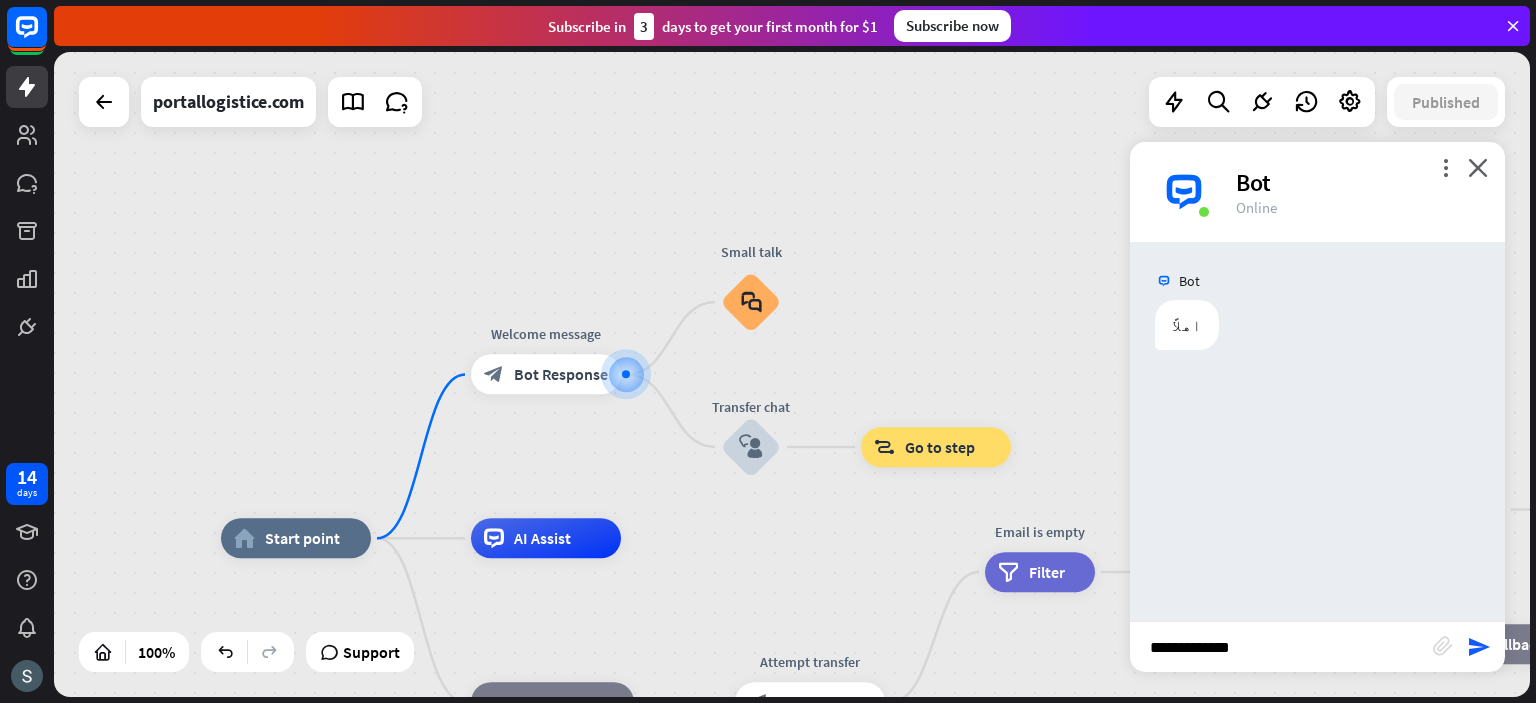 type 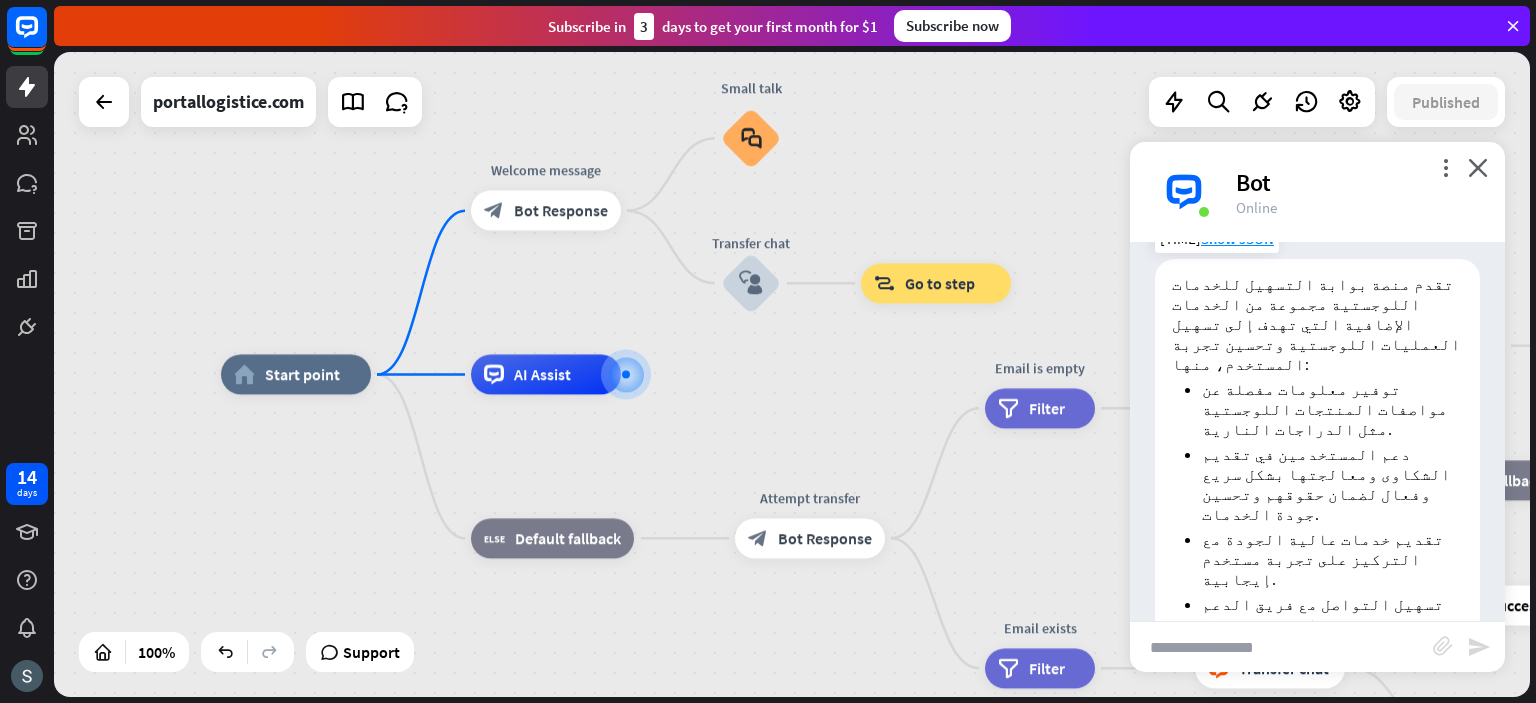scroll, scrollTop: 314, scrollLeft: 0, axis: vertical 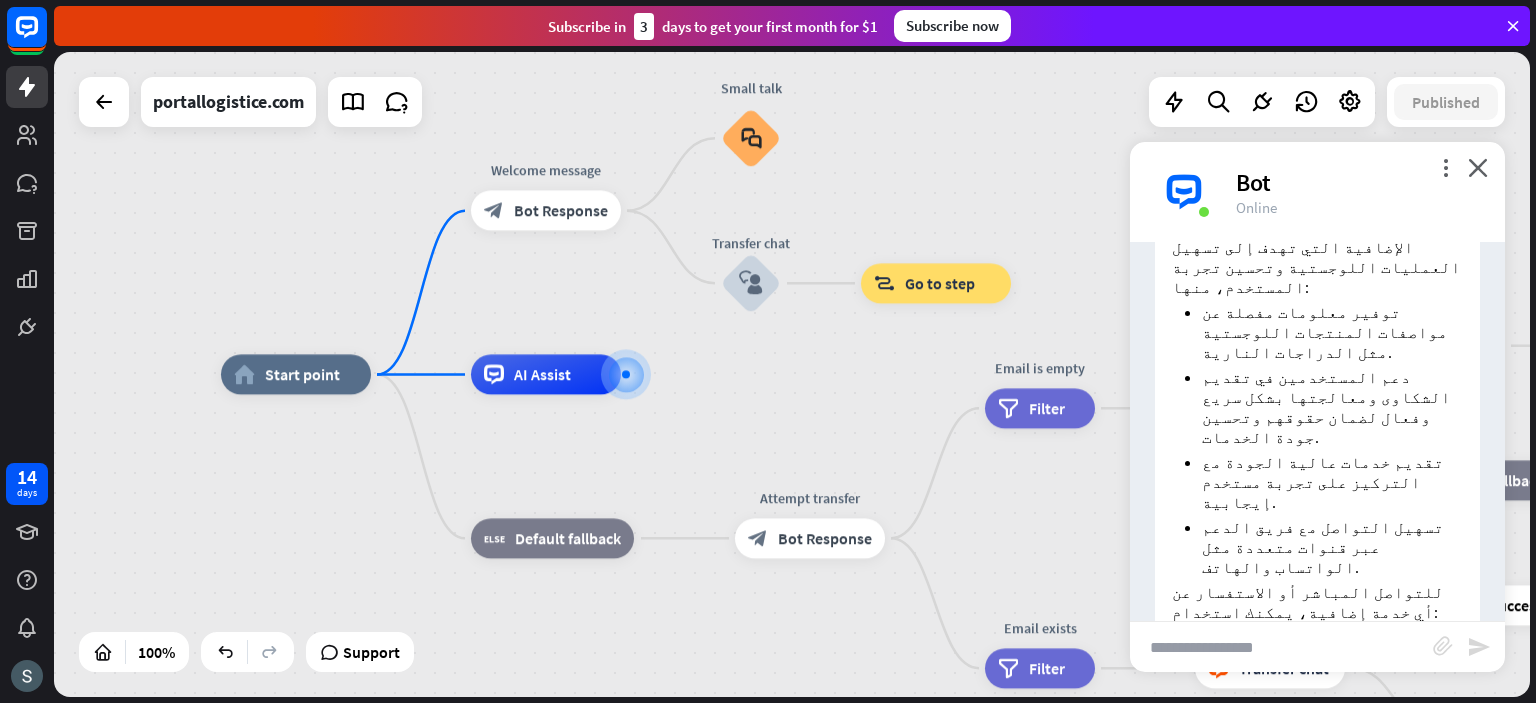 click on "home_2   Start point                 Welcome message   block_bot_response   Bot Response                 Small talk   block_faq                 Transfer chat   block_user_input                   block_goto   Go to step                     AI Assist                       block_fallback   Default fallback                 Attempt transfer   block_bot_response   Bot Response                 Email is empty   filter   Filter                 Collect email   block_bot_response   Bot Response                   block_user_input                 Thanks for email!   block_bot_response   Bot Response                 Go to "Transfer chat"   block_goto   Go to step                   block_fallback   Fallback                   block_goto   Go to step                 Email exists   filter   Filter                   block_livechat   Transfer chat                   block_success   Success                   block_failure   Failure                 No agents to chat.   block_bot_response   Bot Response" at bounding box center (792, 374) 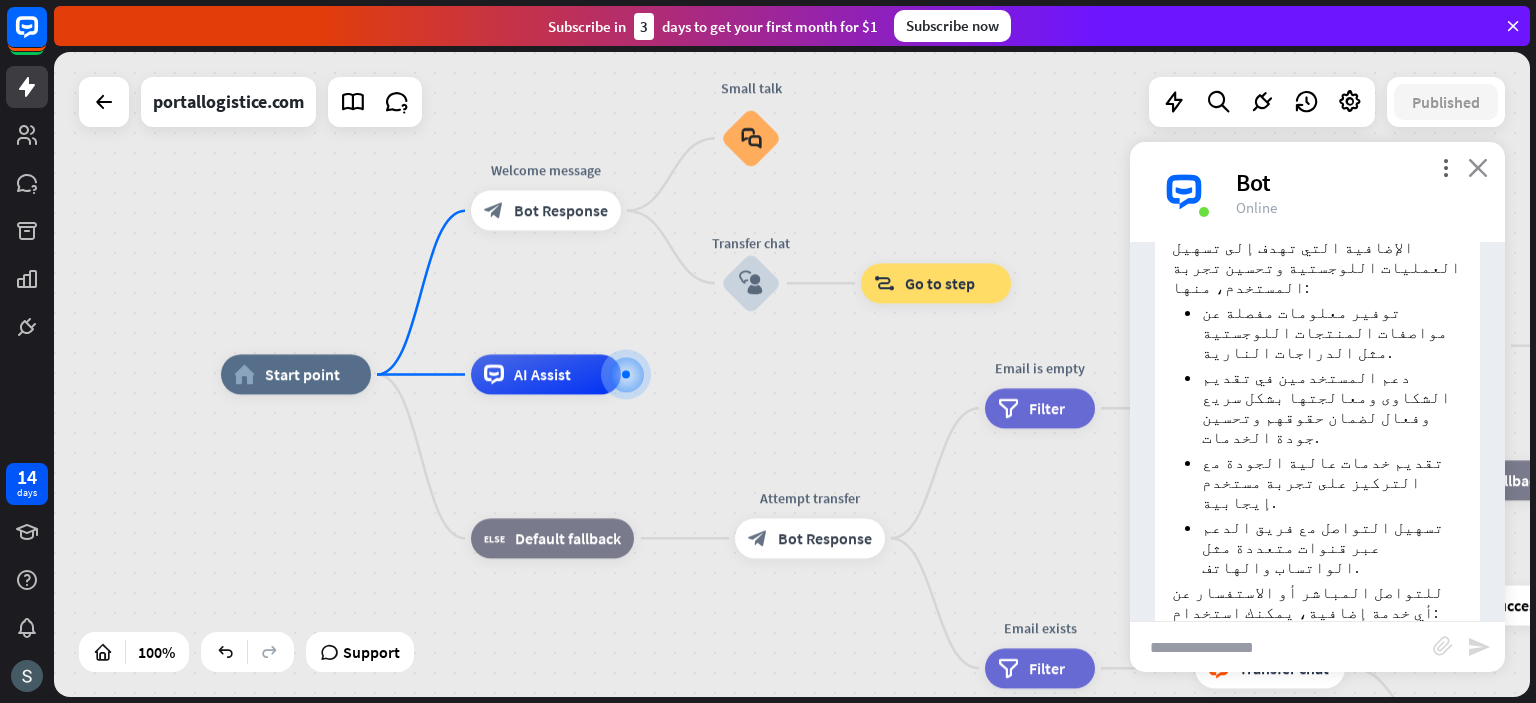 click on "close" at bounding box center [1478, 167] 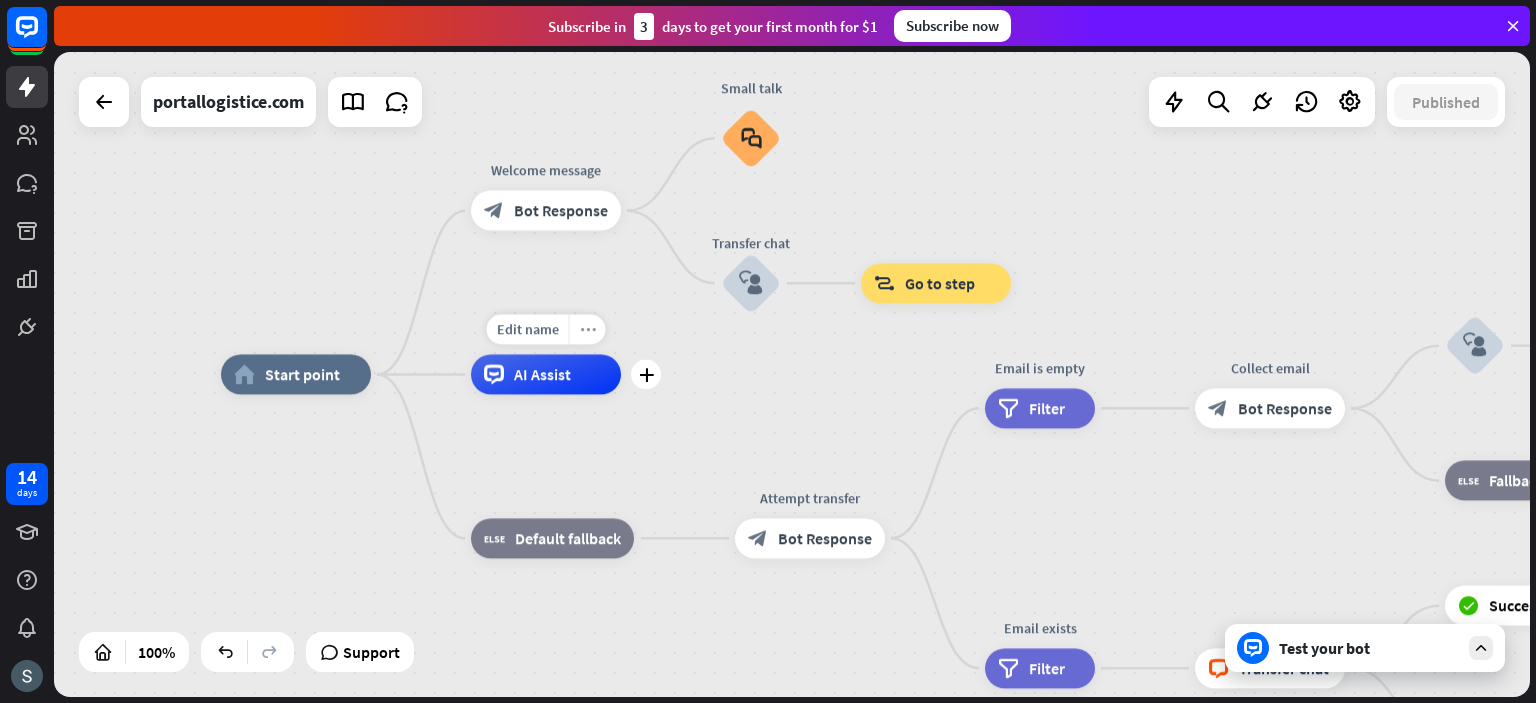 click on "more_horiz" at bounding box center [588, 329] 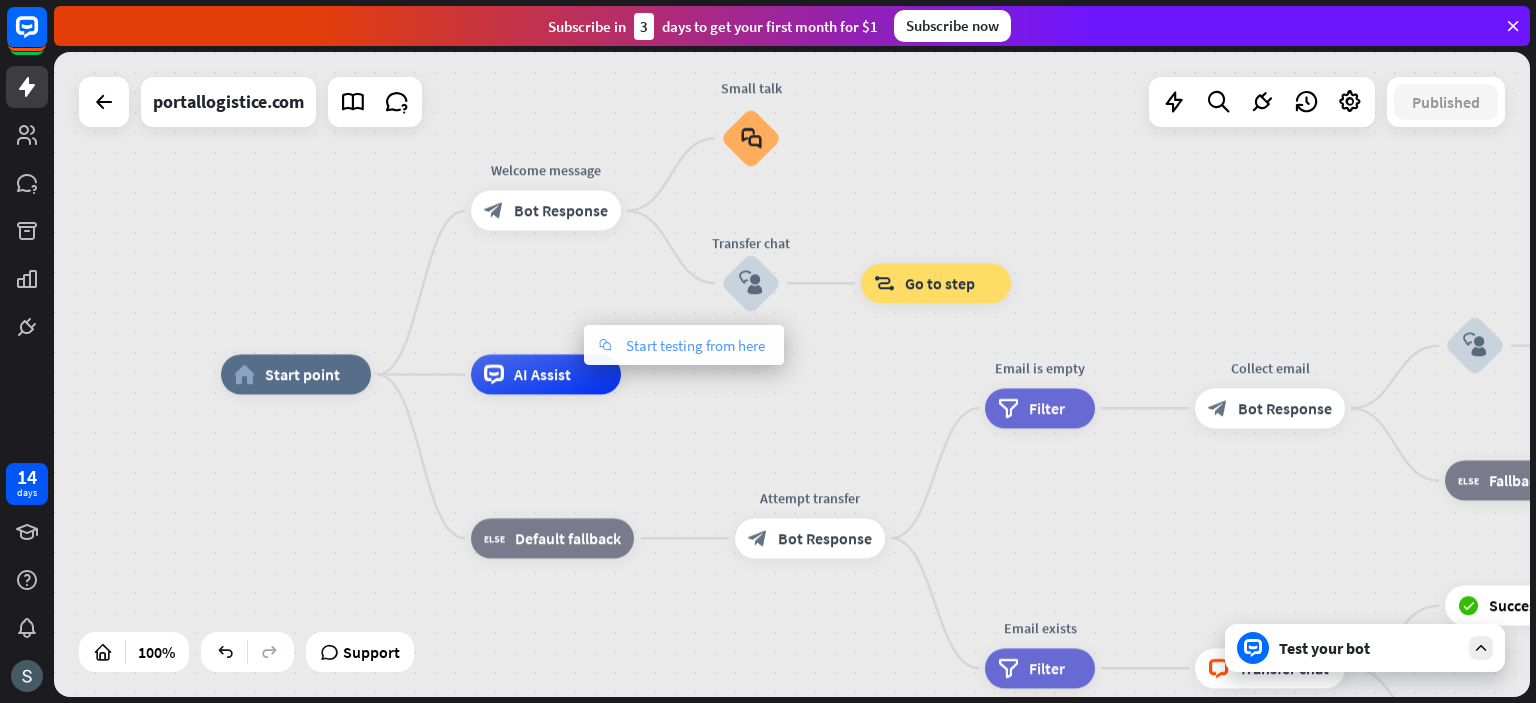 click on "chat   Start testing from here" at bounding box center [684, 345] 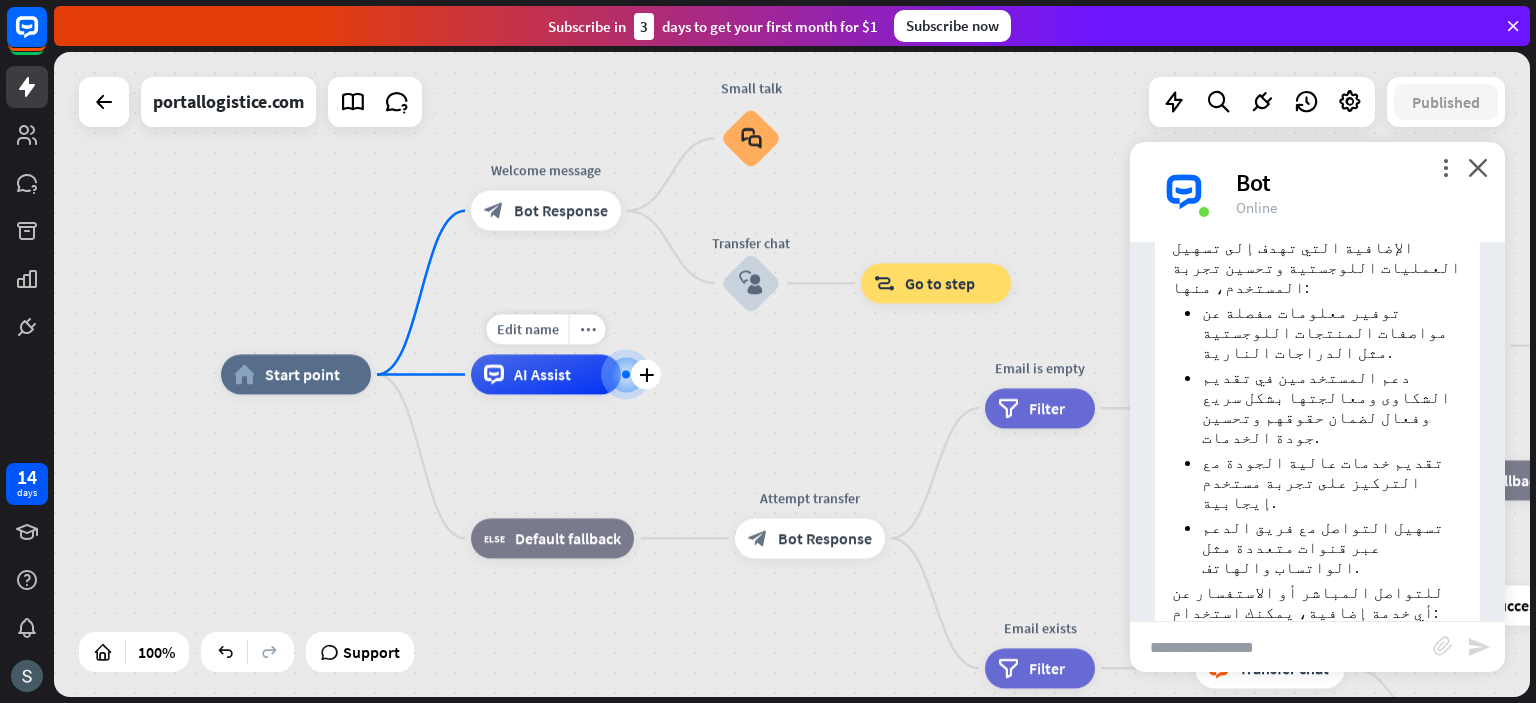 scroll, scrollTop: 375, scrollLeft: 0, axis: vertical 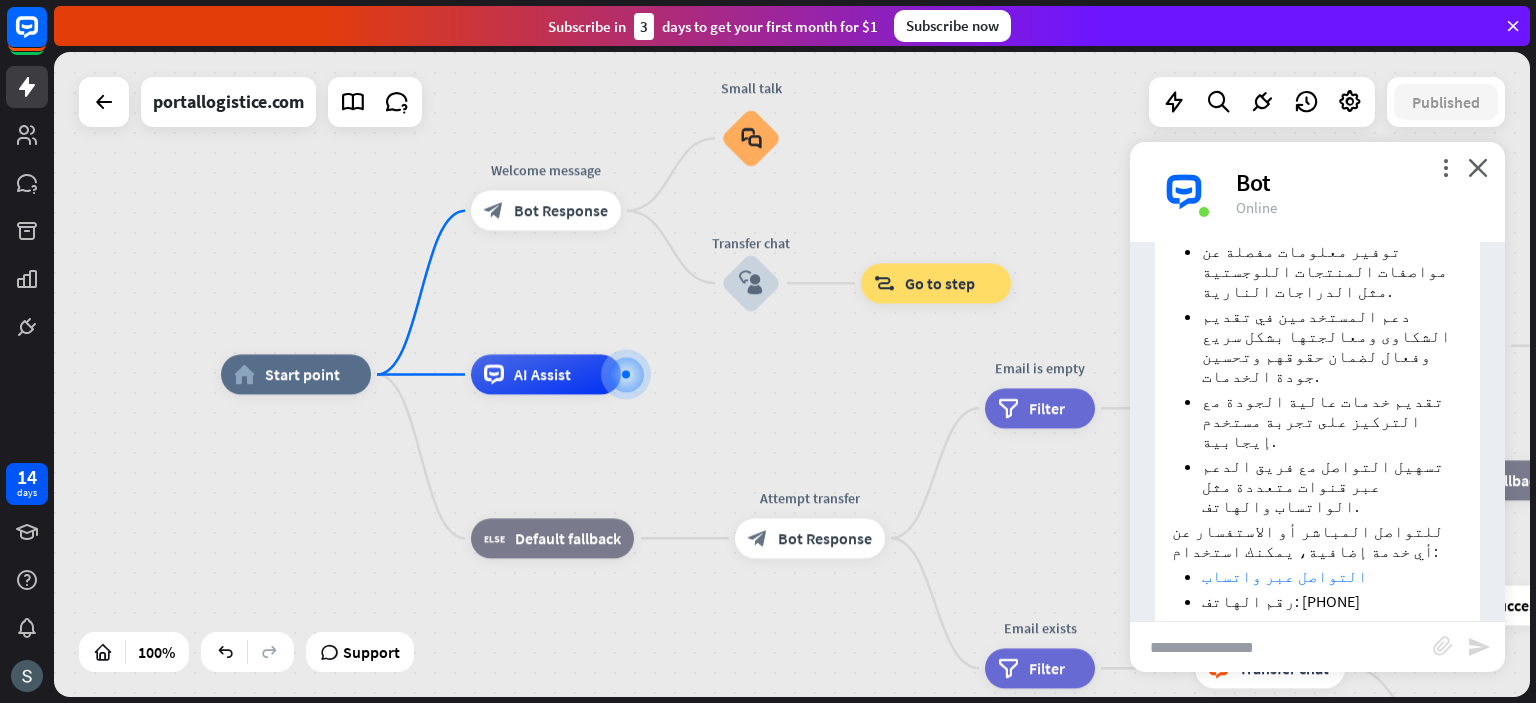 click at bounding box center (1281, 647) 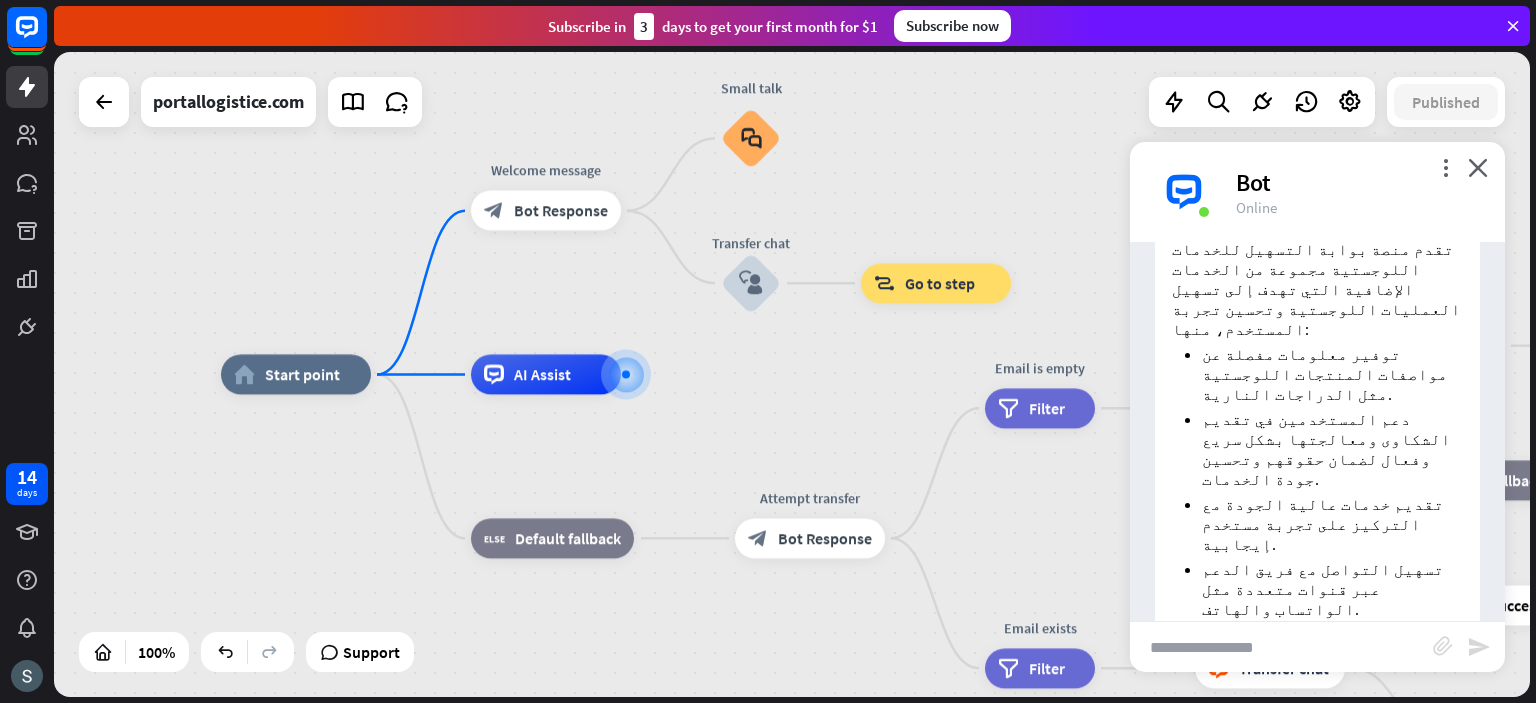 scroll, scrollTop: 314, scrollLeft: 0, axis: vertical 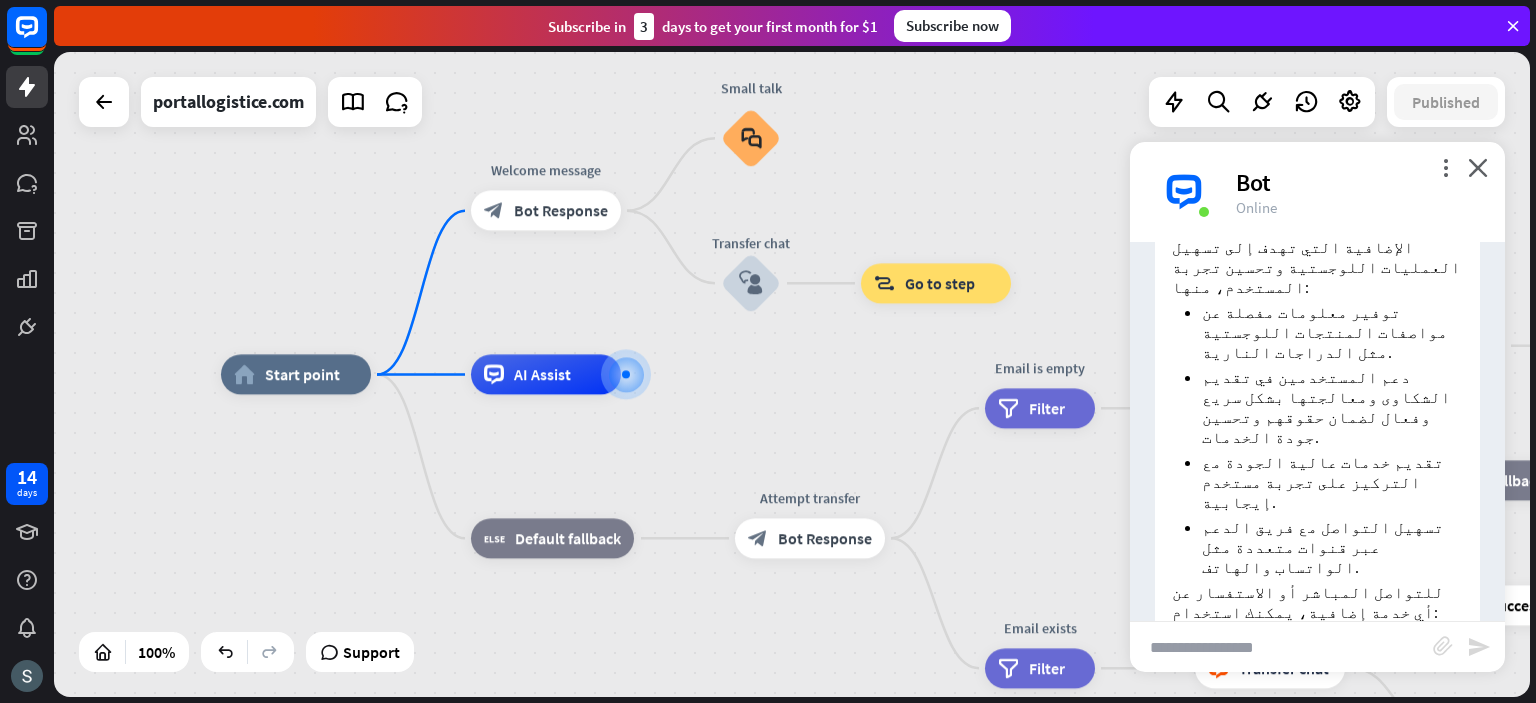 click on "home_2   Start point                 Welcome message   block_bot_response   Bot Response                 Small talk   block_faq                 Transfer chat   block_user_input                   block_goto   Go to step                     AI Assist                       block_fallback   Default fallback                 Attempt transfer   block_bot_response   Bot Response                 Email is empty   filter   Filter                 Collect email   block_bot_response   Bot Response                   block_user_input                 Thanks for email!   block_bot_response   Bot Response                 Go to "Transfer chat"   block_goto   Go to step                   block_fallback   Fallback                   block_goto   Go to step                 Email exists   filter   Filter                   block_livechat   Transfer chat                   block_success   Success                   block_failure   Failure                 No agents to chat.   block_bot_response   Bot Response" at bounding box center [792, 374] 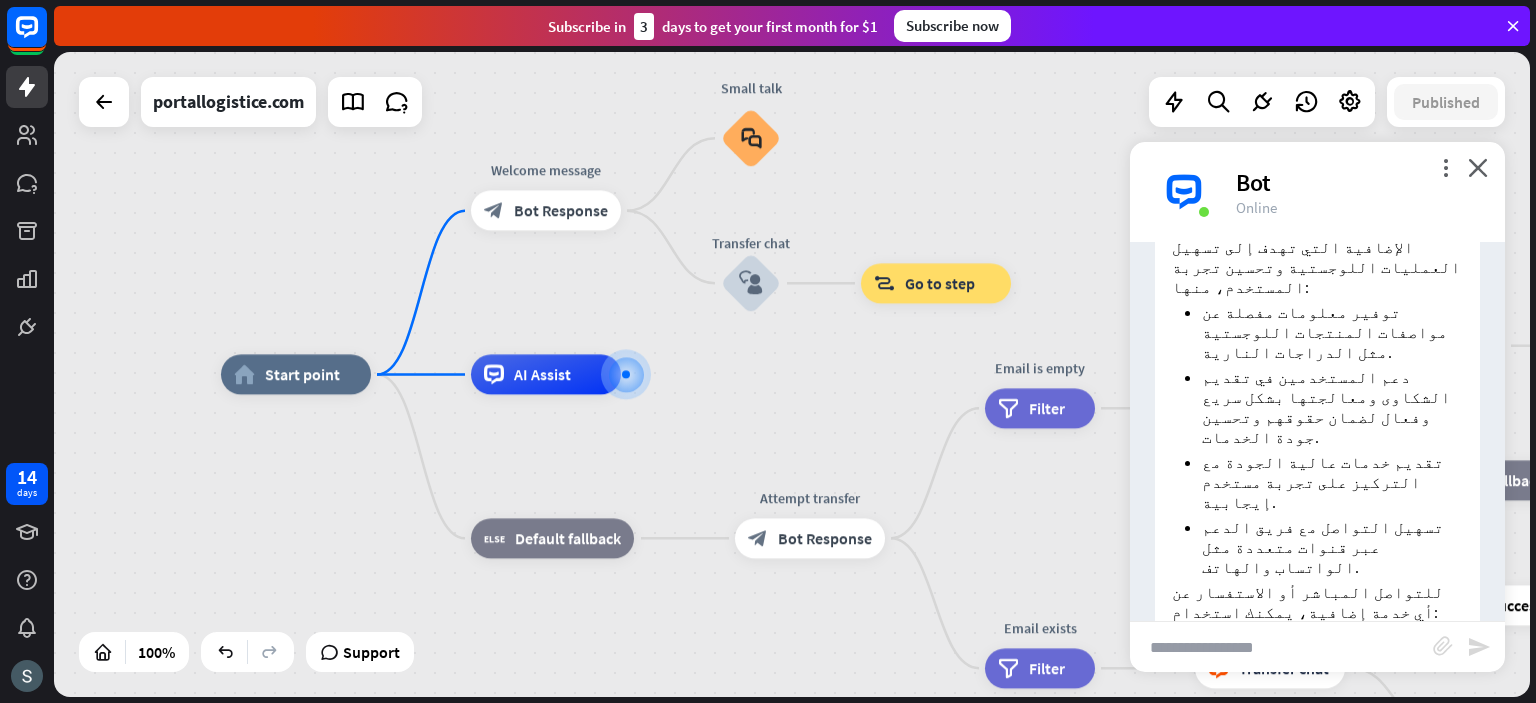 click on "more_vert
close
Bot
Online" at bounding box center [1317, 192] 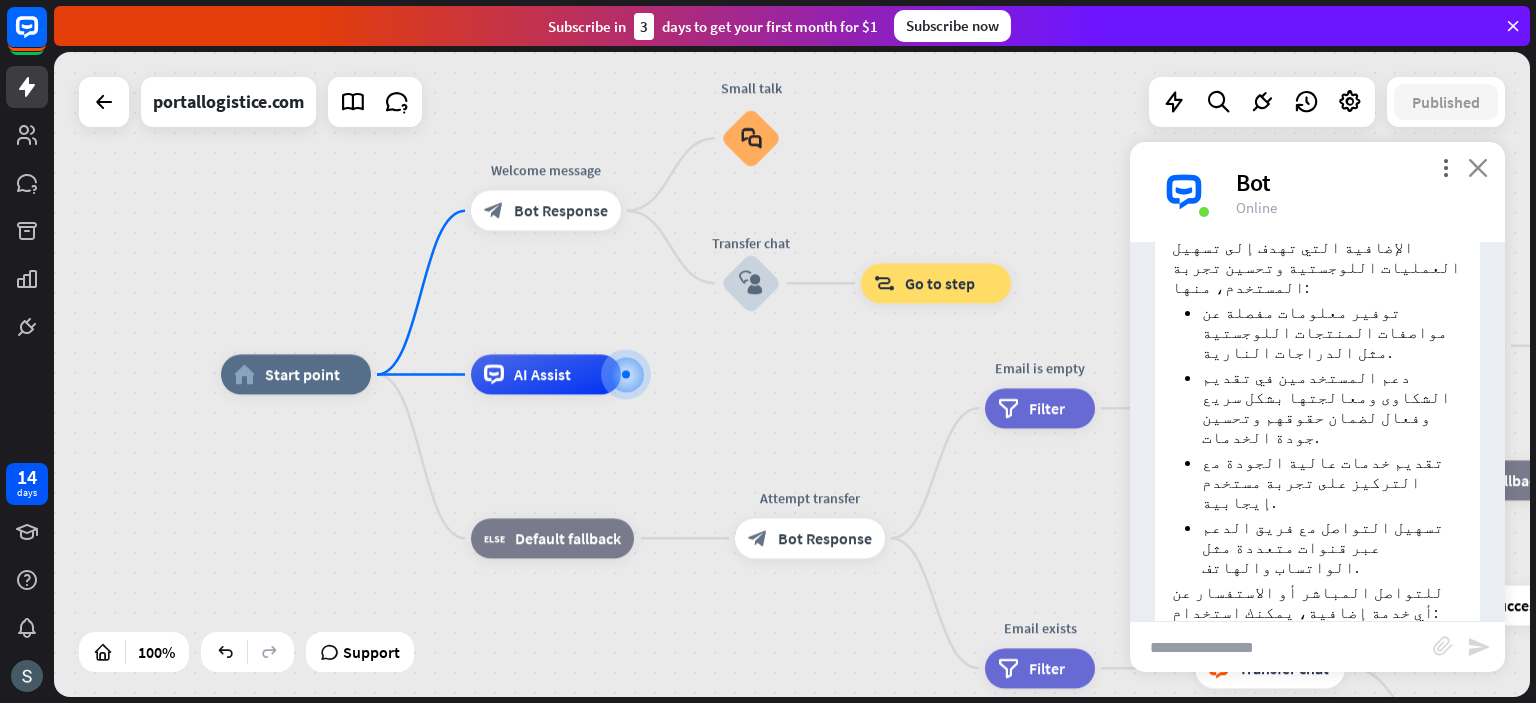 click on "close" at bounding box center [1478, 167] 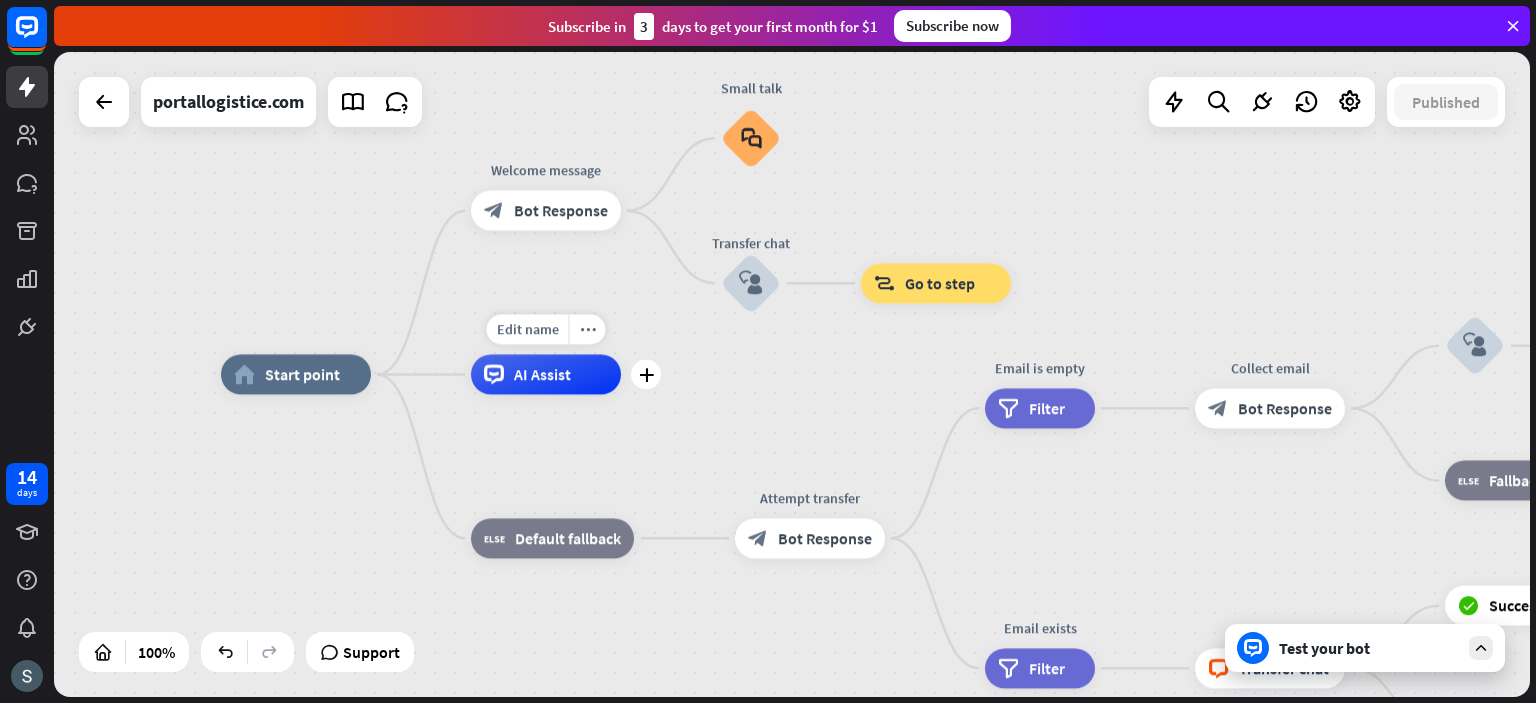 click on "AI Assist" at bounding box center [546, 375] 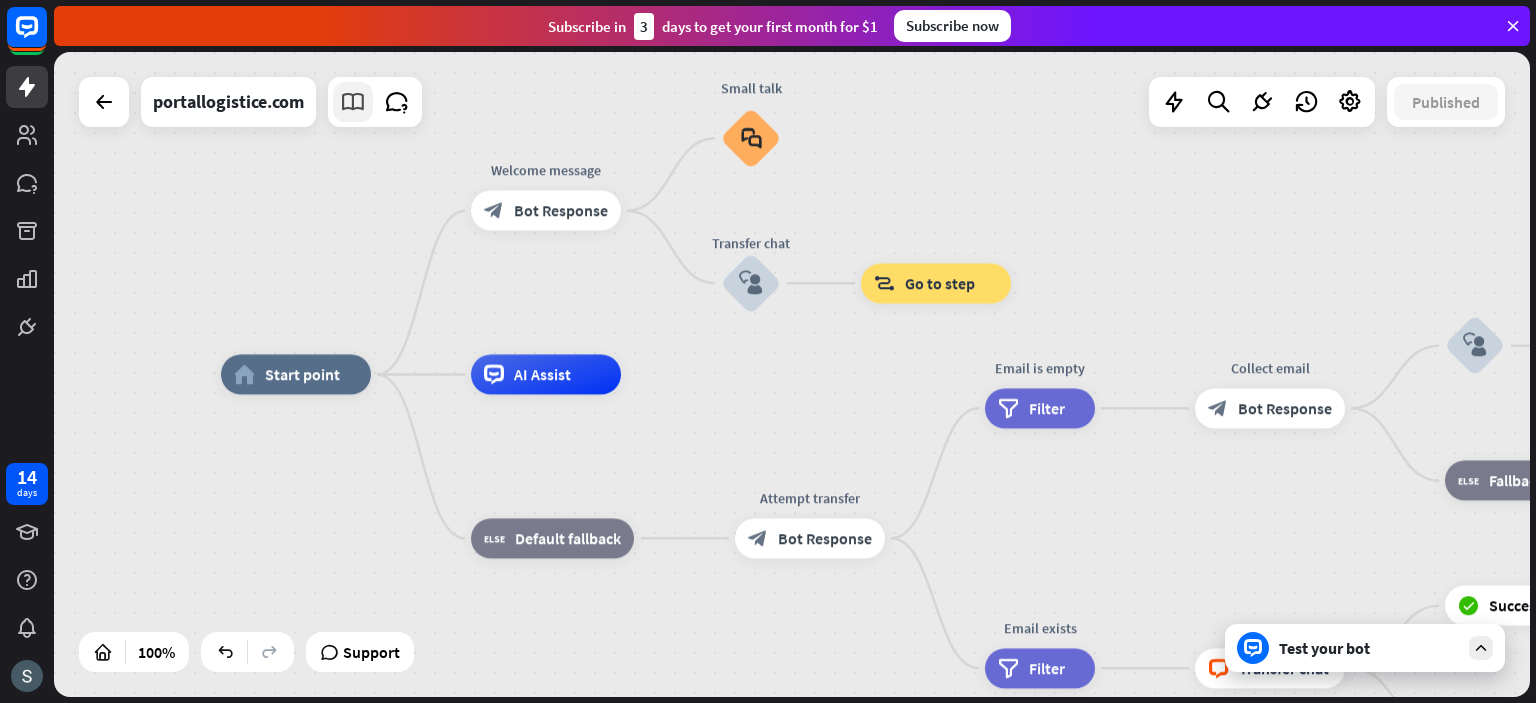 click at bounding box center (353, 102) 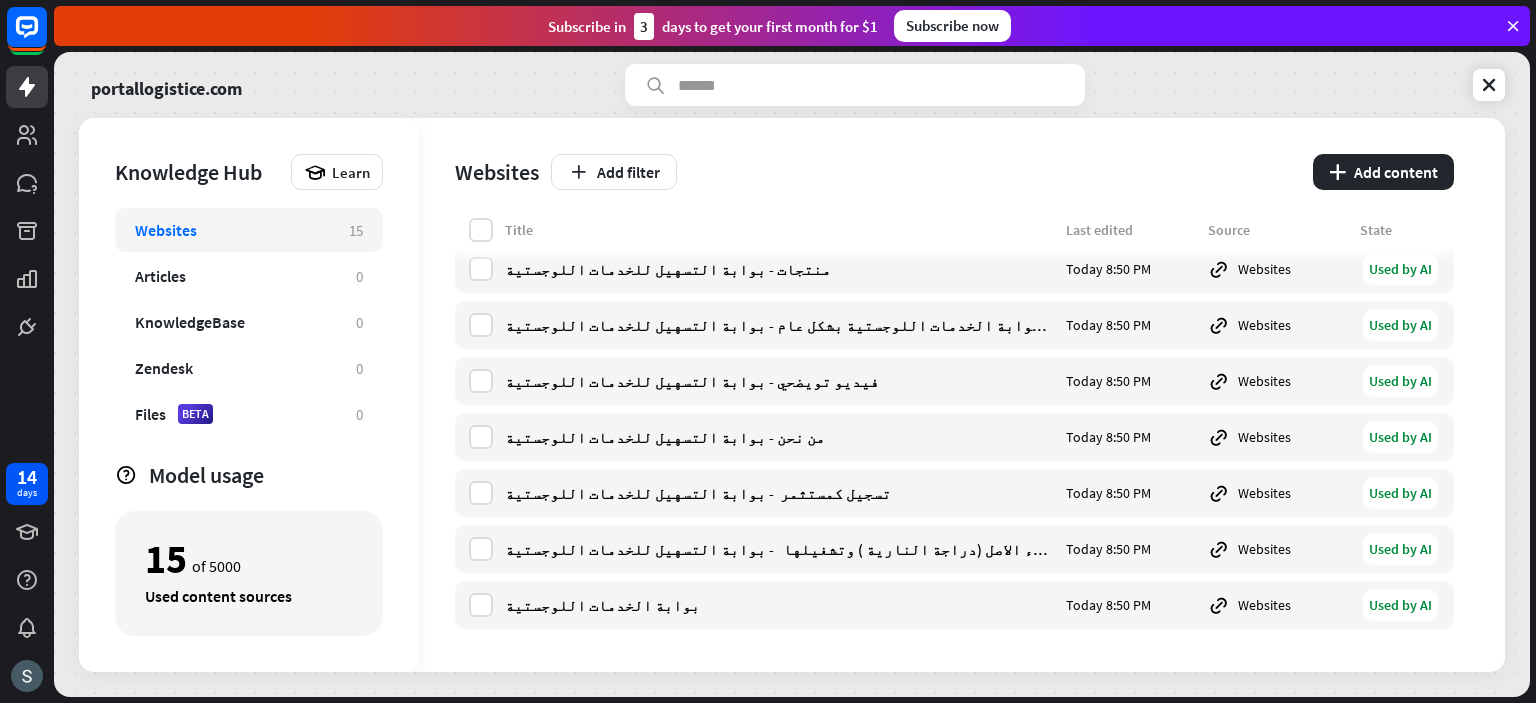 scroll, scrollTop: 0, scrollLeft: 0, axis: both 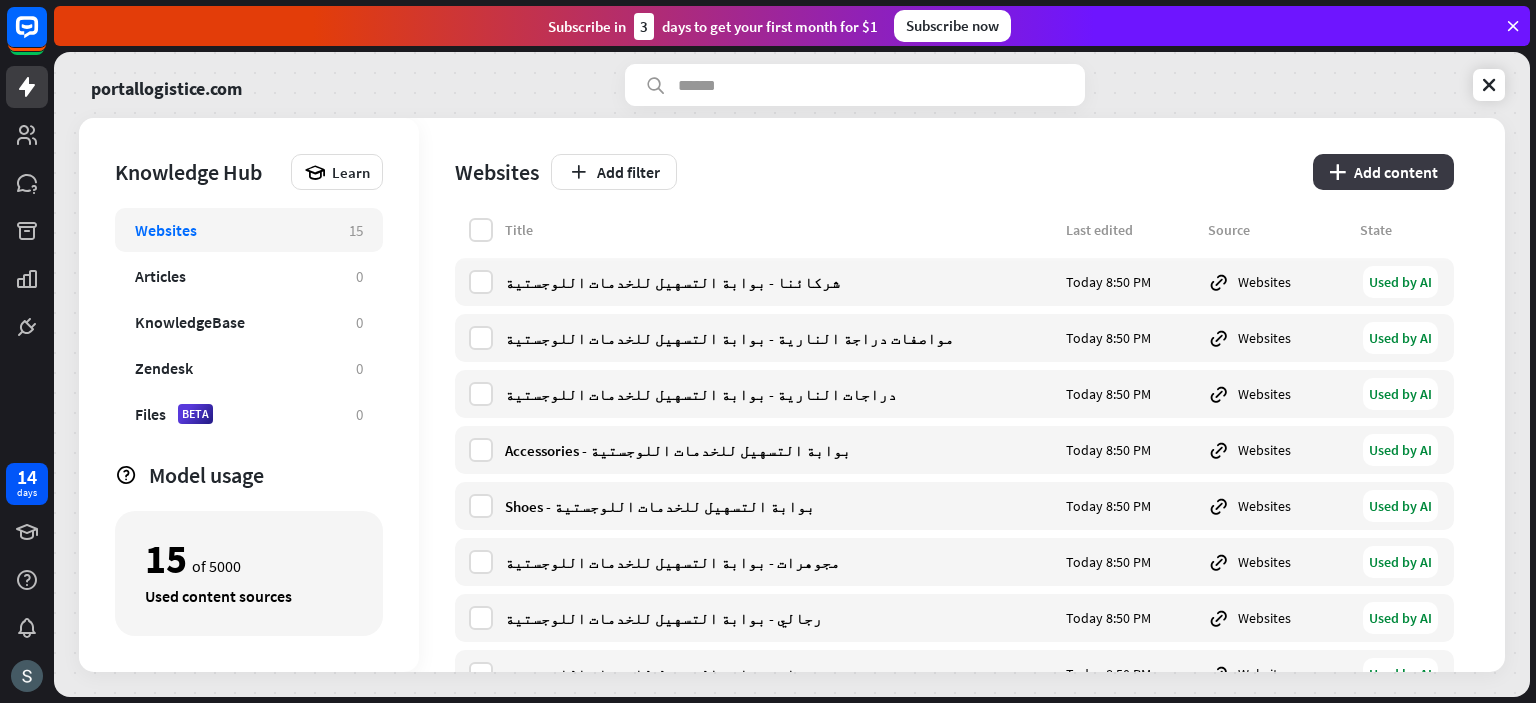 click on "plus
Add content" at bounding box center (1383, 172) 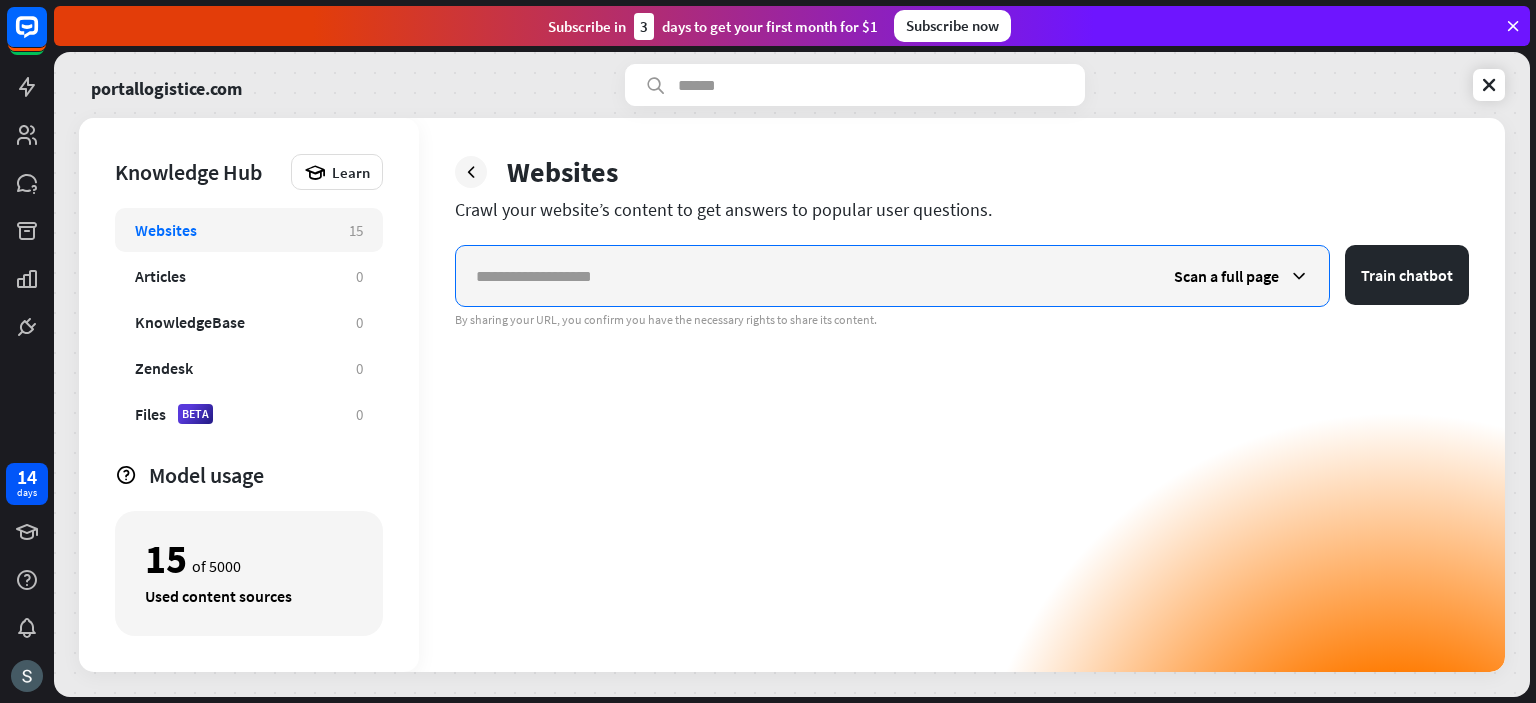 paste on "**********" 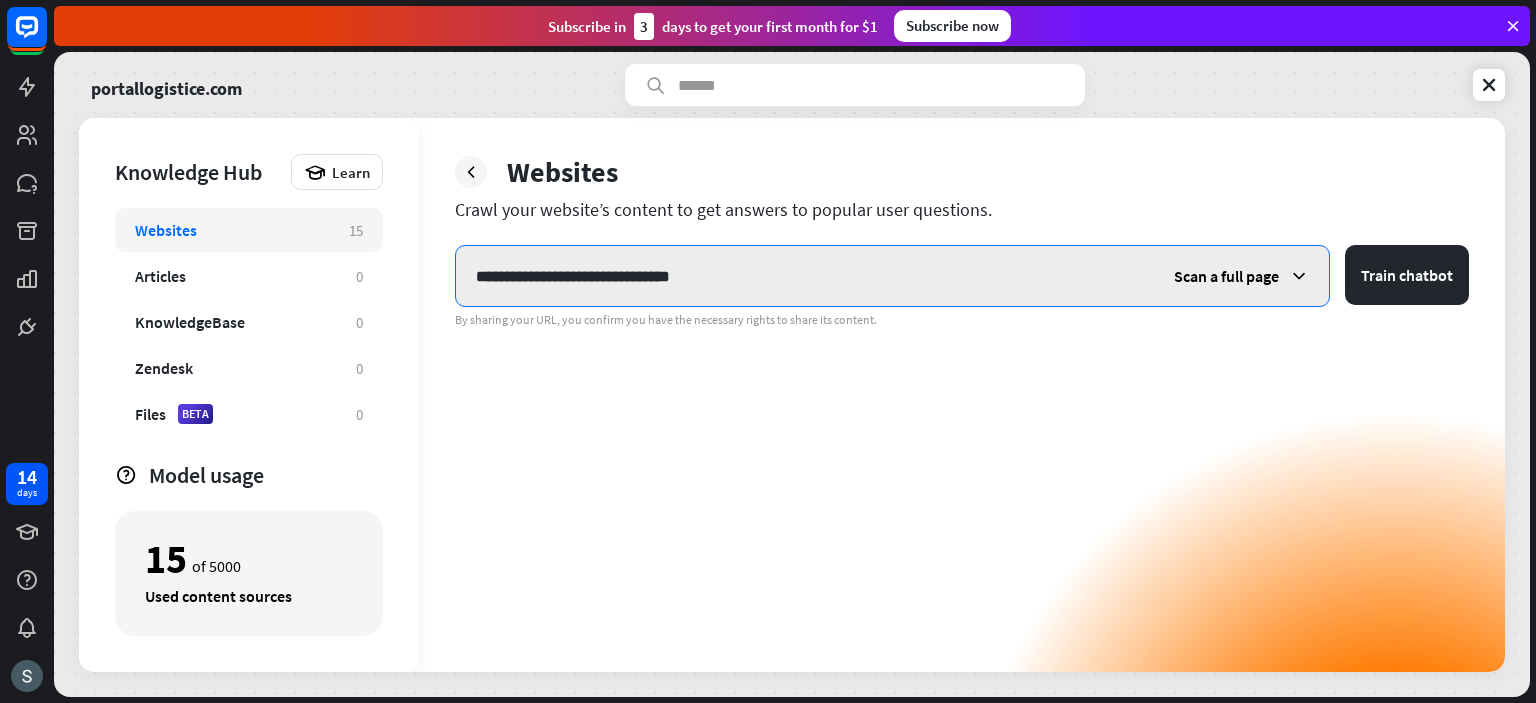 type on "**********" 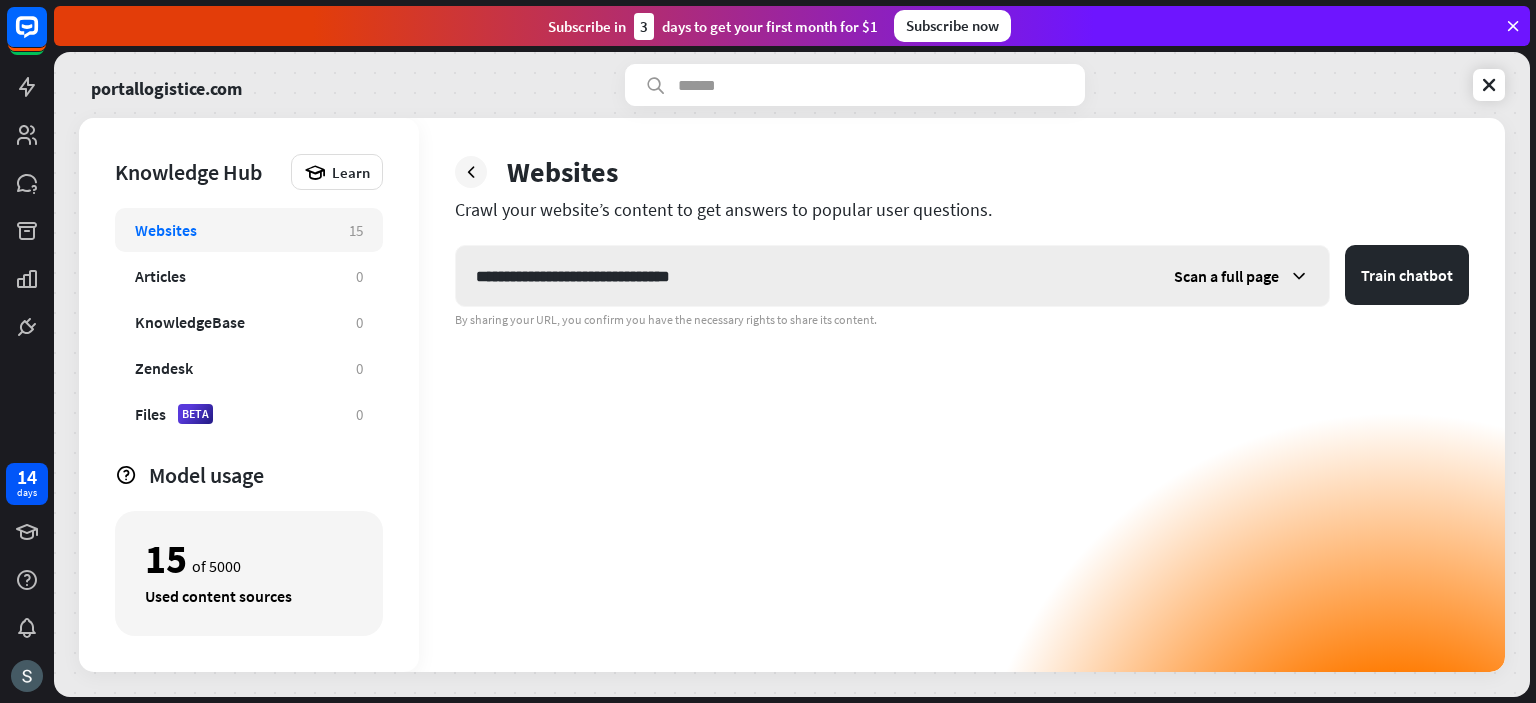 click at bounding box center (1299, 276) 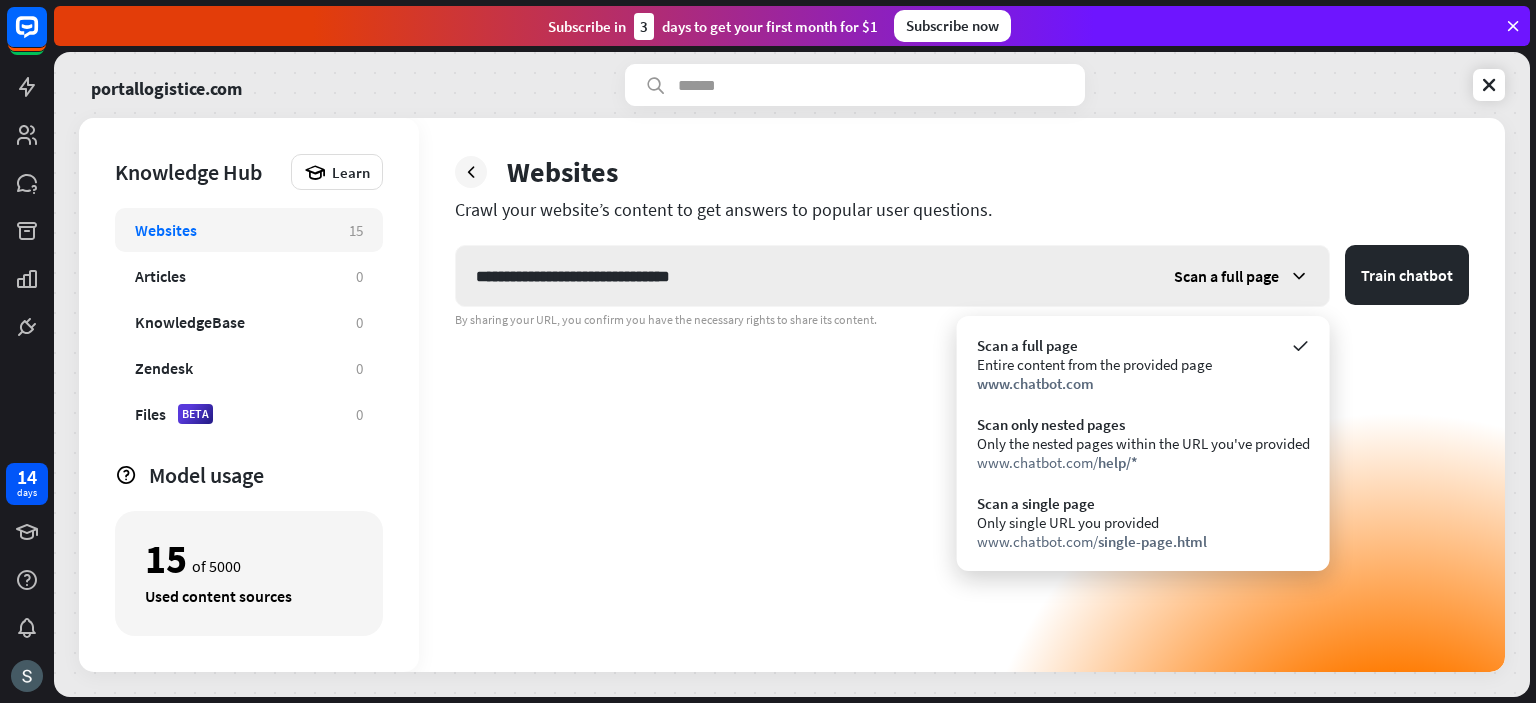 click at bounding box center (1299, 276) 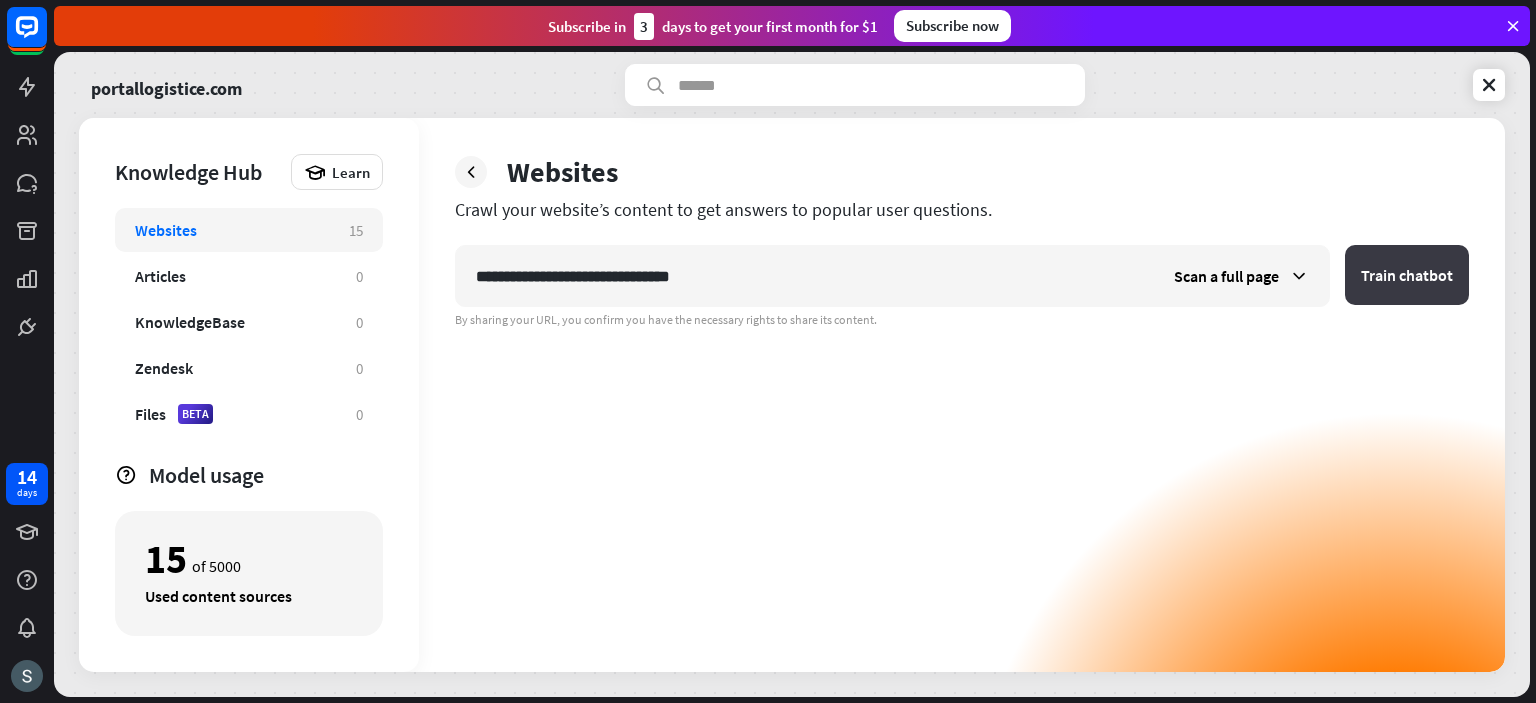 click on "Train chatbot" at bounding box center [1407, 275] 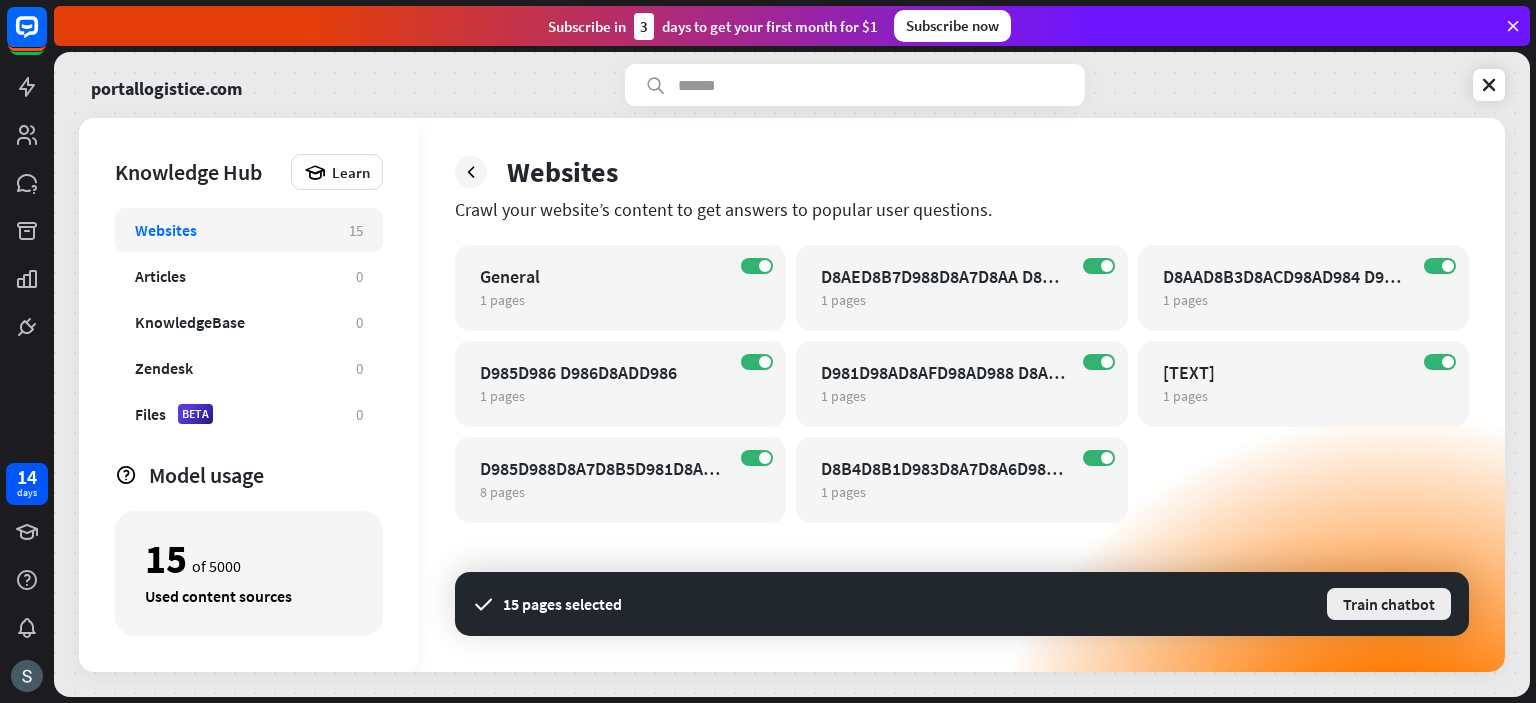 click on "Train chatbot" at bounding box center [1389, 604] 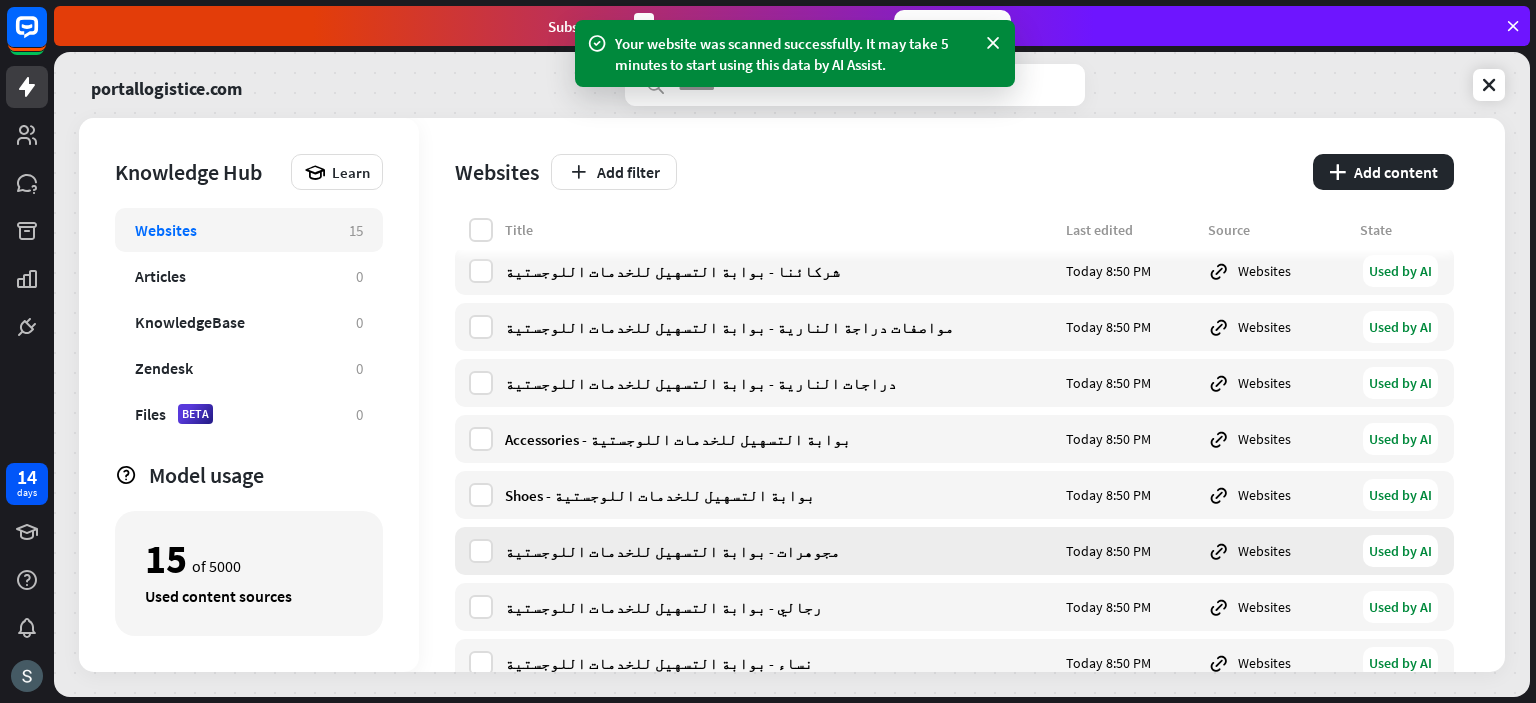 scroll, scrollTop: 0, scrollLeft: 0, axis: both 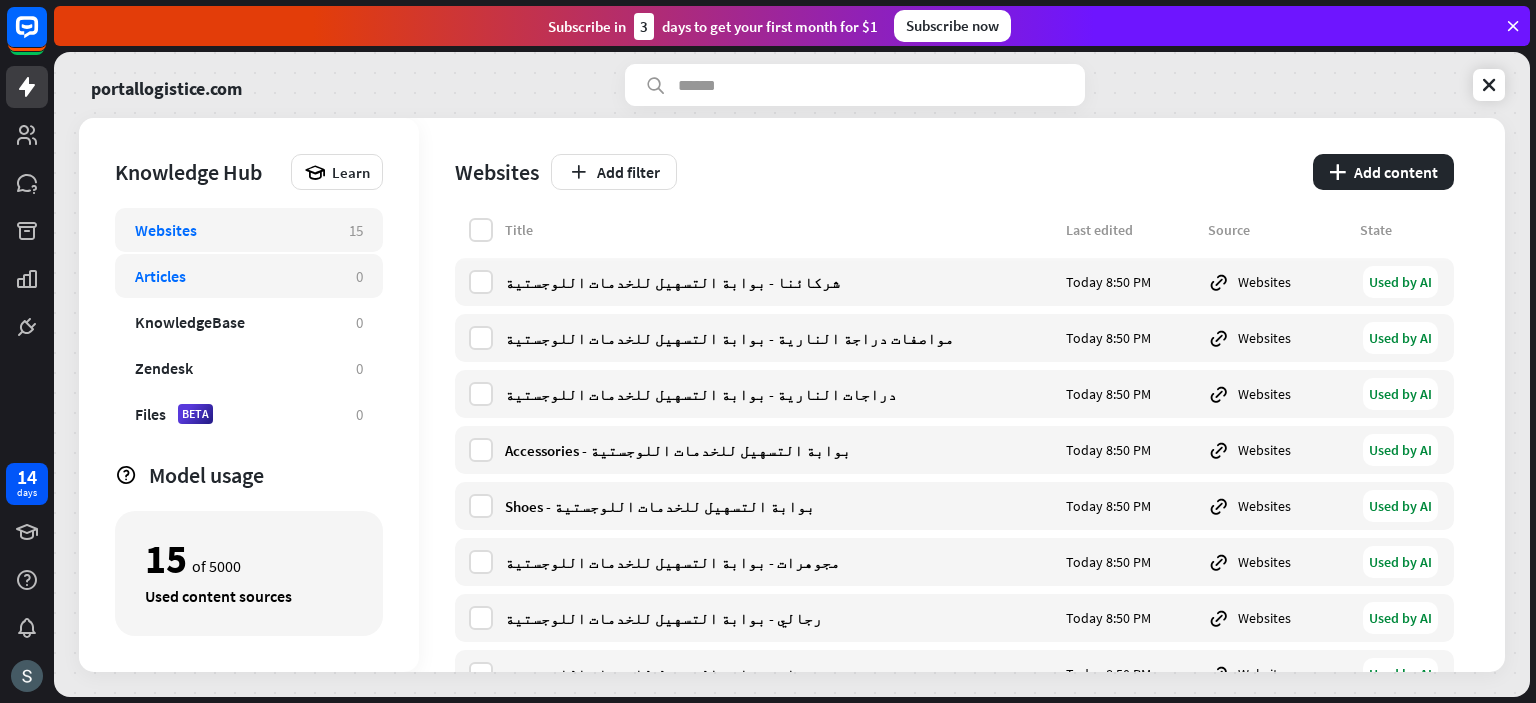 click on "Articles" at bounding box center (235, 276) 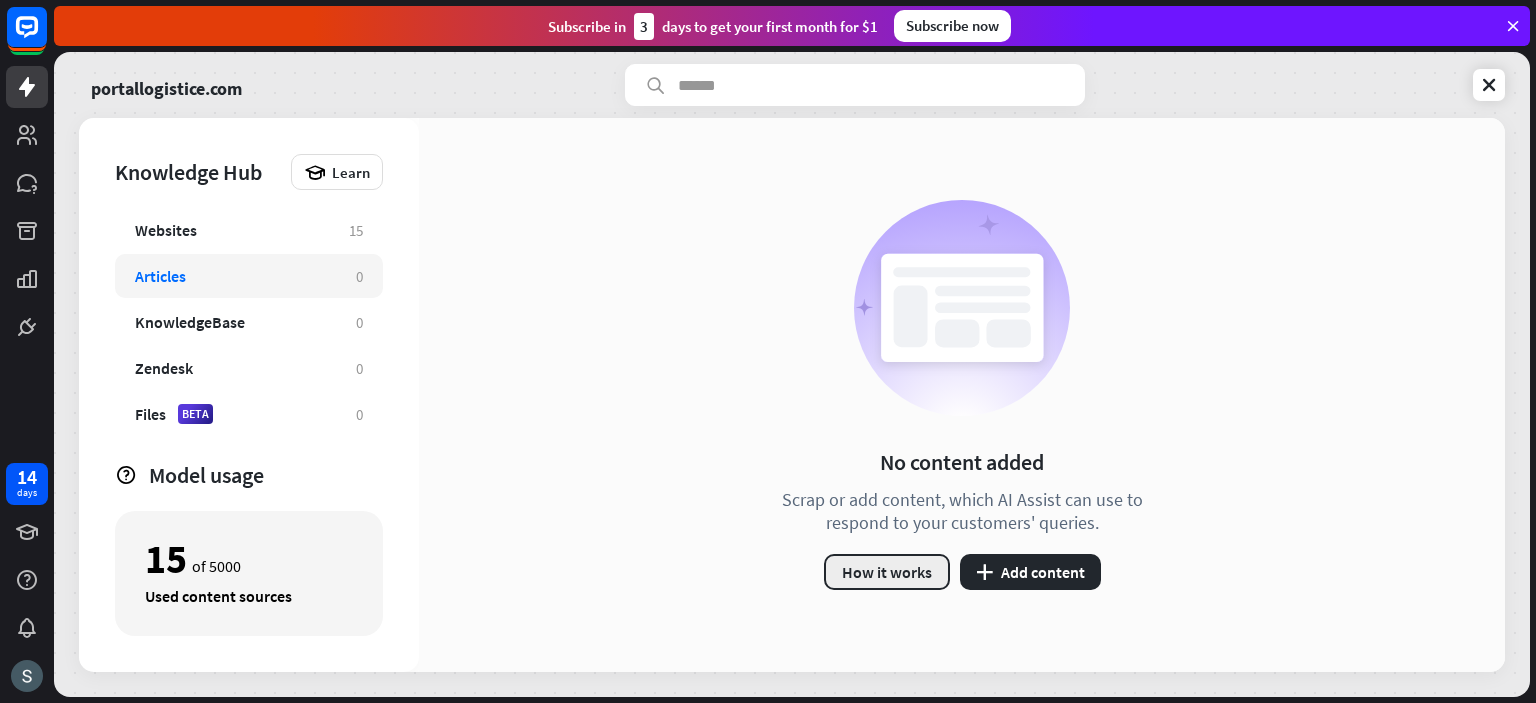click on "How it works" at bounding box center (887, 572) 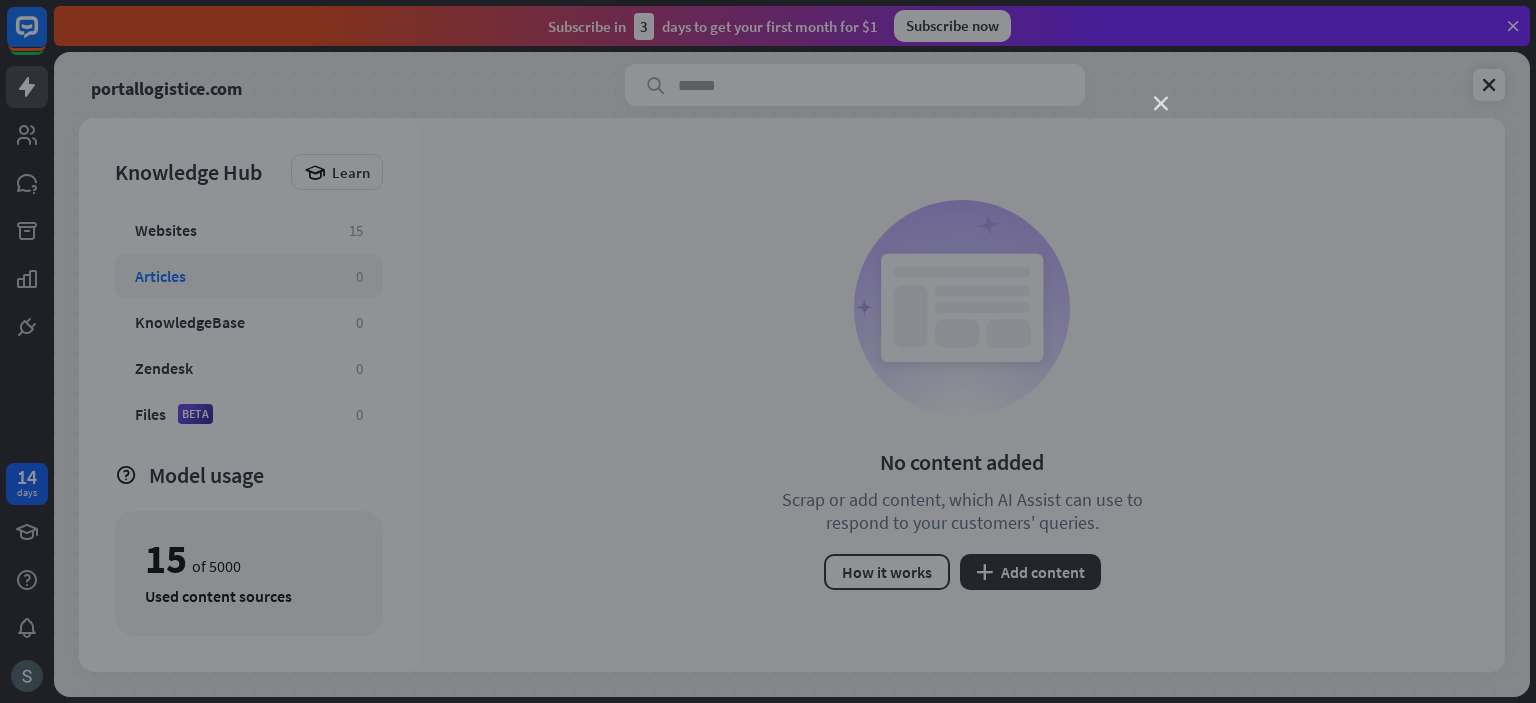 click on "close" at bounding box center (1161, 104) 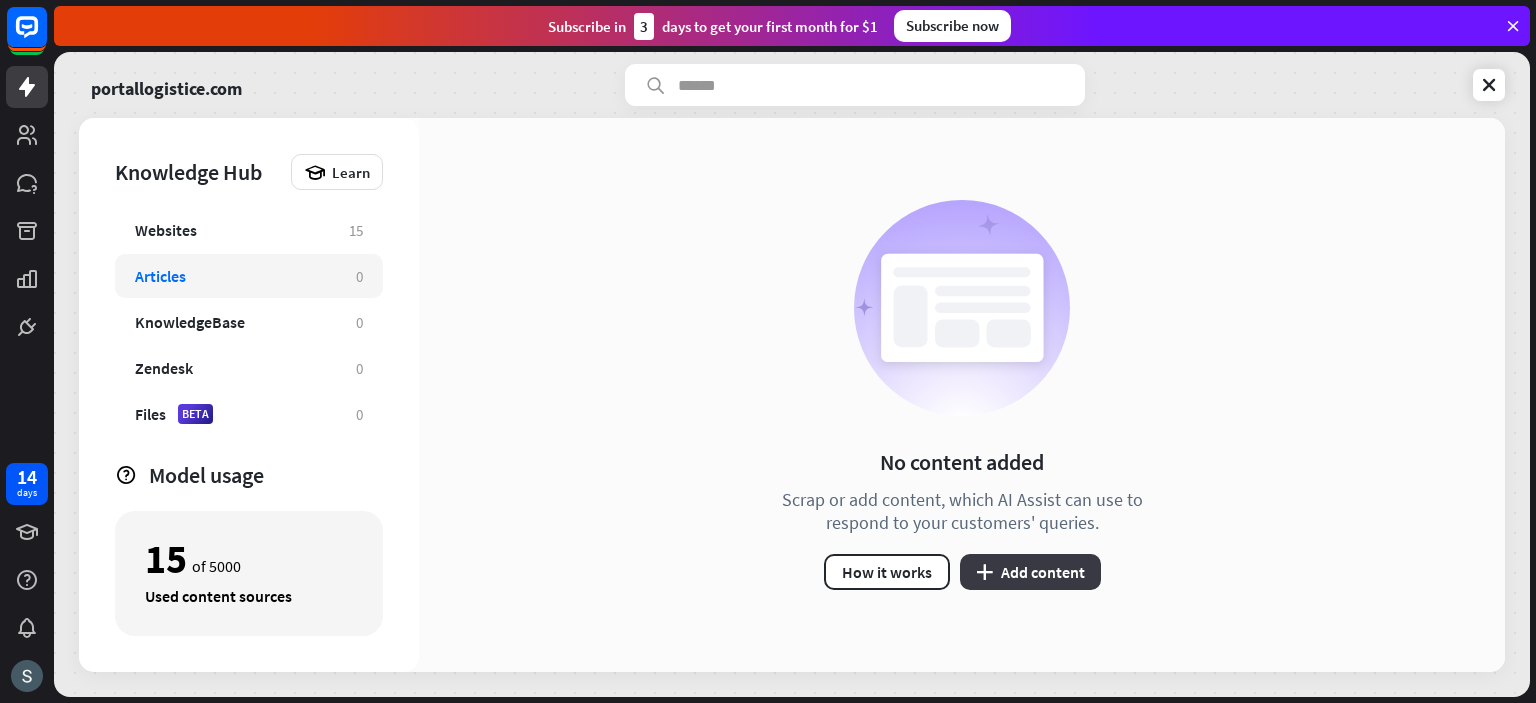 click on "plus
Add content" at bounding box center (1030, 572) 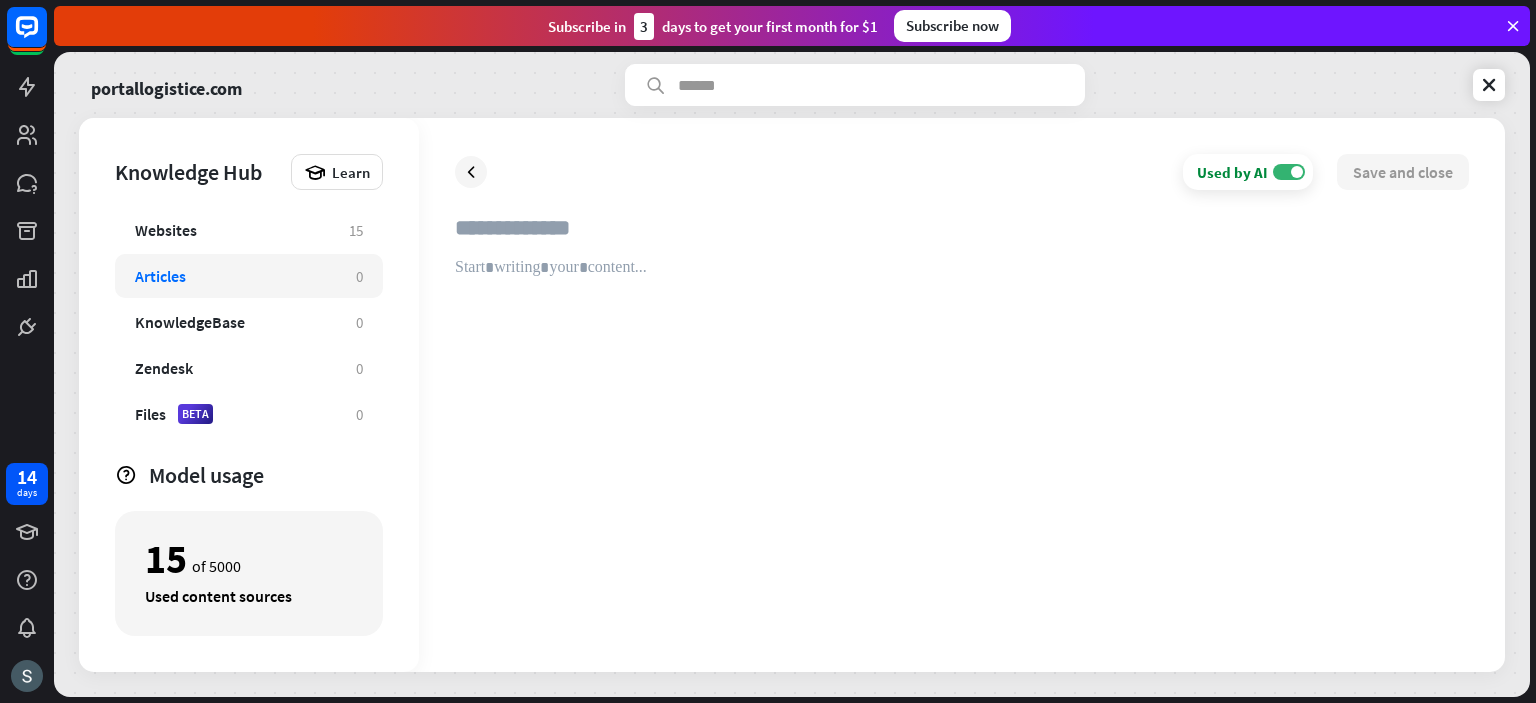 paste on "**********" 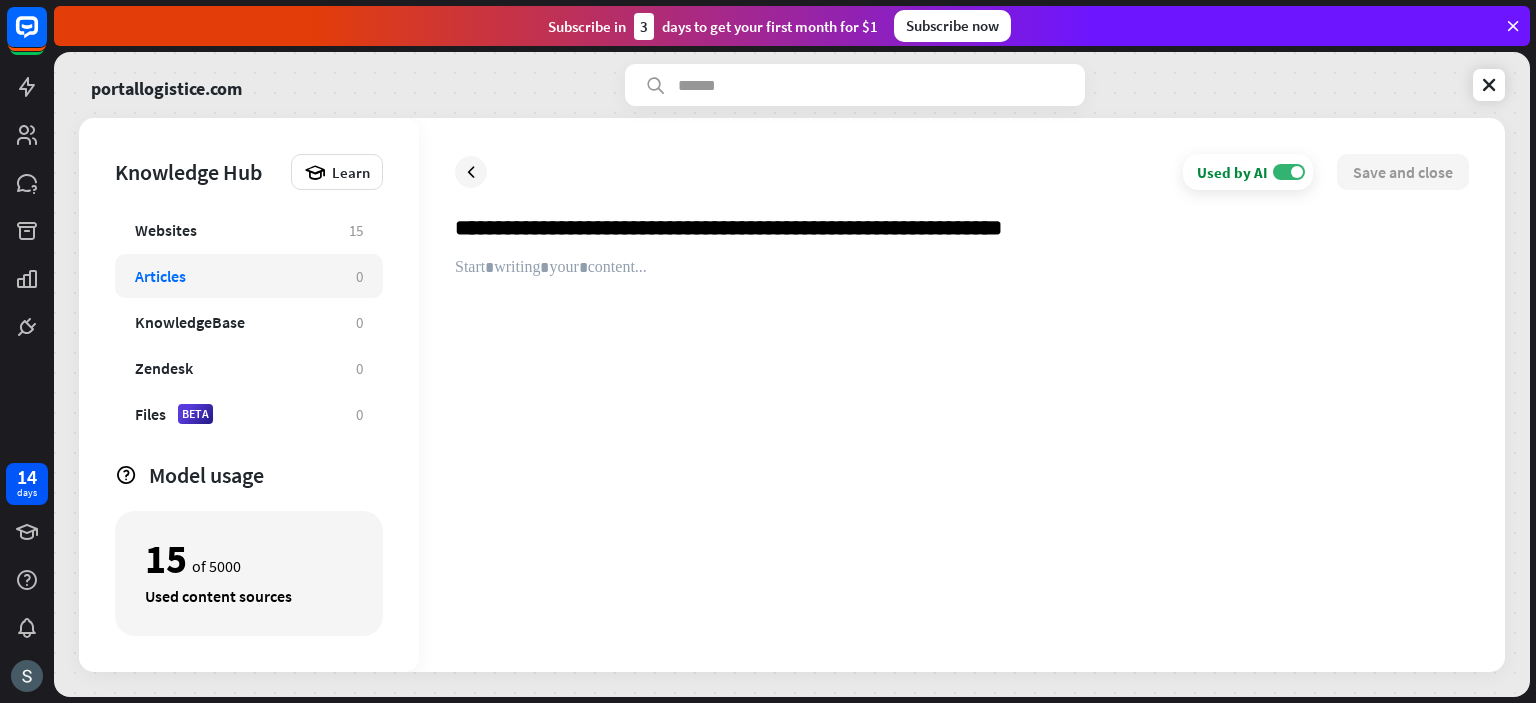 type on "**********" 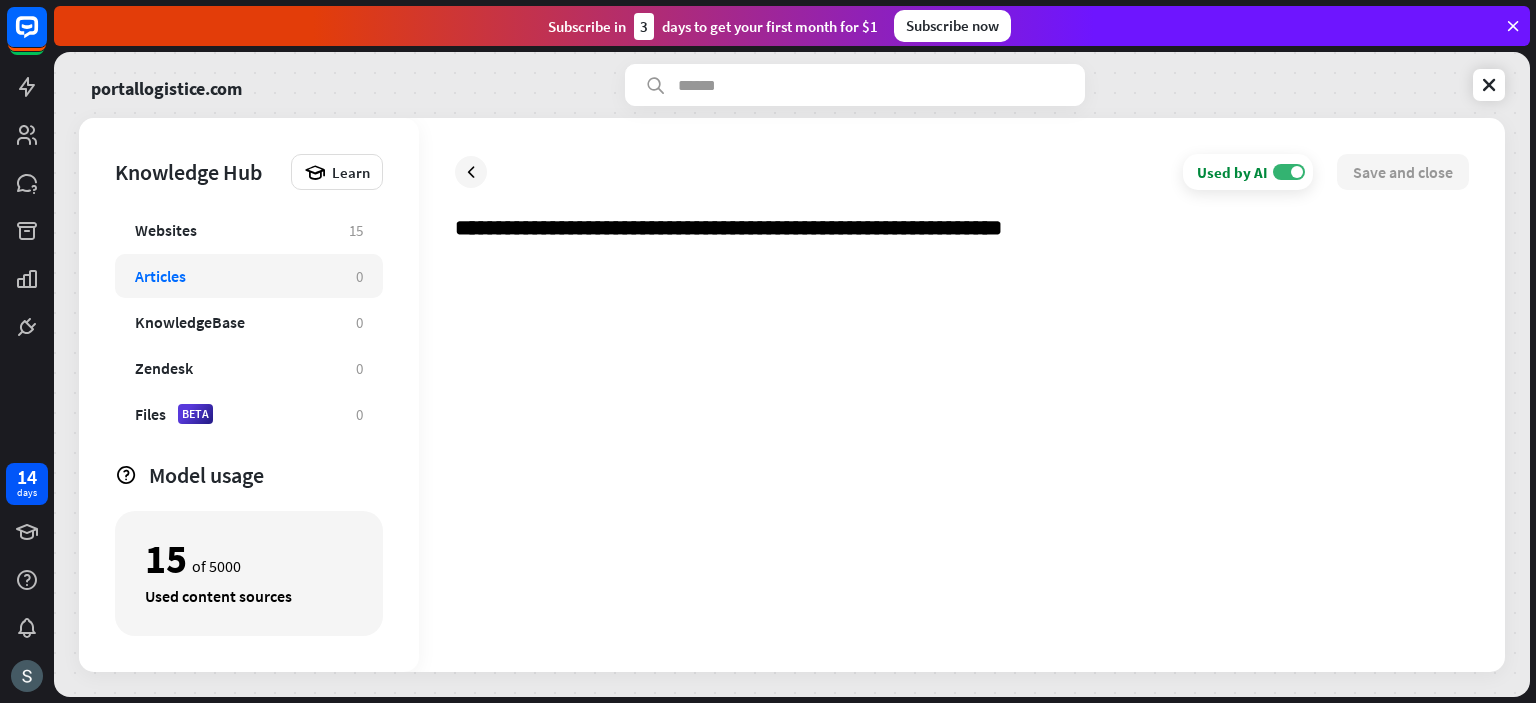 click at bounding box center (962, 447) 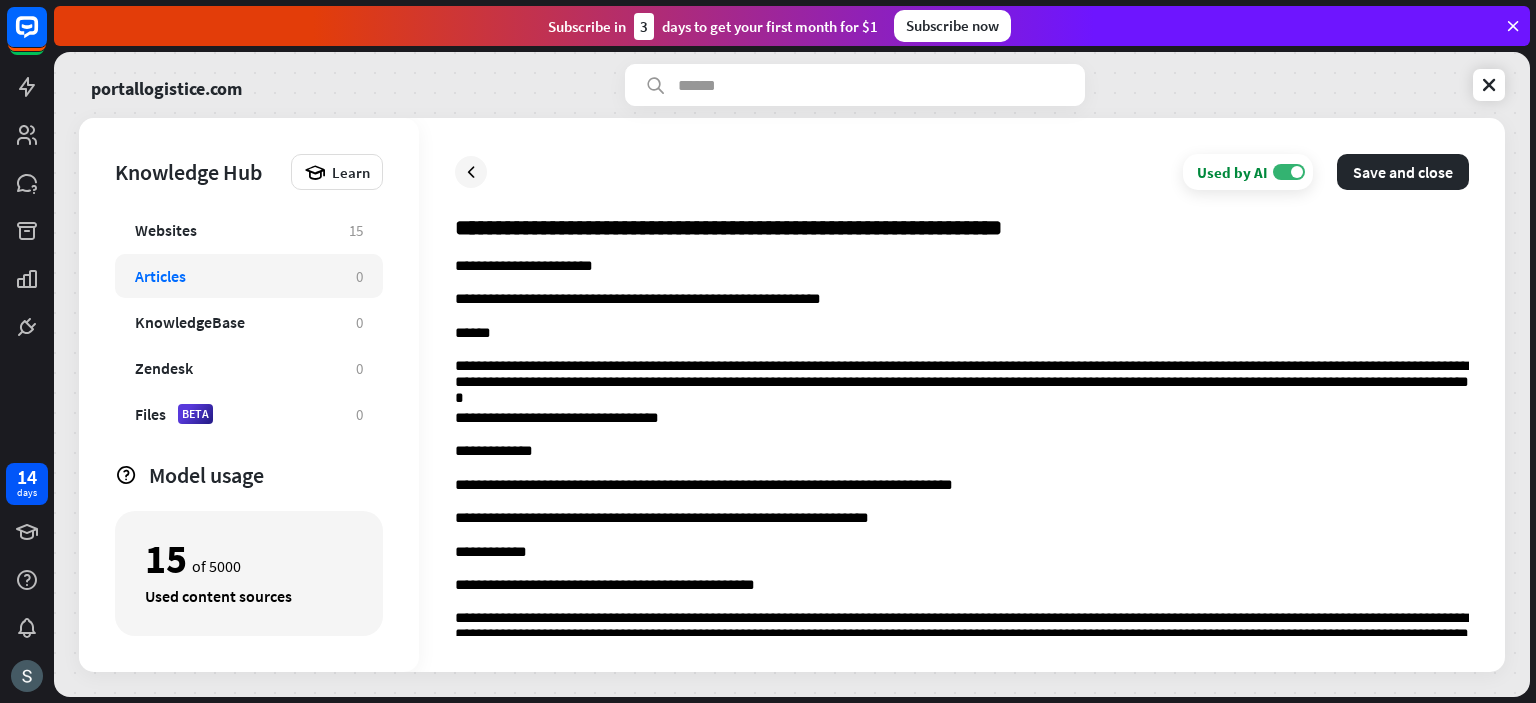 scroll, scrollTop: 1450, scrollLeft: 0, axis: vertical 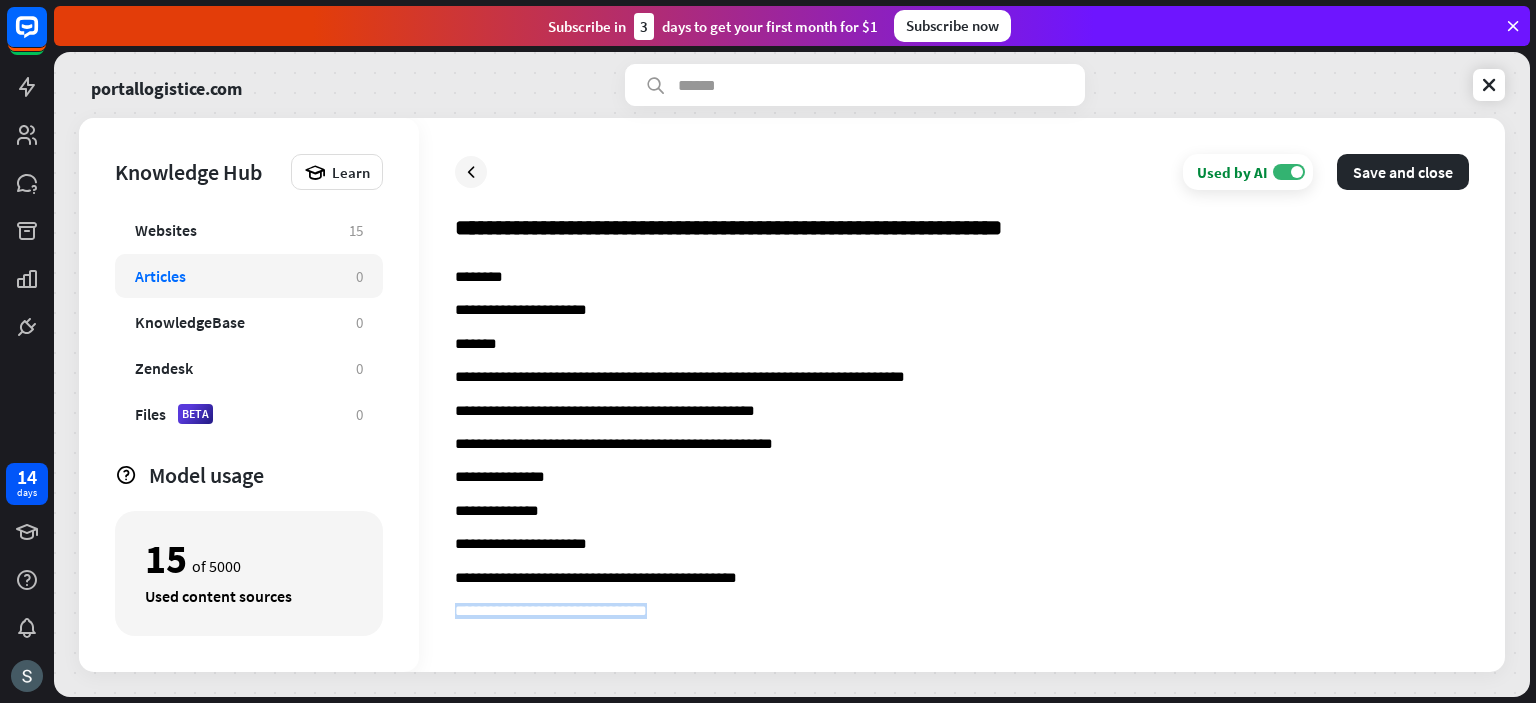 drag, startPoint x: 686, startPoint y: 613, endPoint x: 437, endPoint y: 615, distance: 249.00803 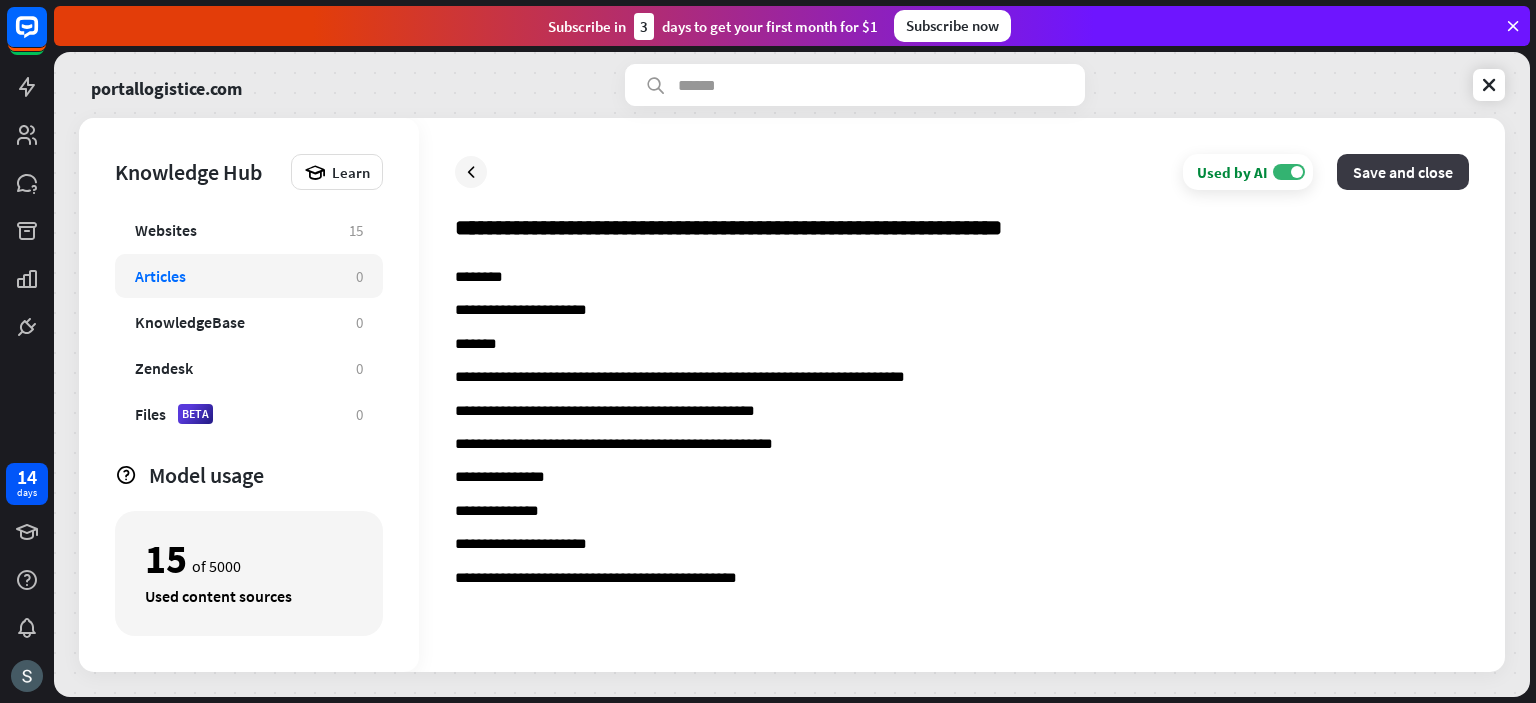 click on "Save and close" at bounding box center [1403, 172] 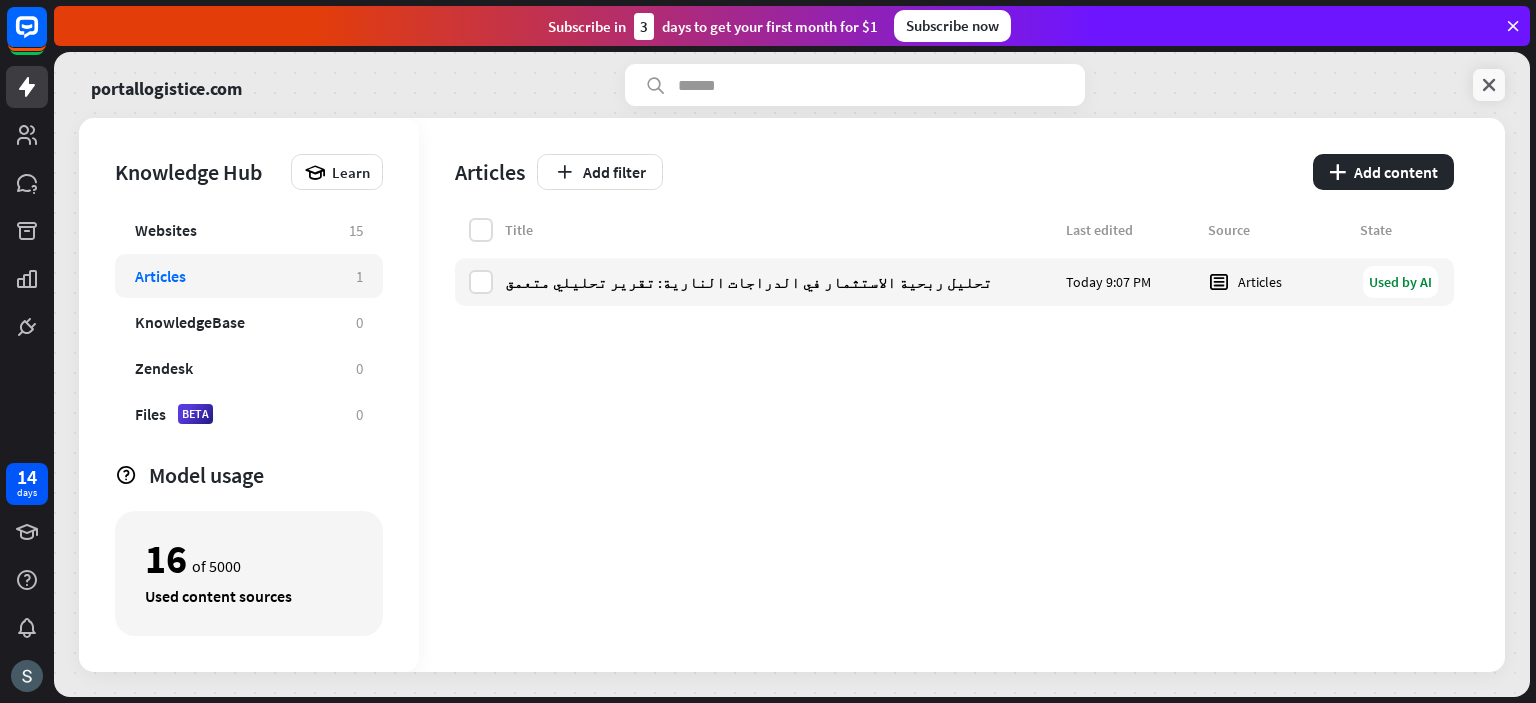 click at bounding box center (1489, 85) 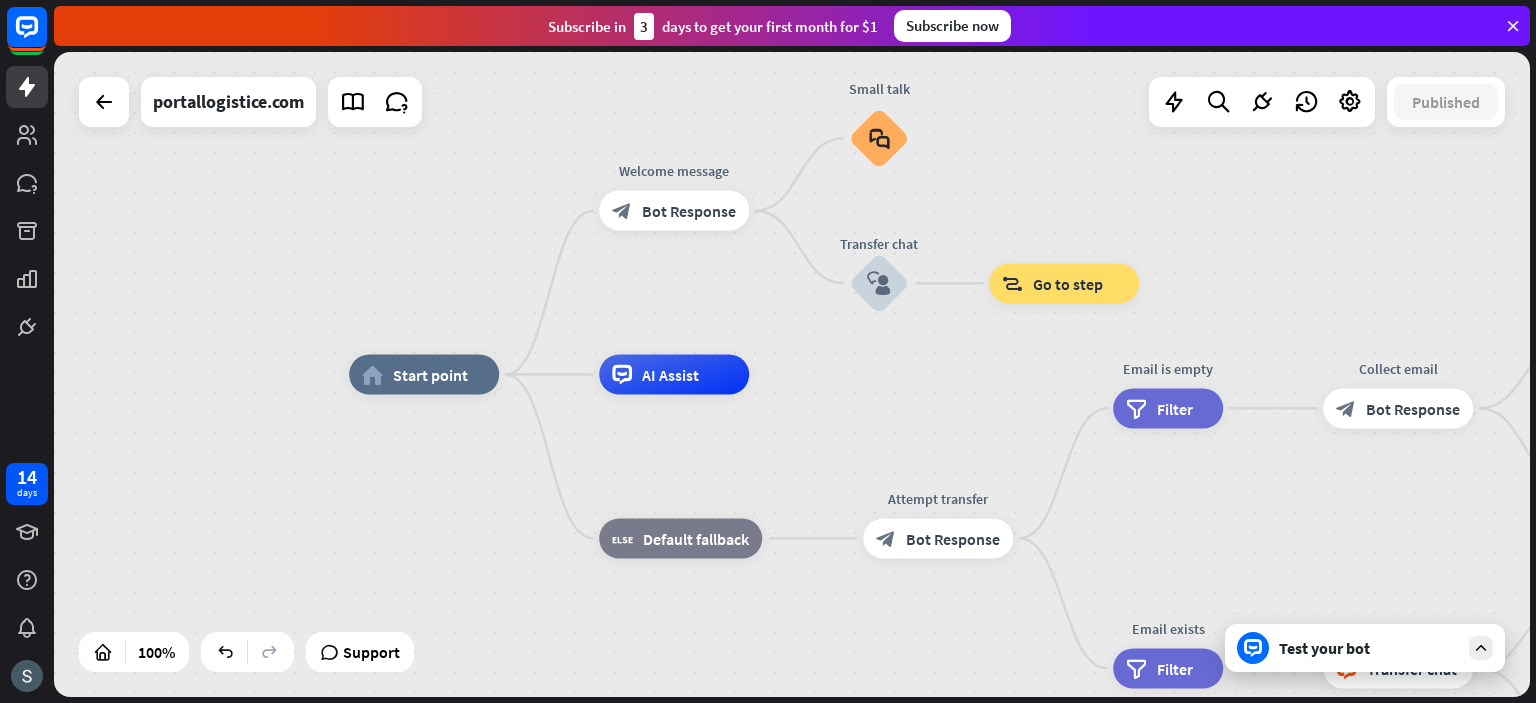 click on "Test your bot" at bounding box center [1369, 648] 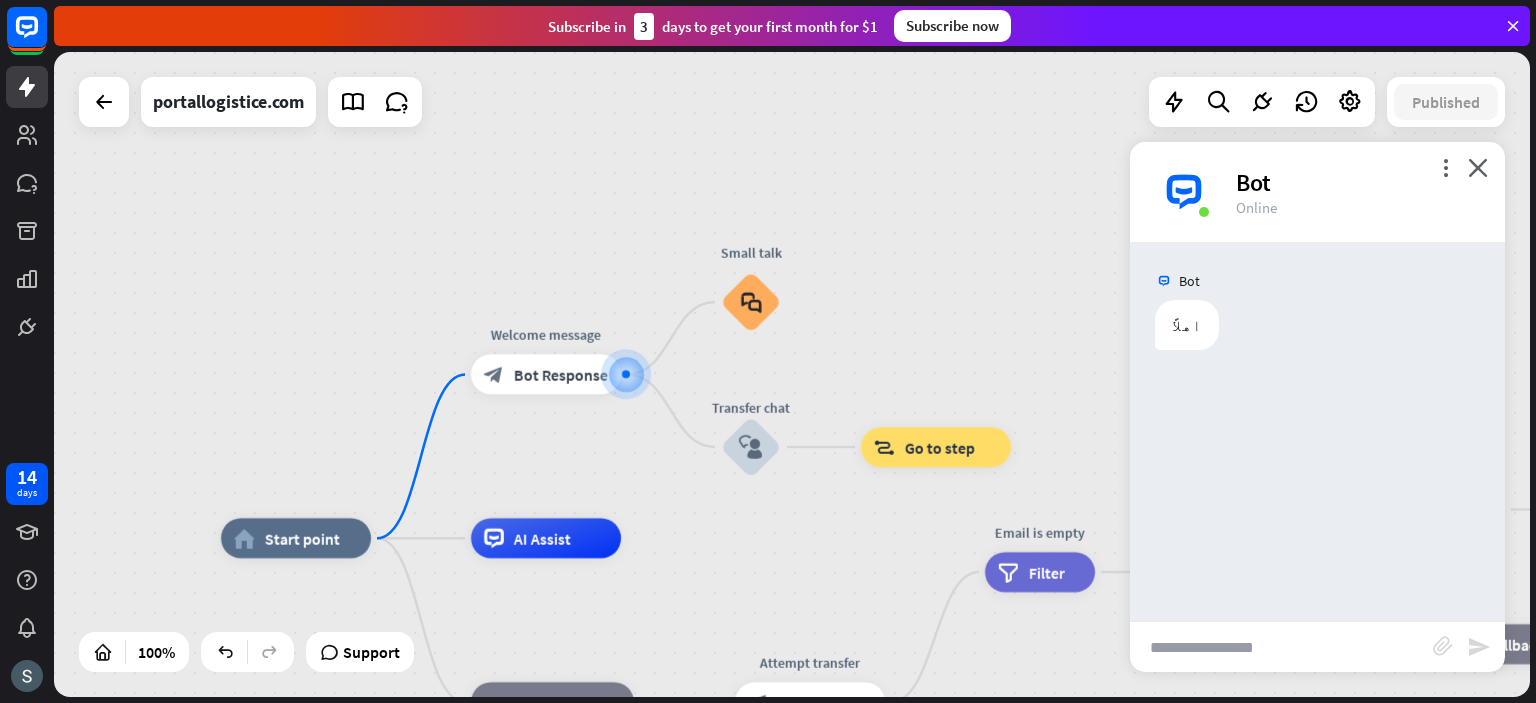click at bounding box center [1281, 647] 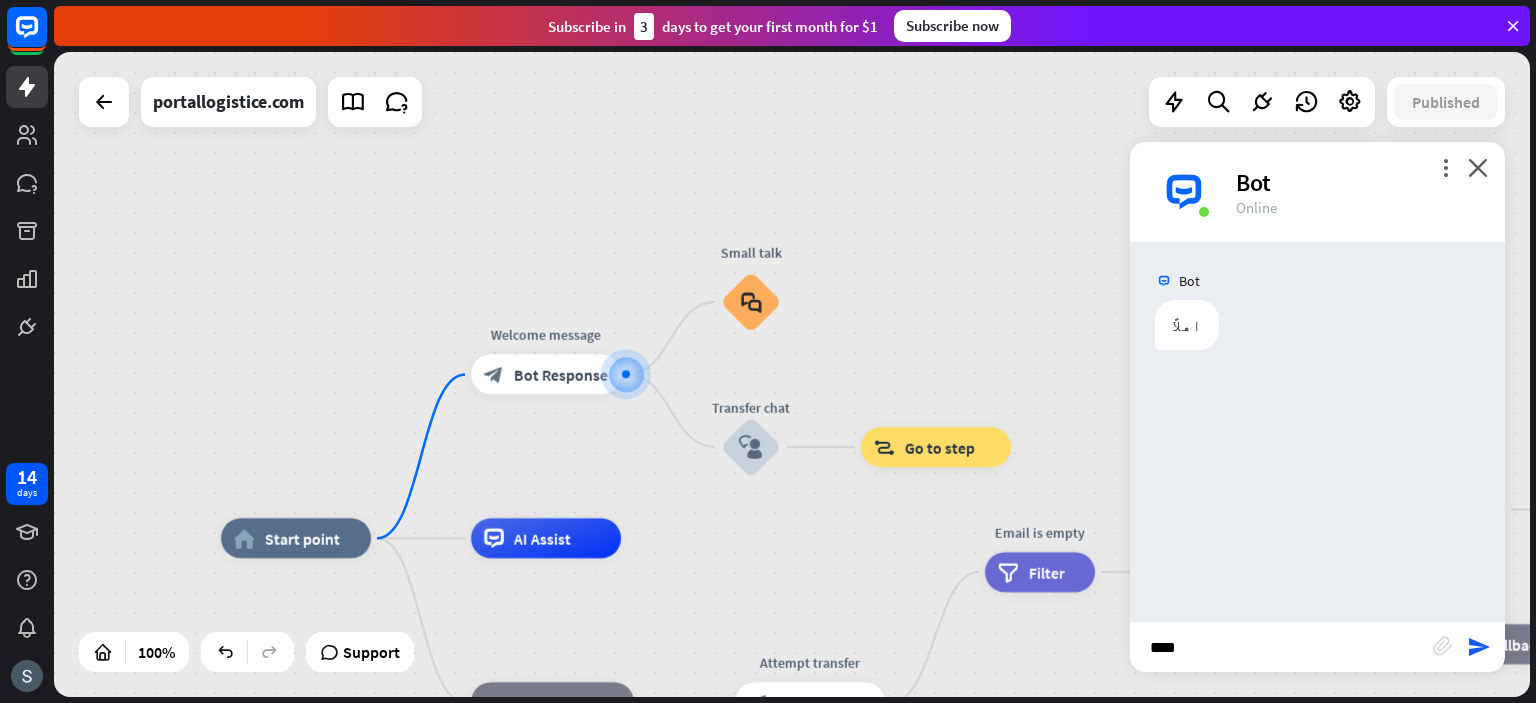 type on "*****" 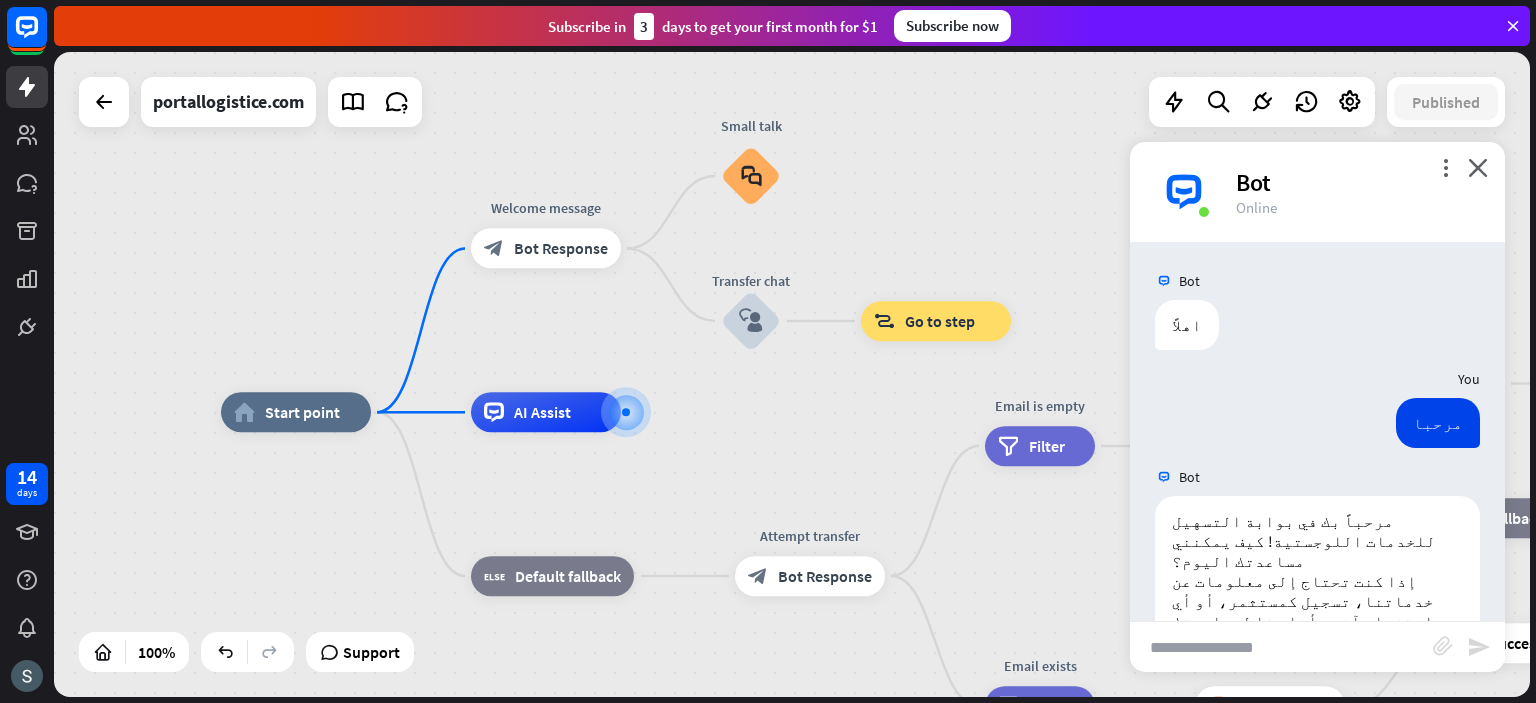 scroll, scrollTop: 129, scrollLeft: 0, axis: vertical 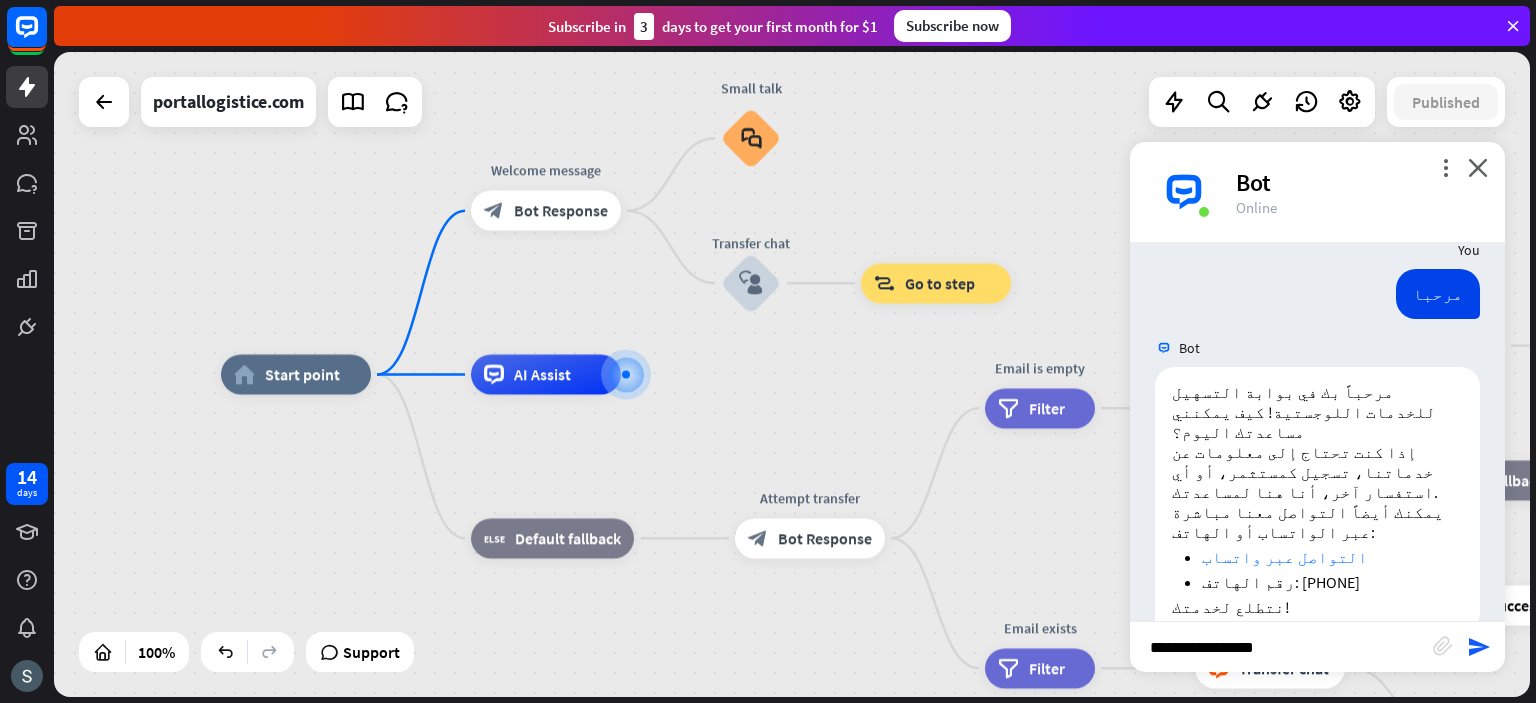 type on "**********" 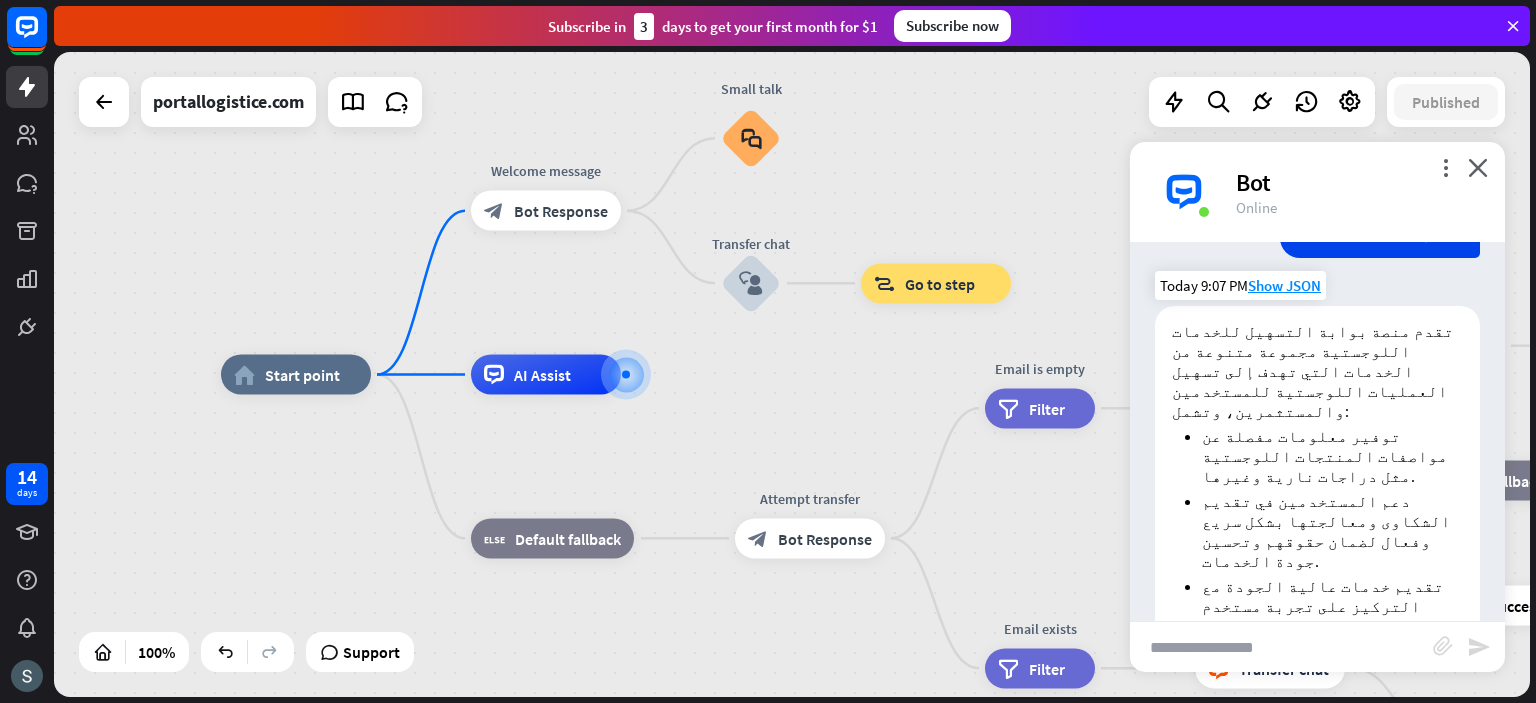 scroll, scrollTop: 602, scrollLeft: 0, axis: vertical 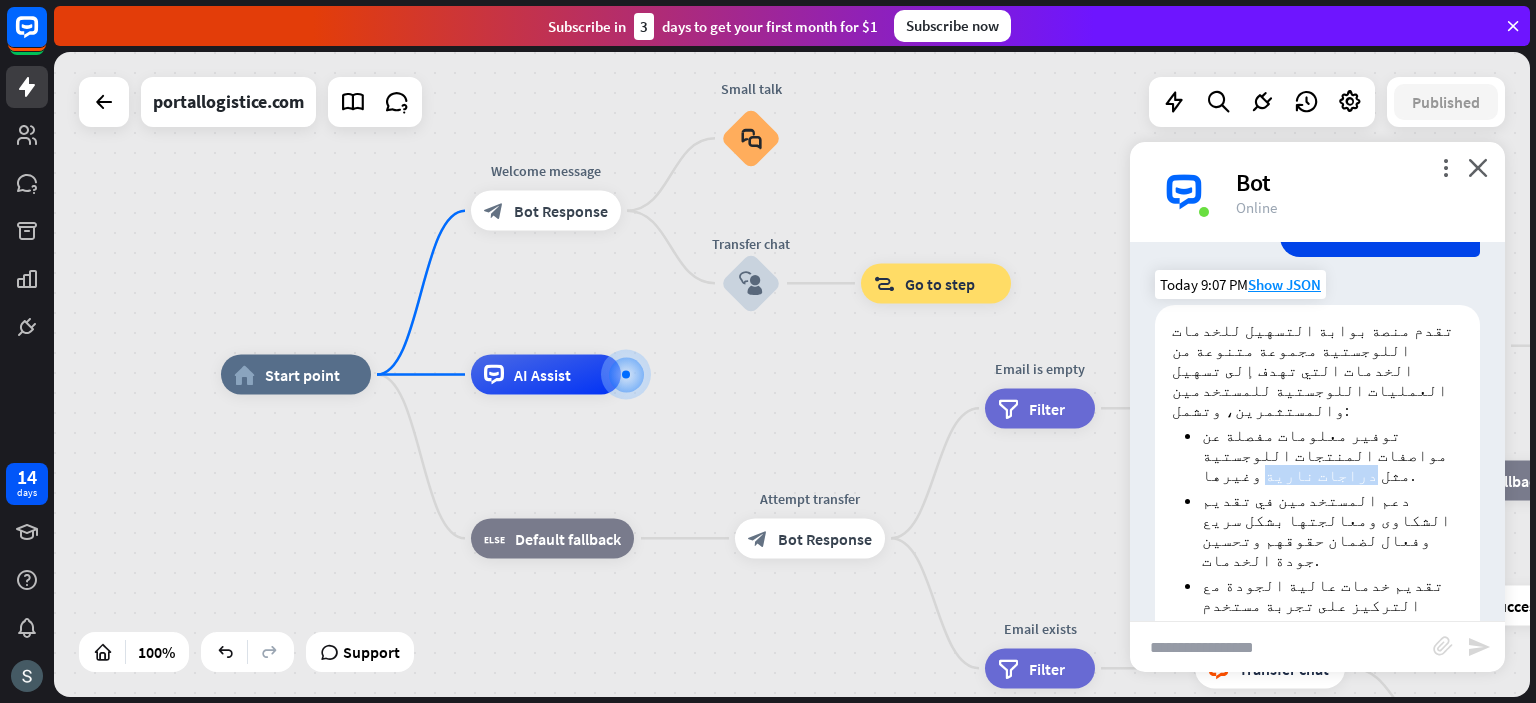 drag, startPoint x: 1242, startPoint y: 375, endPoint x: 1310, endPoint y: 369, distance: 68.26419 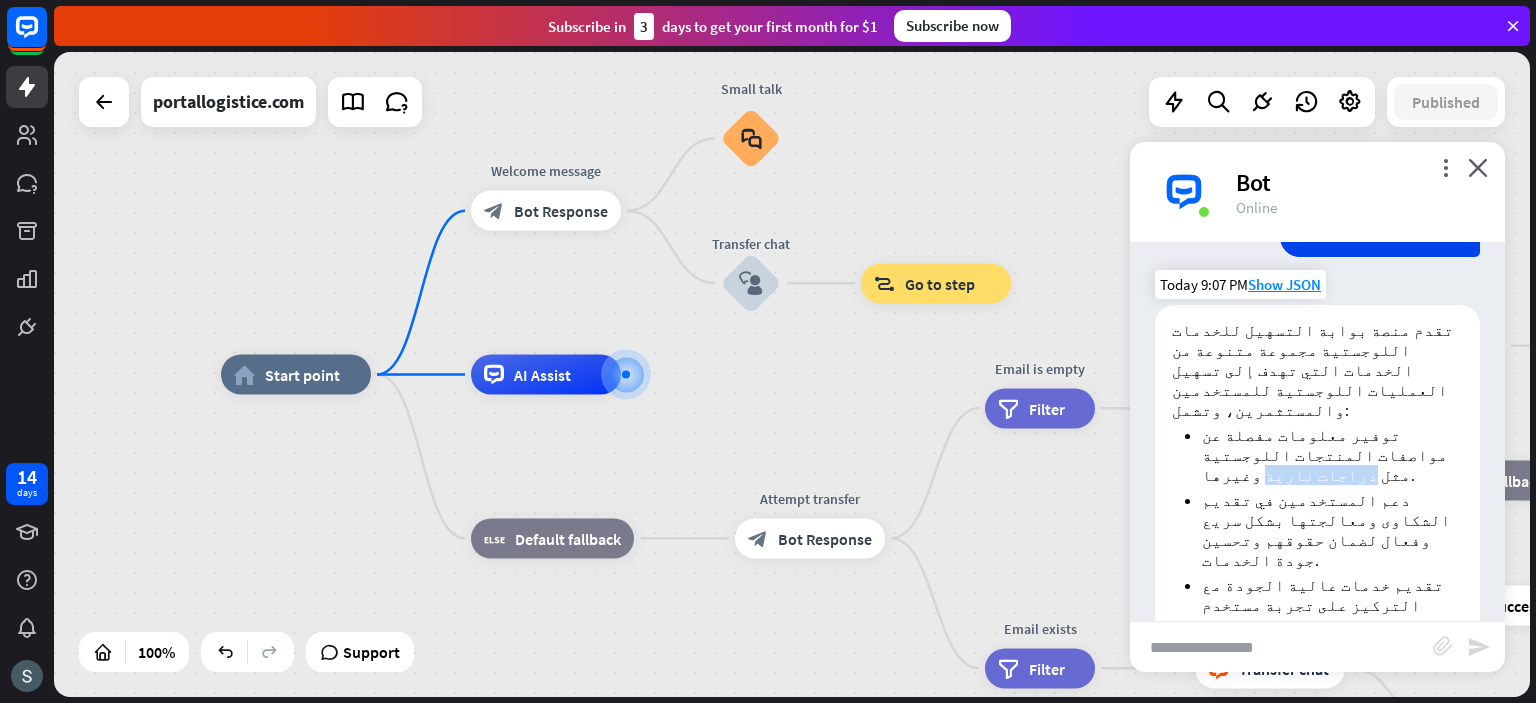 click on "توفير معلومات مفصلة عن مواصفات المنتجات اللوجستية مثل دراجات نارية وغيرها." at bounding box center [1332, 455] 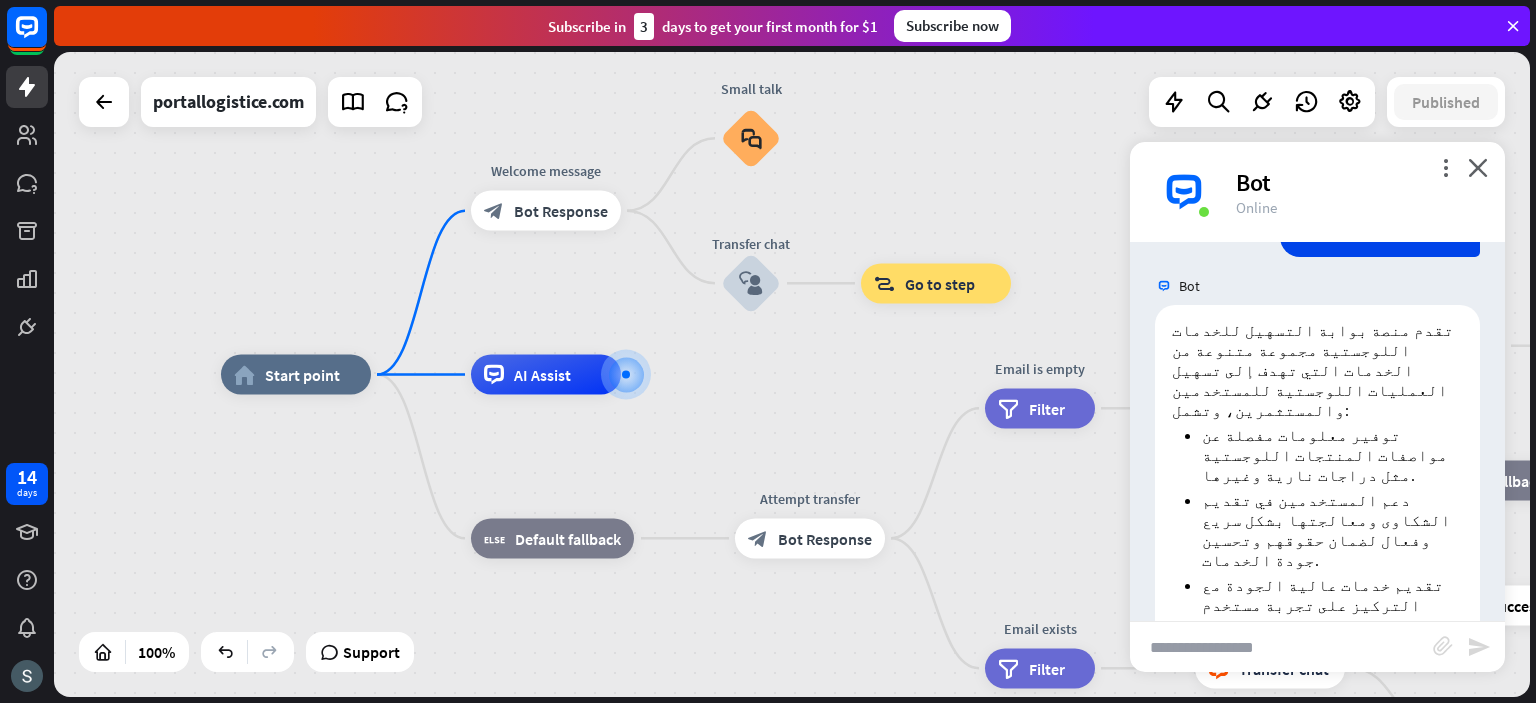 click at bounding box center [1281, 647] 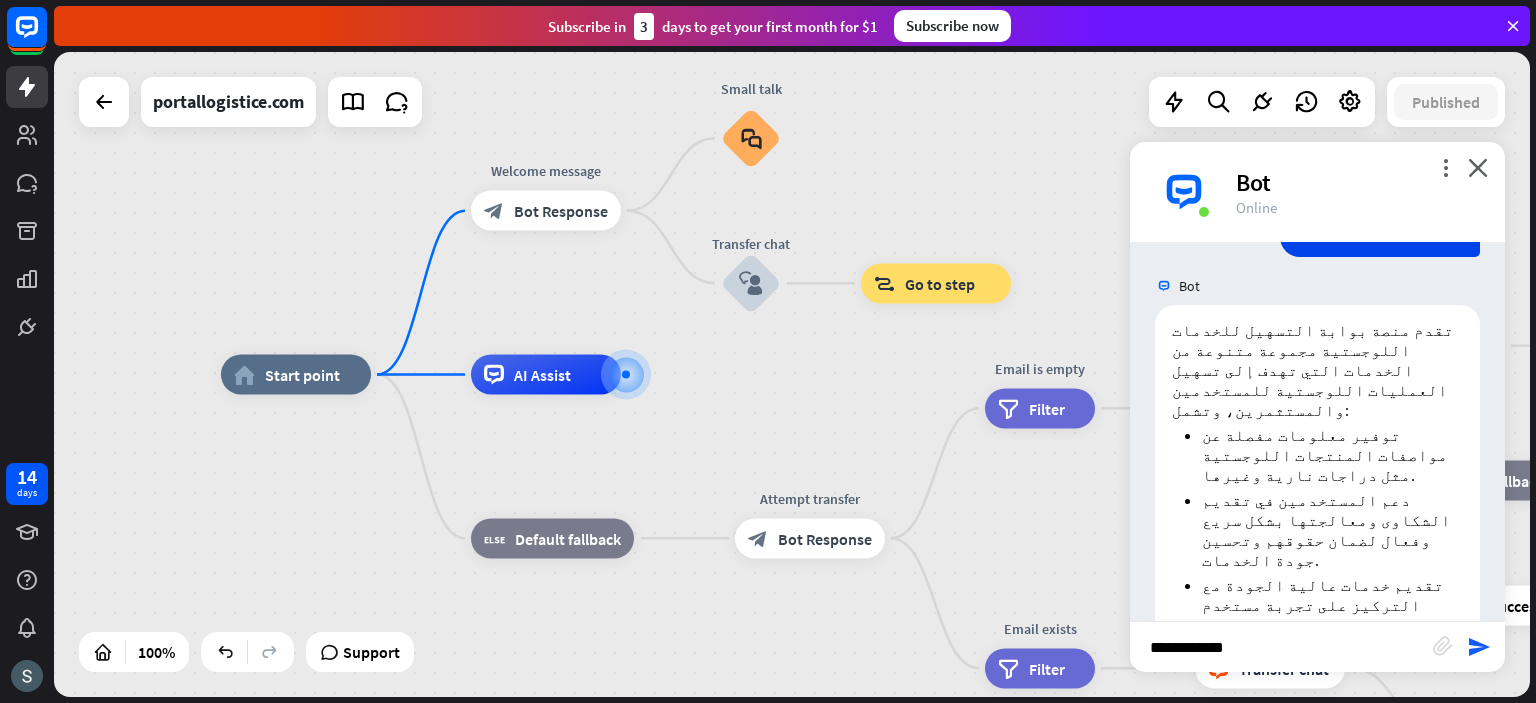 type 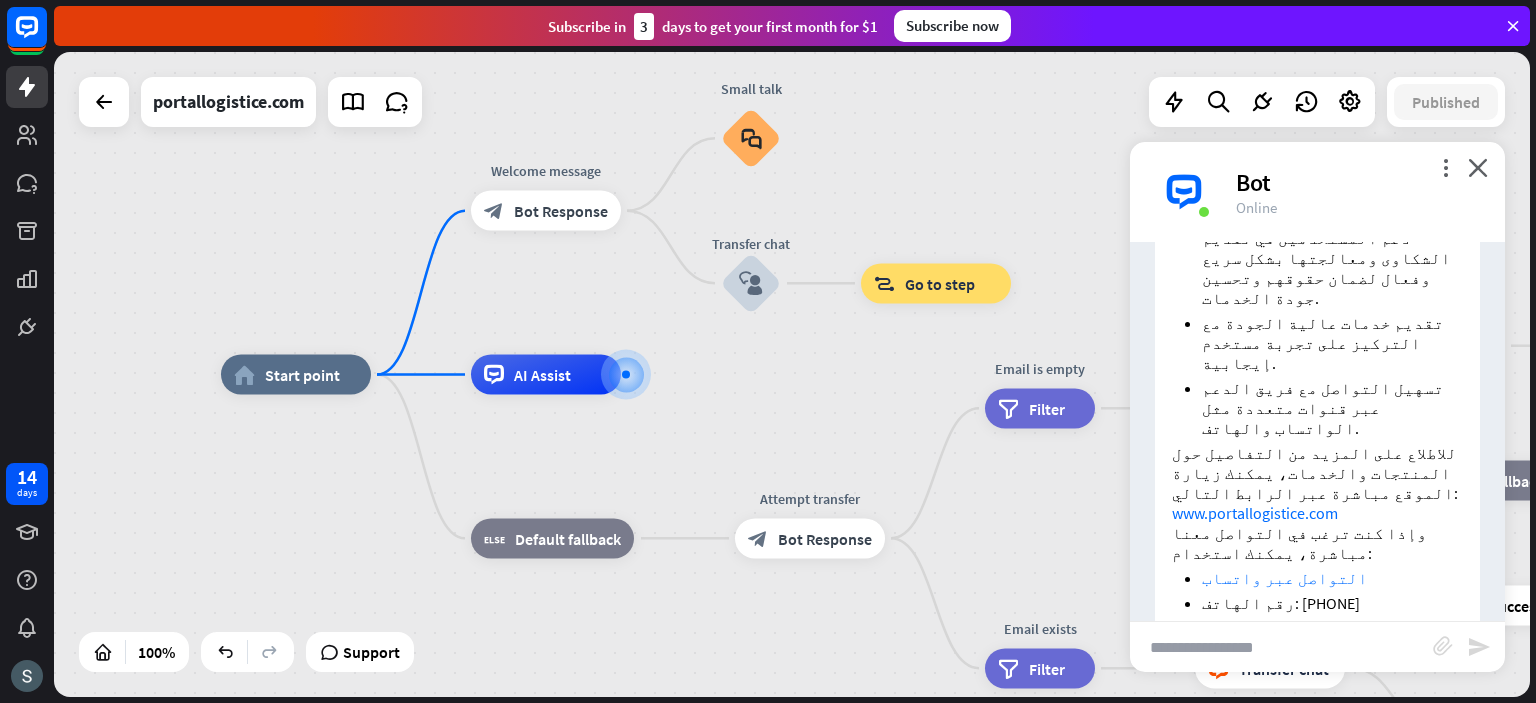 scroll, scrollTop: 1321, scrollLeft: 0, axis: vertical 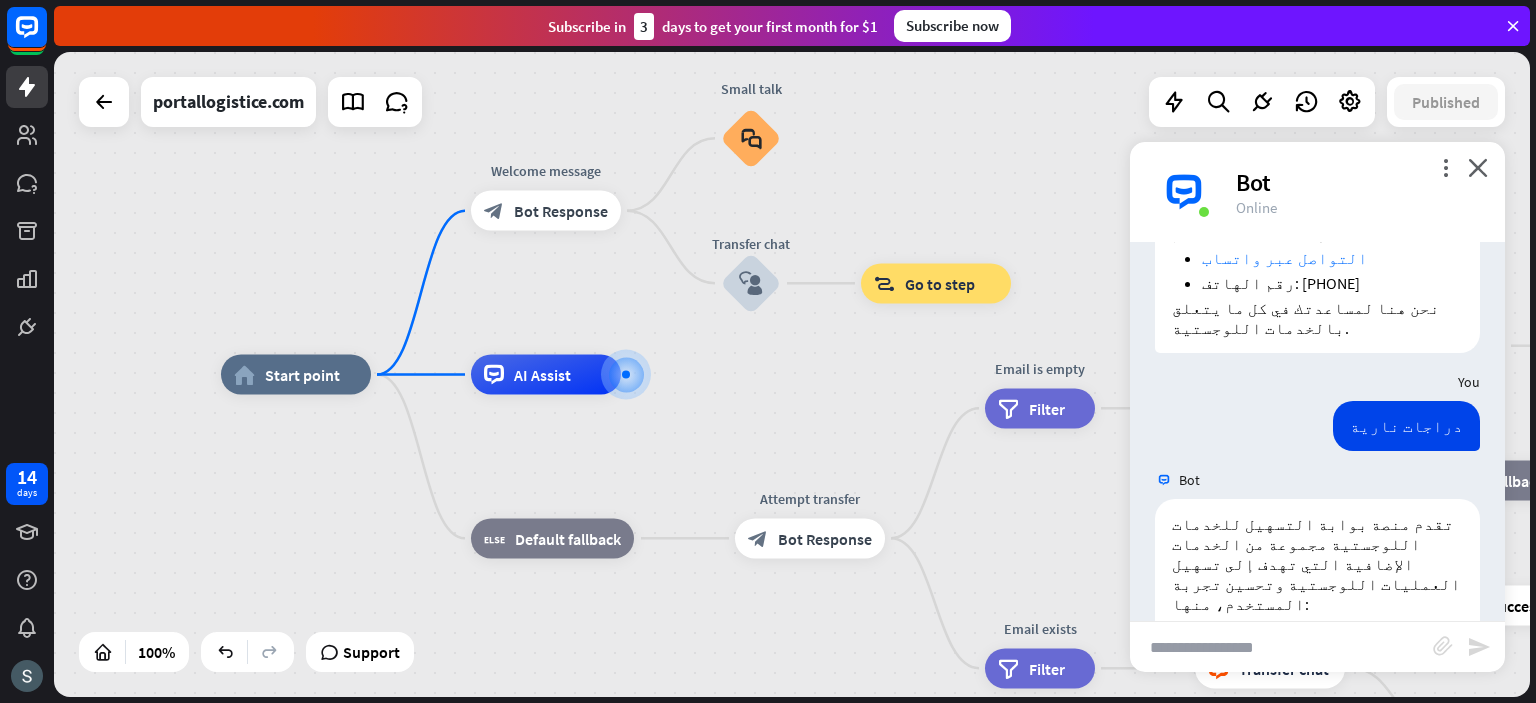 click on "home_2   Start point                 Welcome message   block_bot_response   Bot Response                 Small talk   block_faq                 Transfer chat   block_user_input                   block_goto   Go to step                     AI Assist                       block_fallback   Default fallback                 Attempt transfer   block_bot_response   Bot Response                 Email is empty   filter   Filter                 Collect email   block_bot_response   Bot Response                   block_user_input                 Thanks for email!   block_bot_response   Bot Response                 Go to "Transfer chat"   block_goto   Go to step                   block_fallback   Fallback                   block_goto   Go to step                 Email exists   filter   Filter                   block_livechat   Transfer chat                   block_success   Success                   block_failure   Failure                 No agents to chat.   block_bot_response   Bot Response" at bounding box center (792, 374) 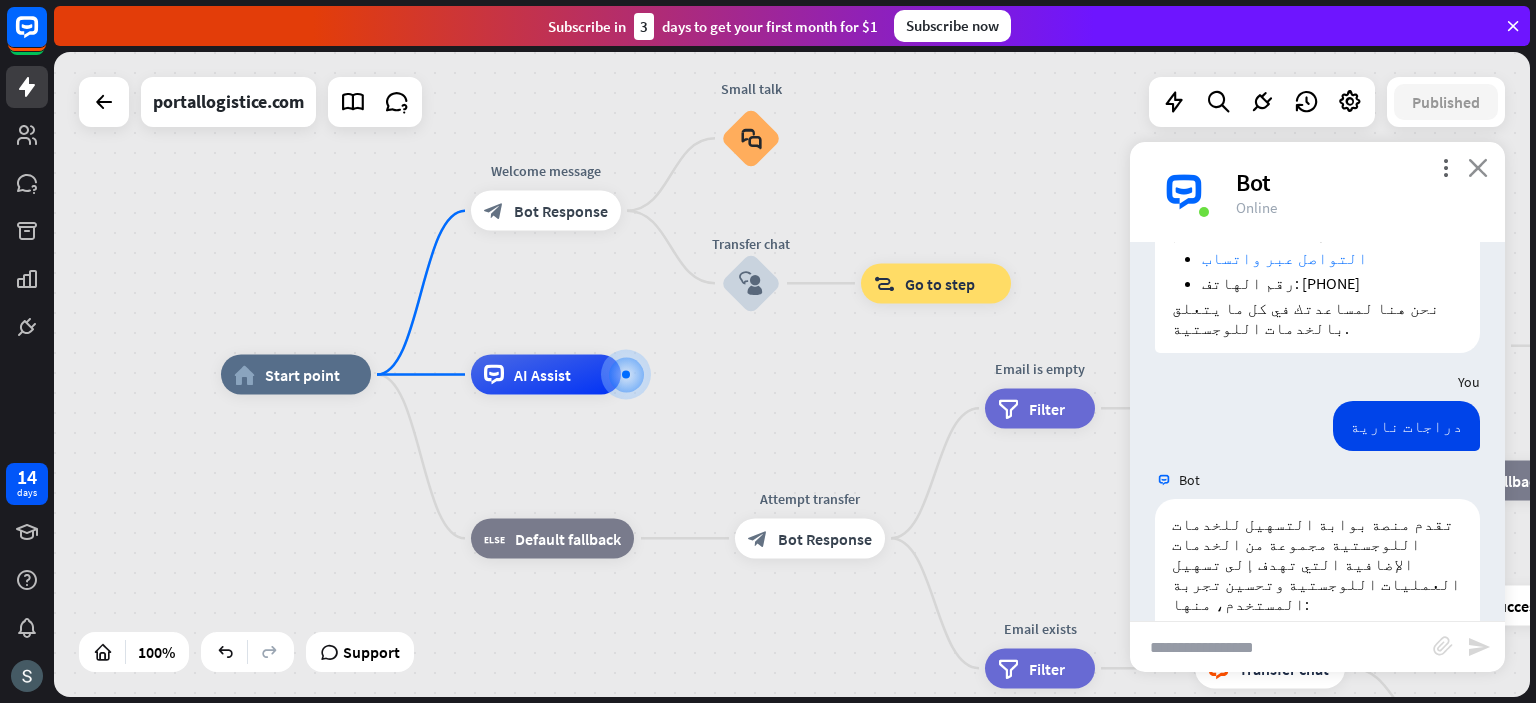 click on "close" at bounding box center (1478, 167) 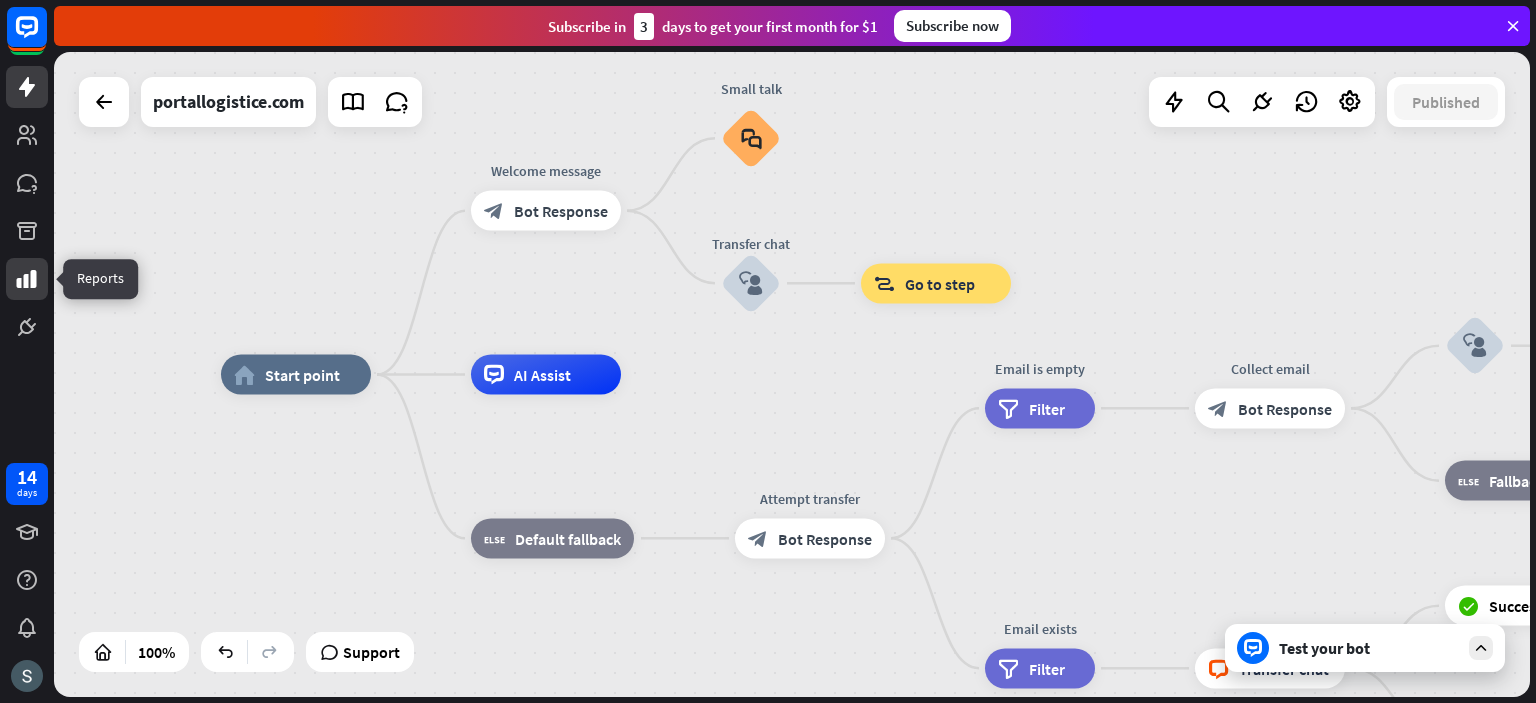 click at bounding box center (27, 279) 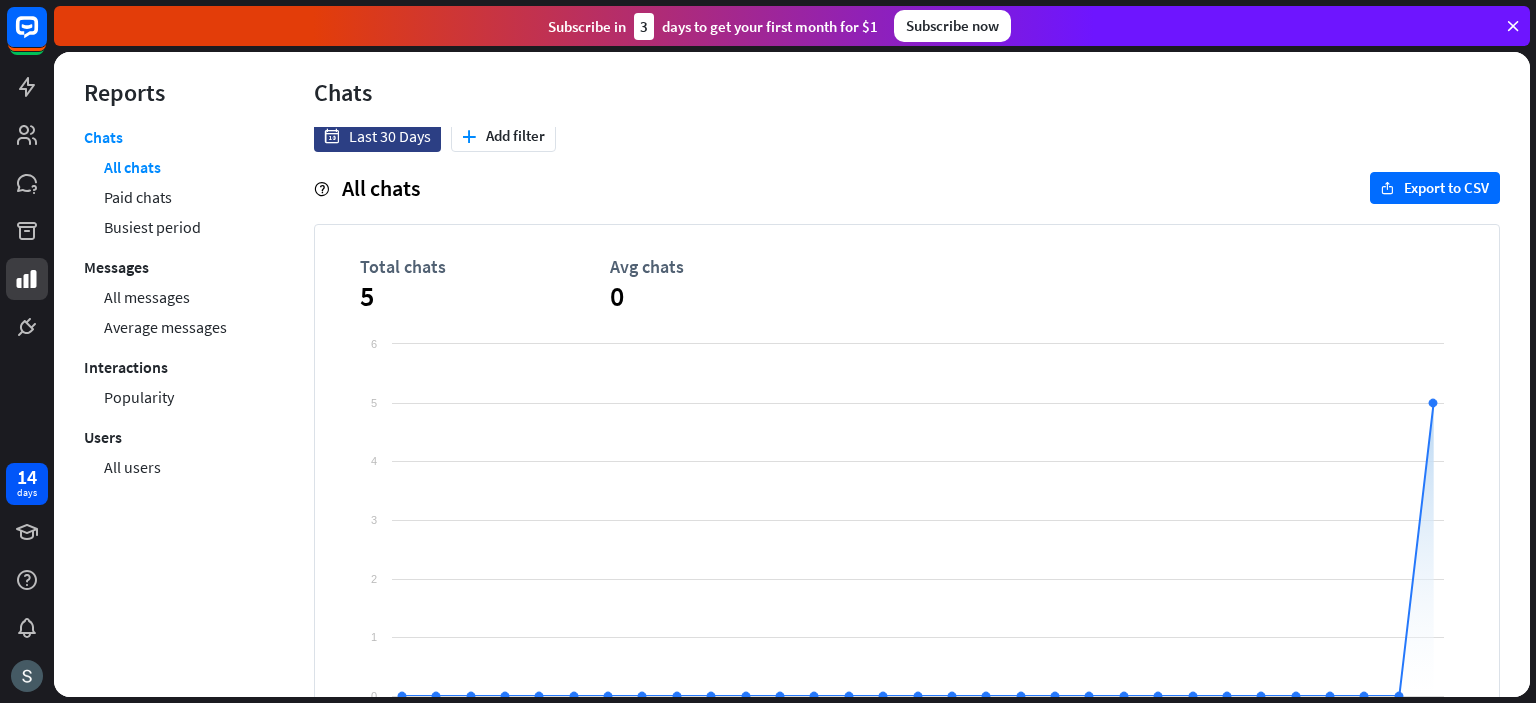 scroll, scrollTop: 0, scrollLeft: 0, axis: both 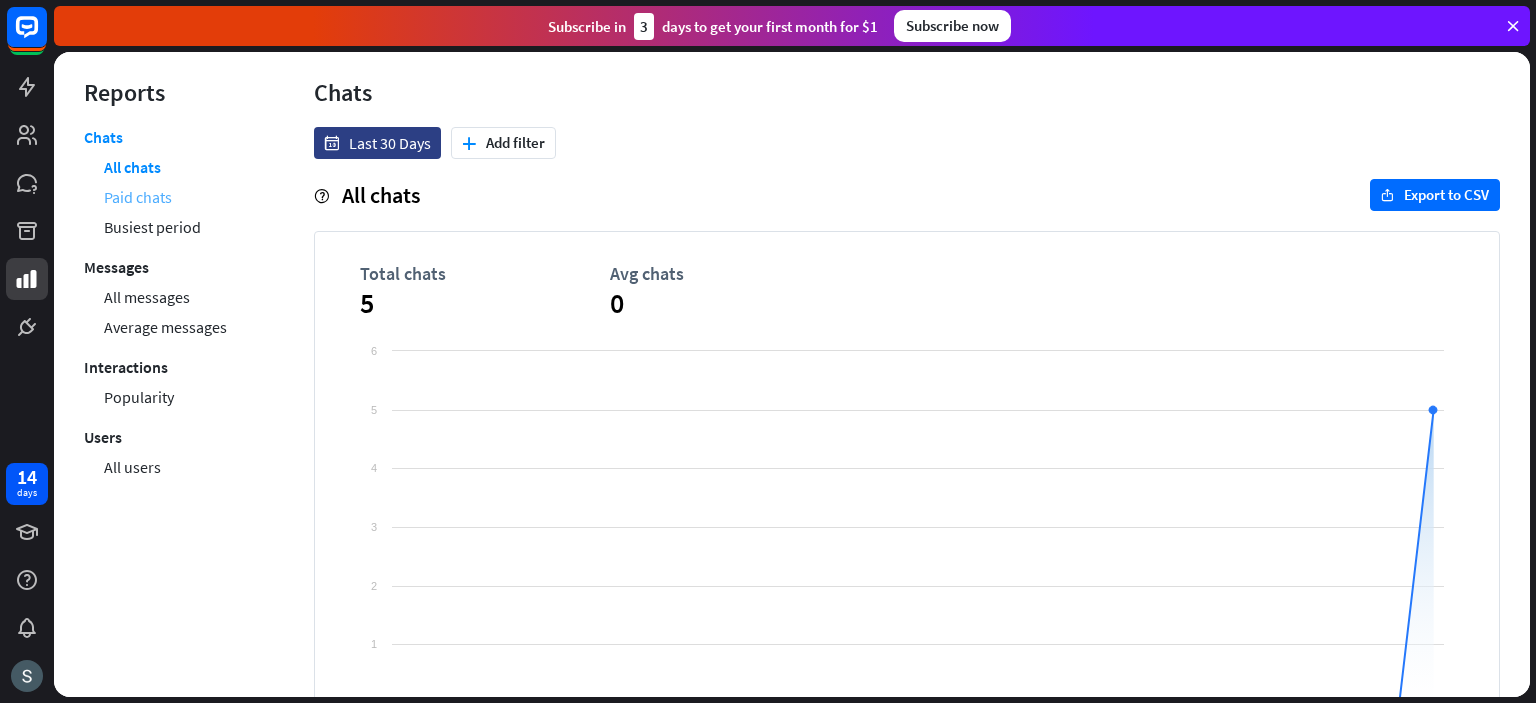 click on "Paid chats" at bounding box center (138, 197) 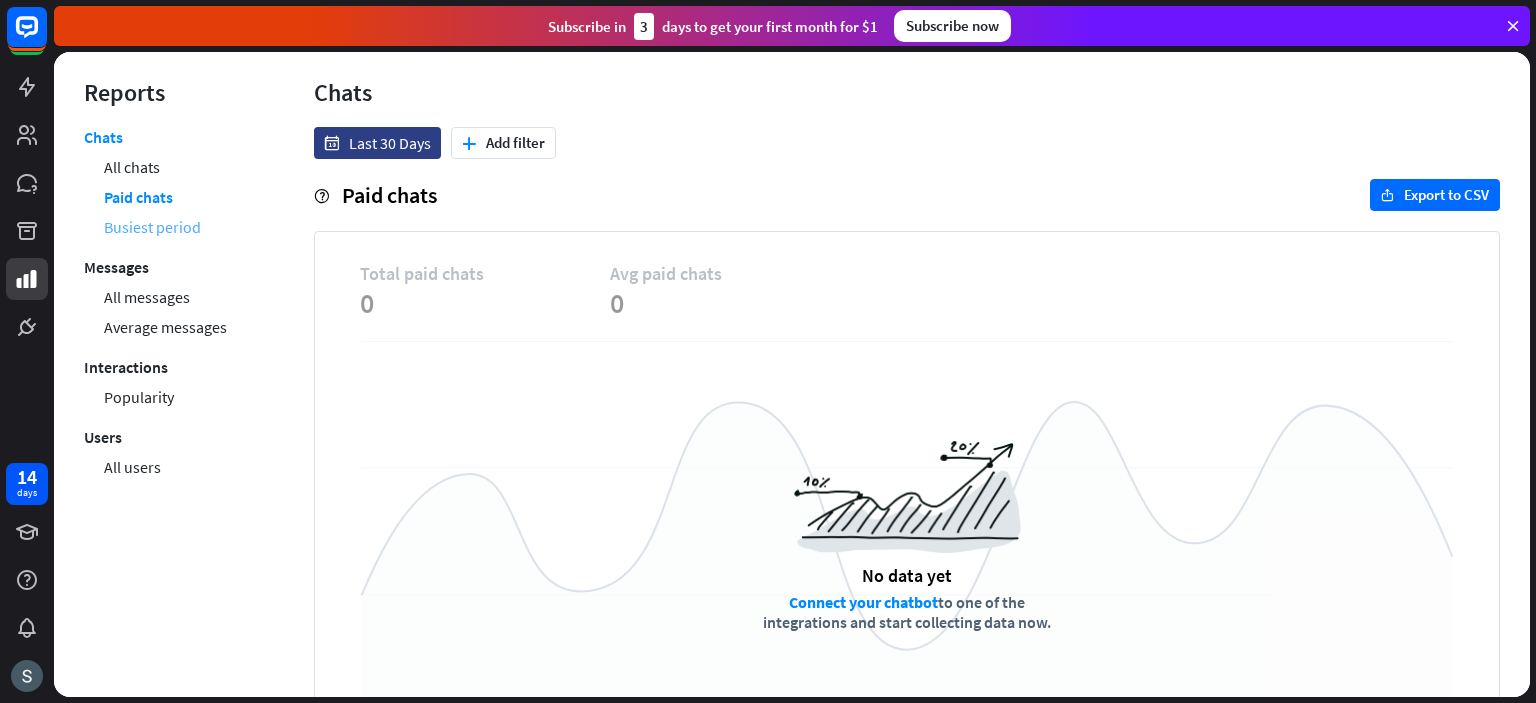 click on "Busiest period" at bounding box center (152, 227) 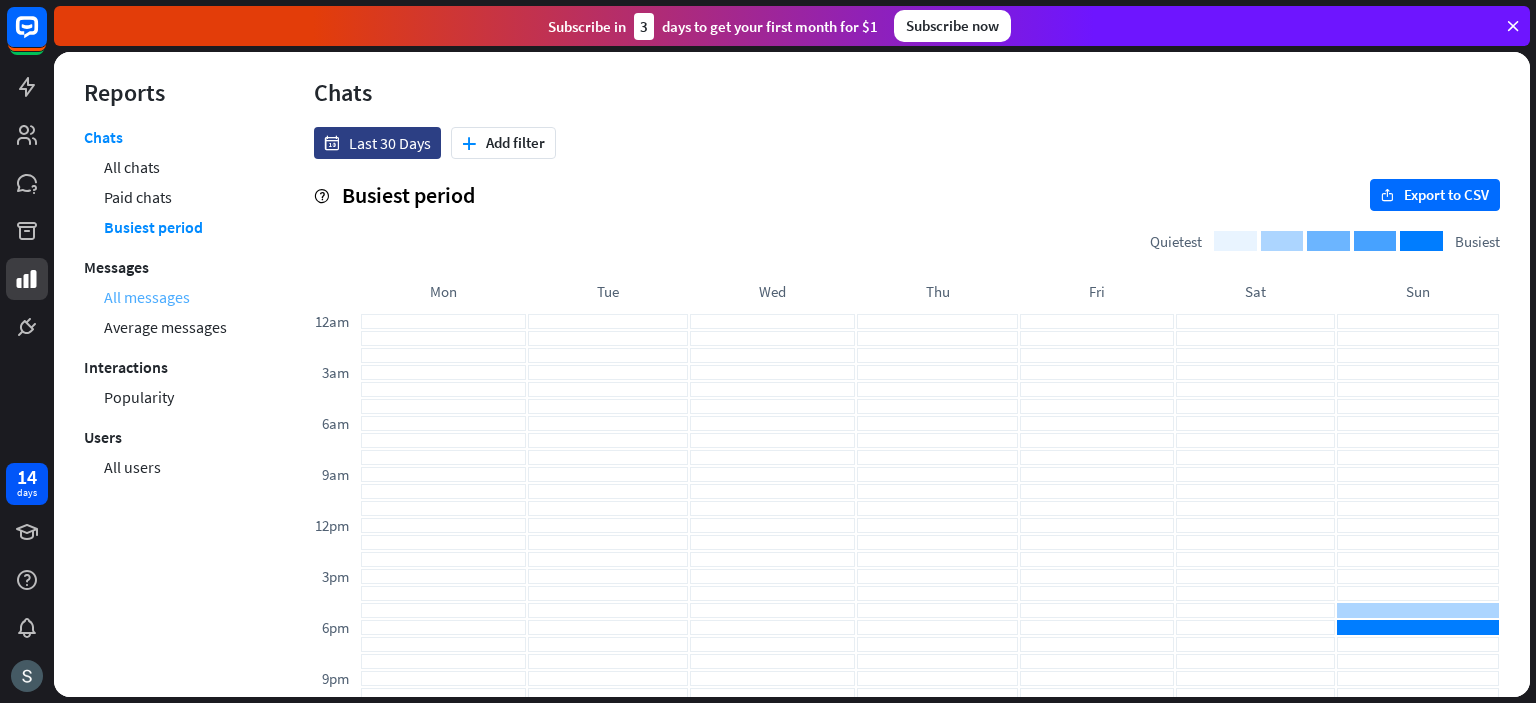 click on "All messages" at bounding box center [147, 297] 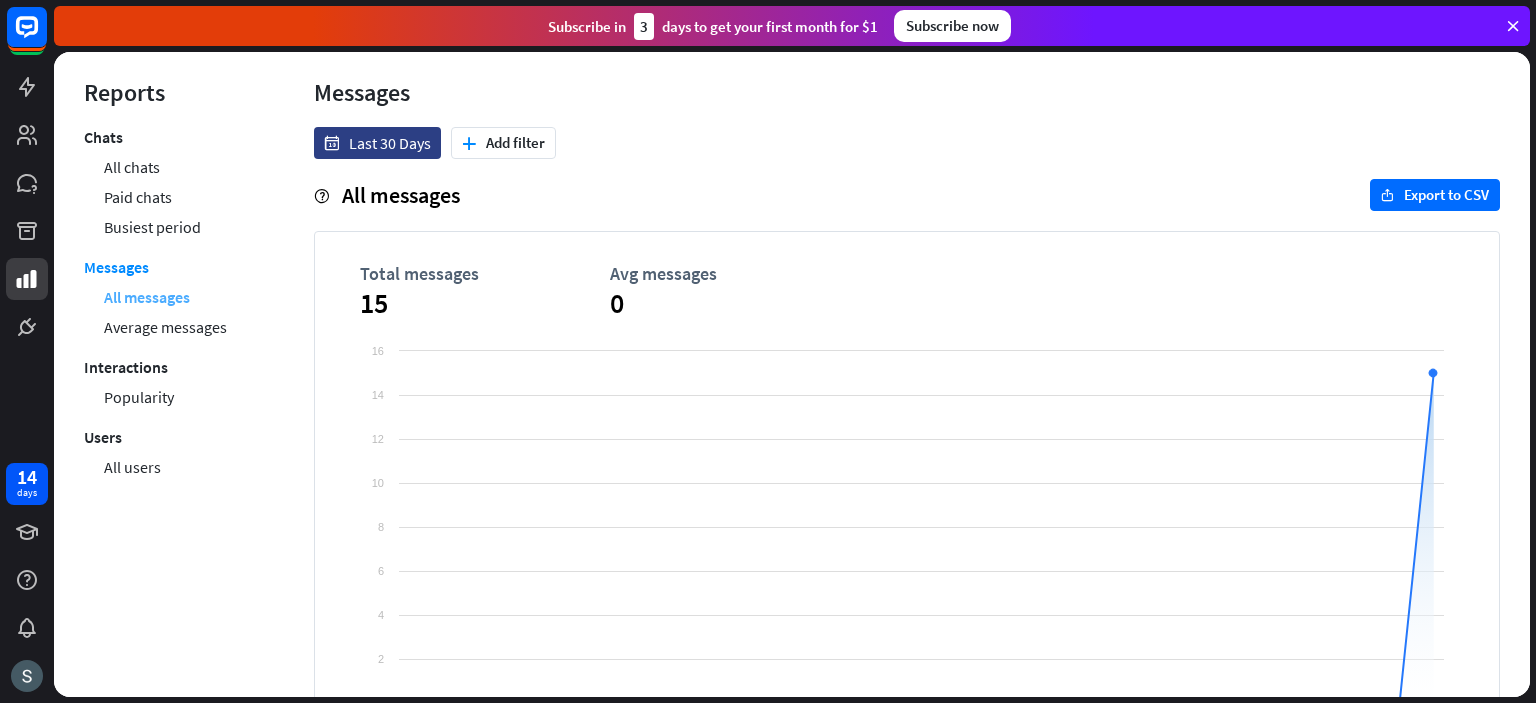 click on "All messages" at bounding box center (147, 297) 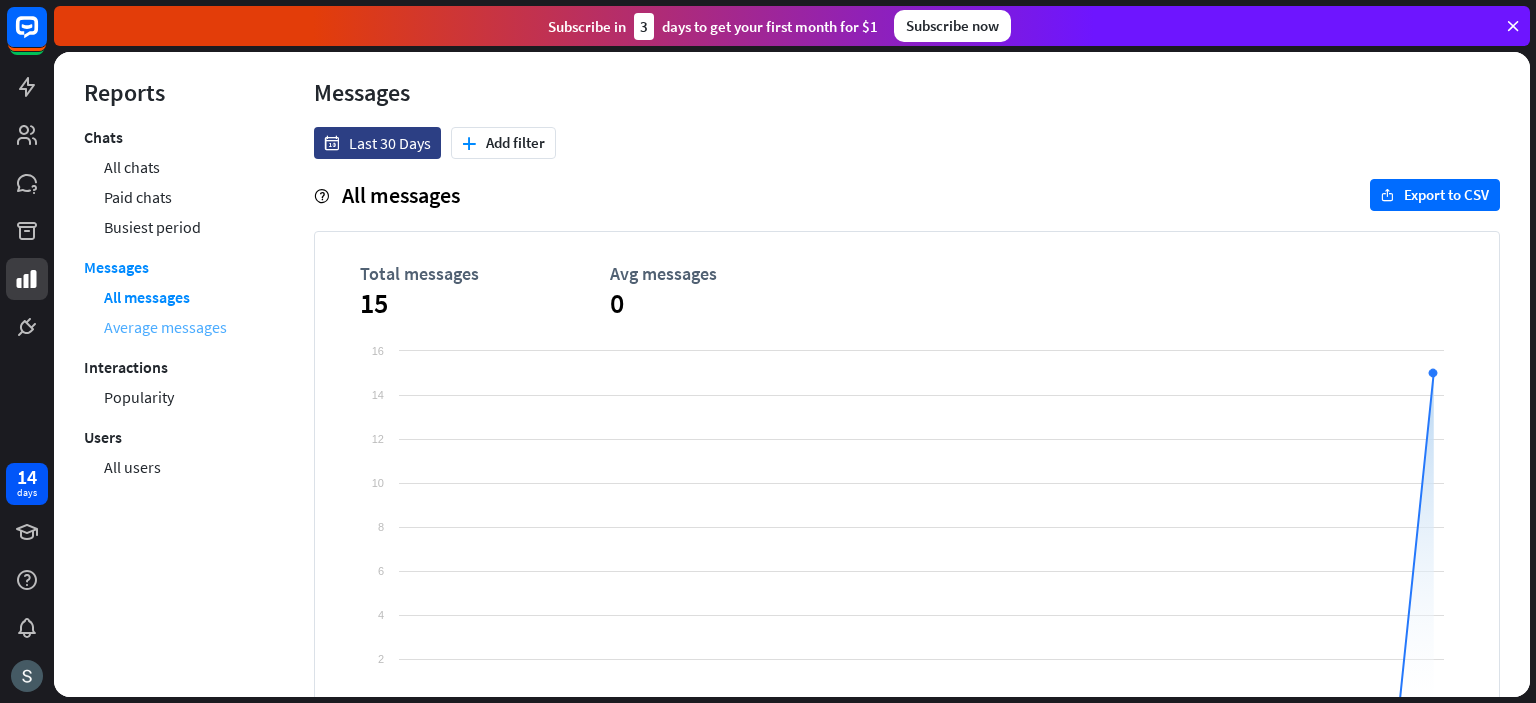 click on "Average messages" at bounding box center [165, 327] 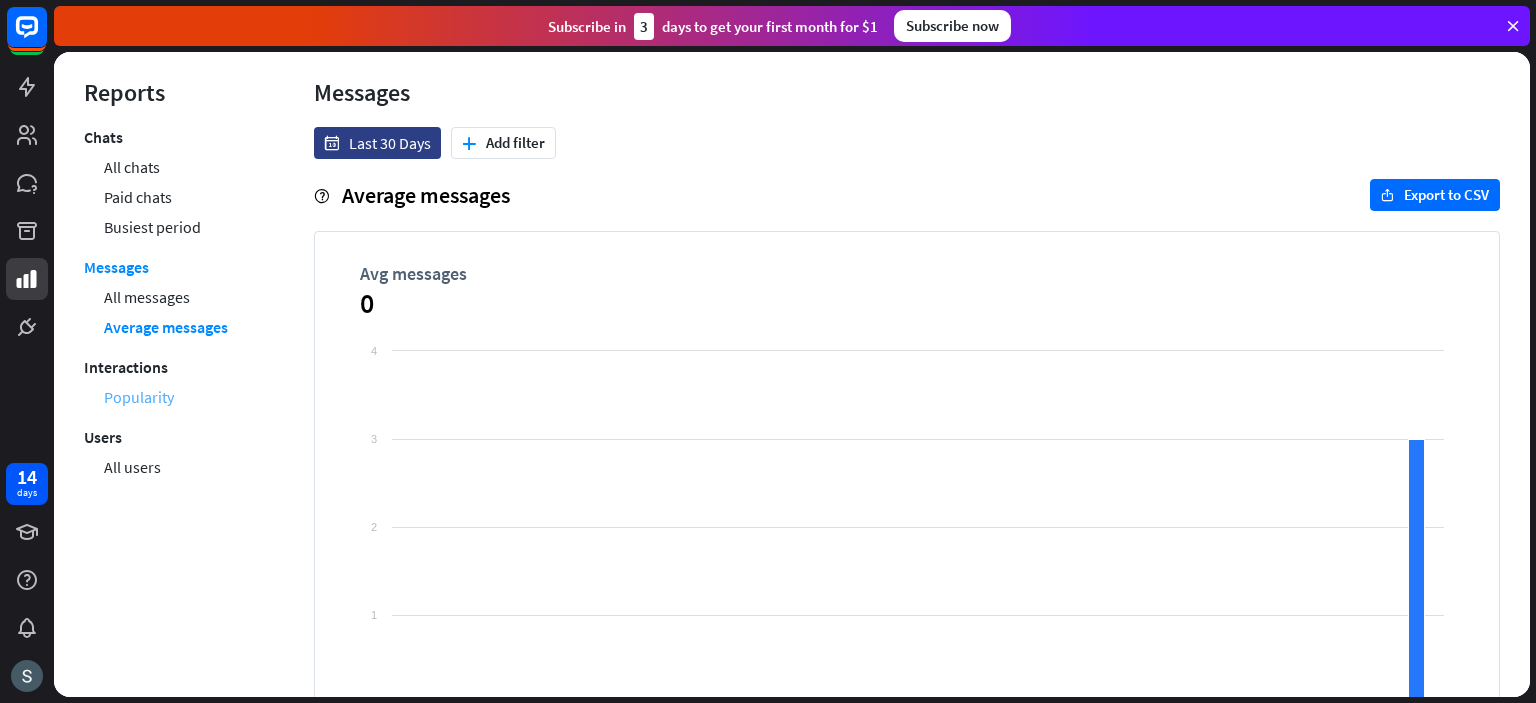 click on "Popularity" at bounding box center (139, 397) 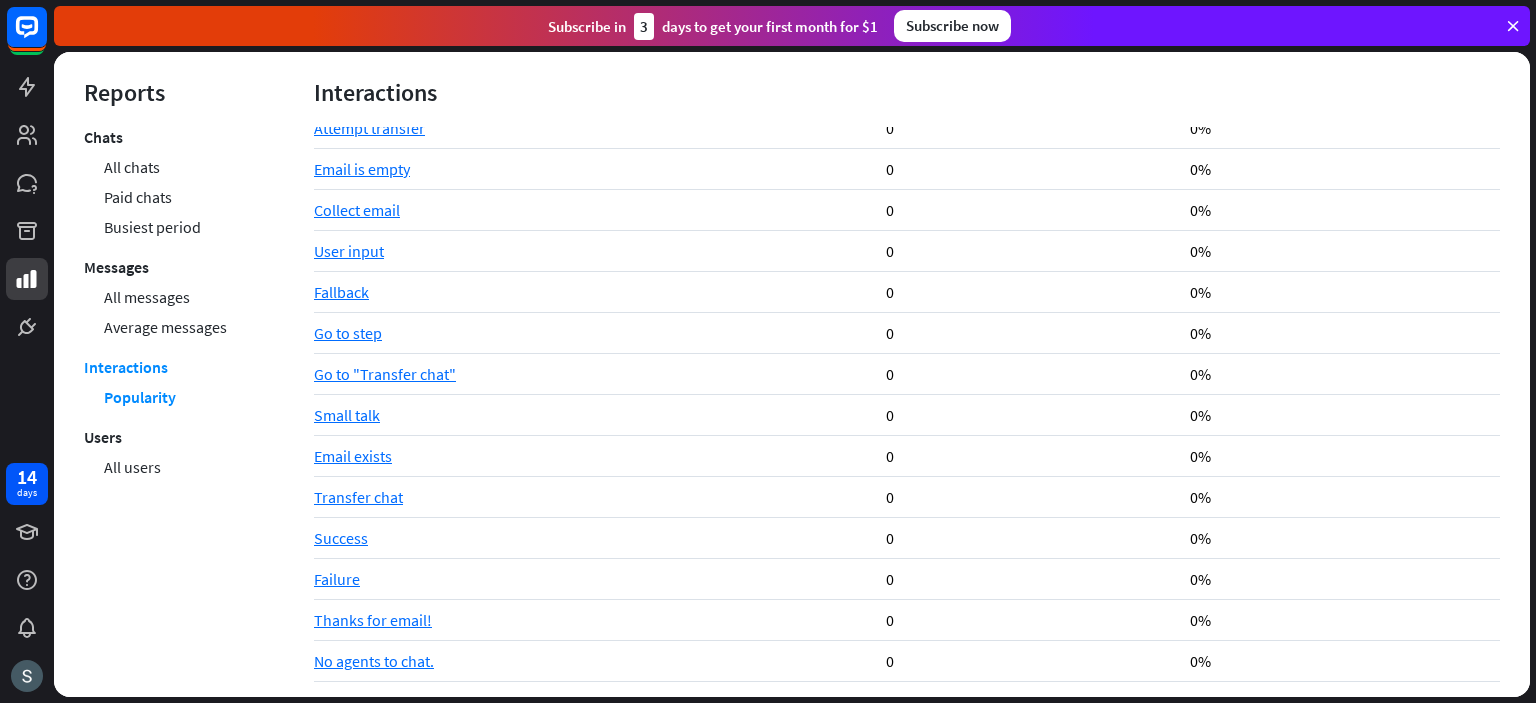 scroll, scrollTop: 0, scrollLeft: 0, axis: both 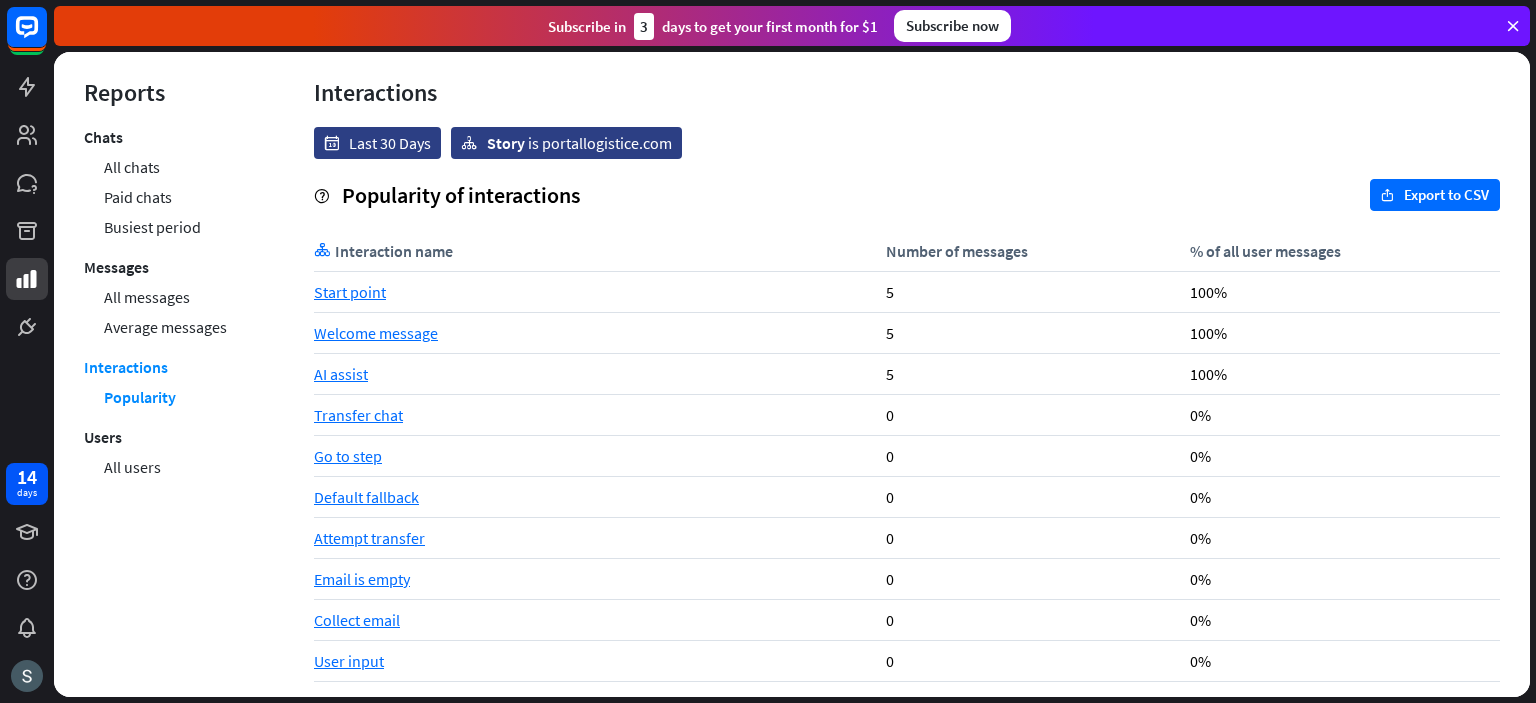 click on "All users" at bounding box center [179, 467] 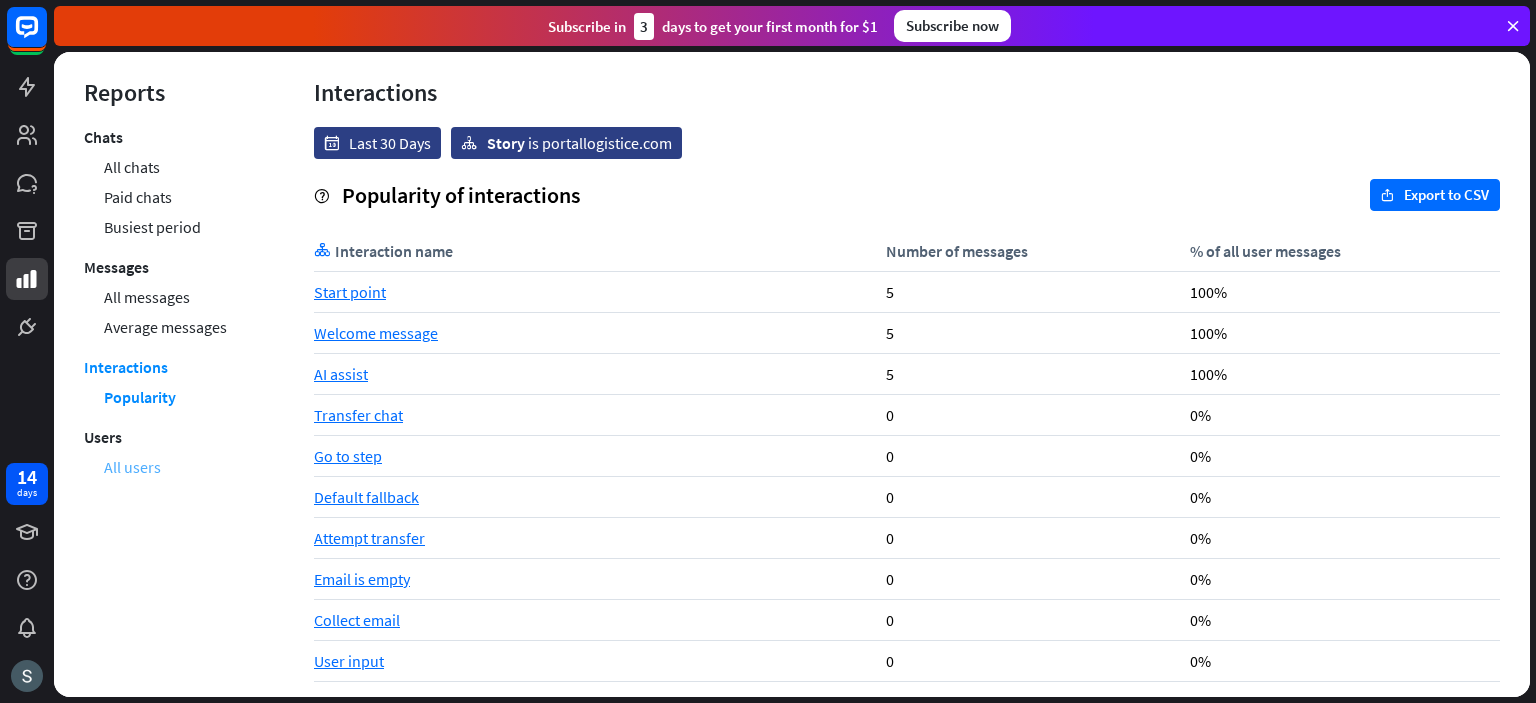 click on "All users" at bounding box center (132, 467) 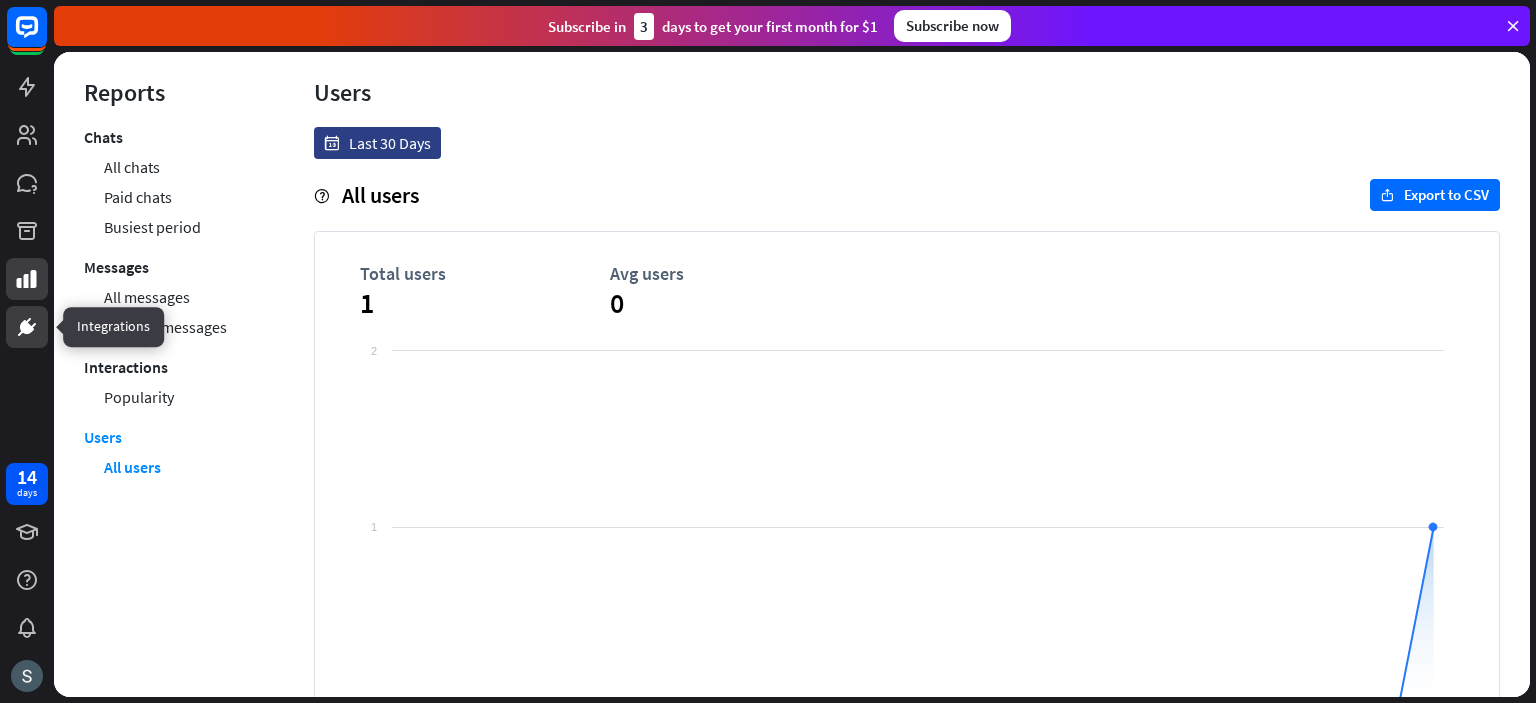click at bounding box center (27, 327) 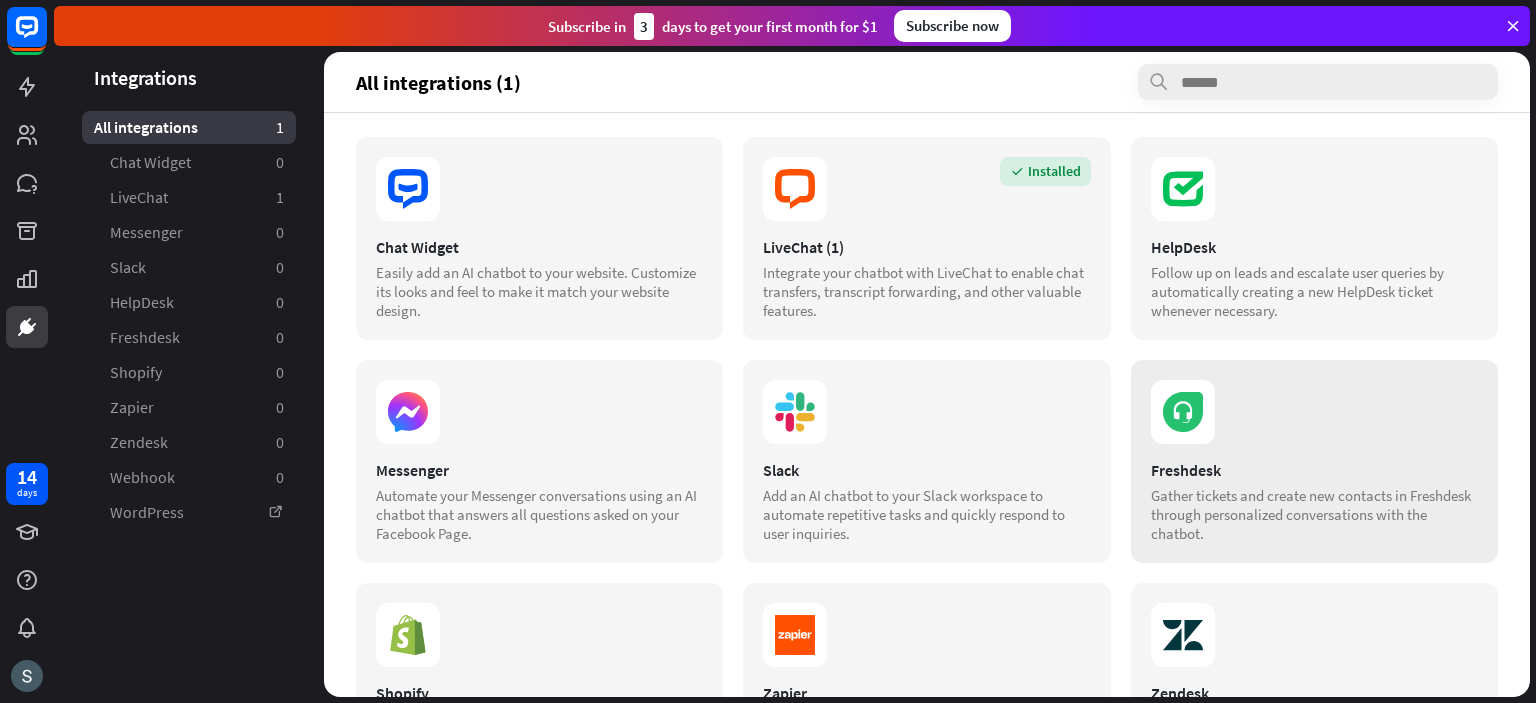 scroll, scrollTop: 12, scrollLeft: 0, axis: vertical 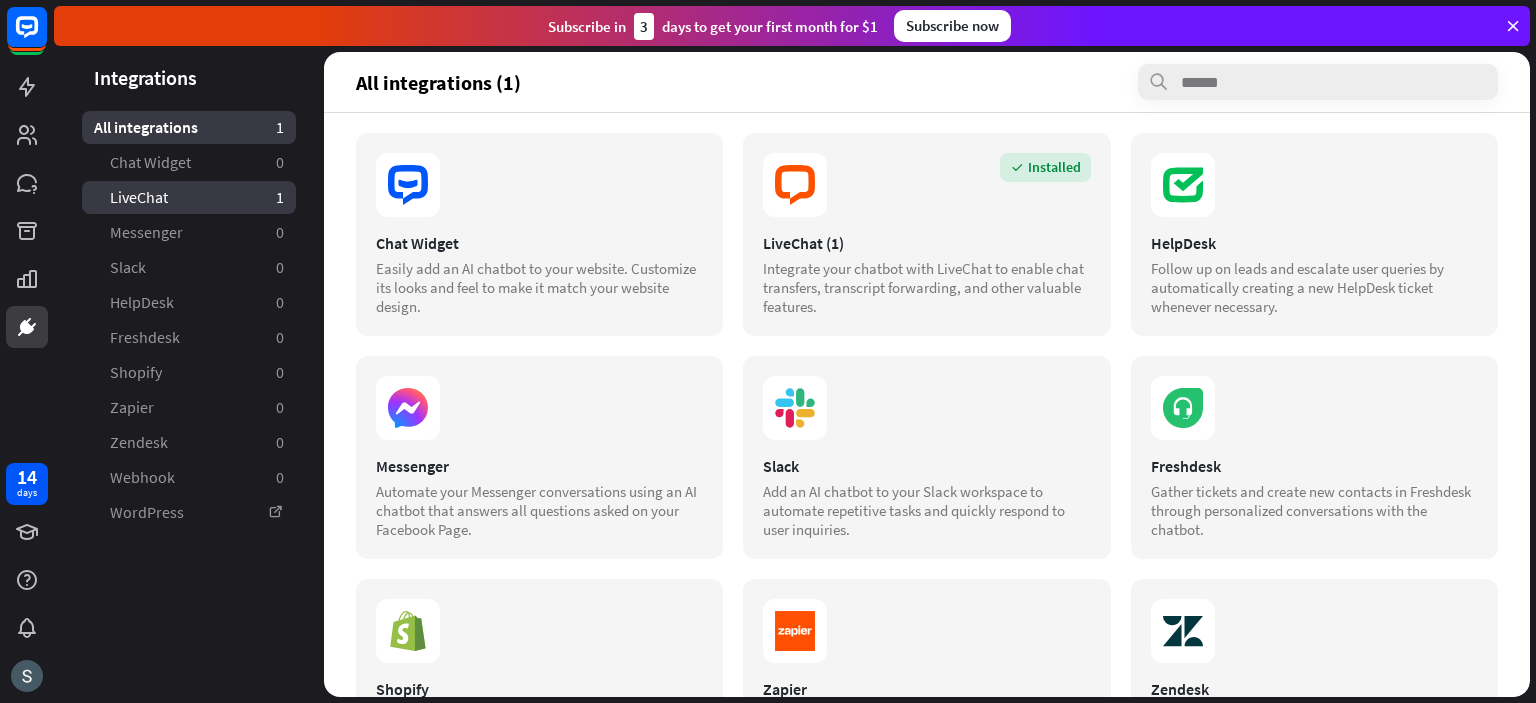 click on "LiveChat
1" at bounding box center [189, 197] 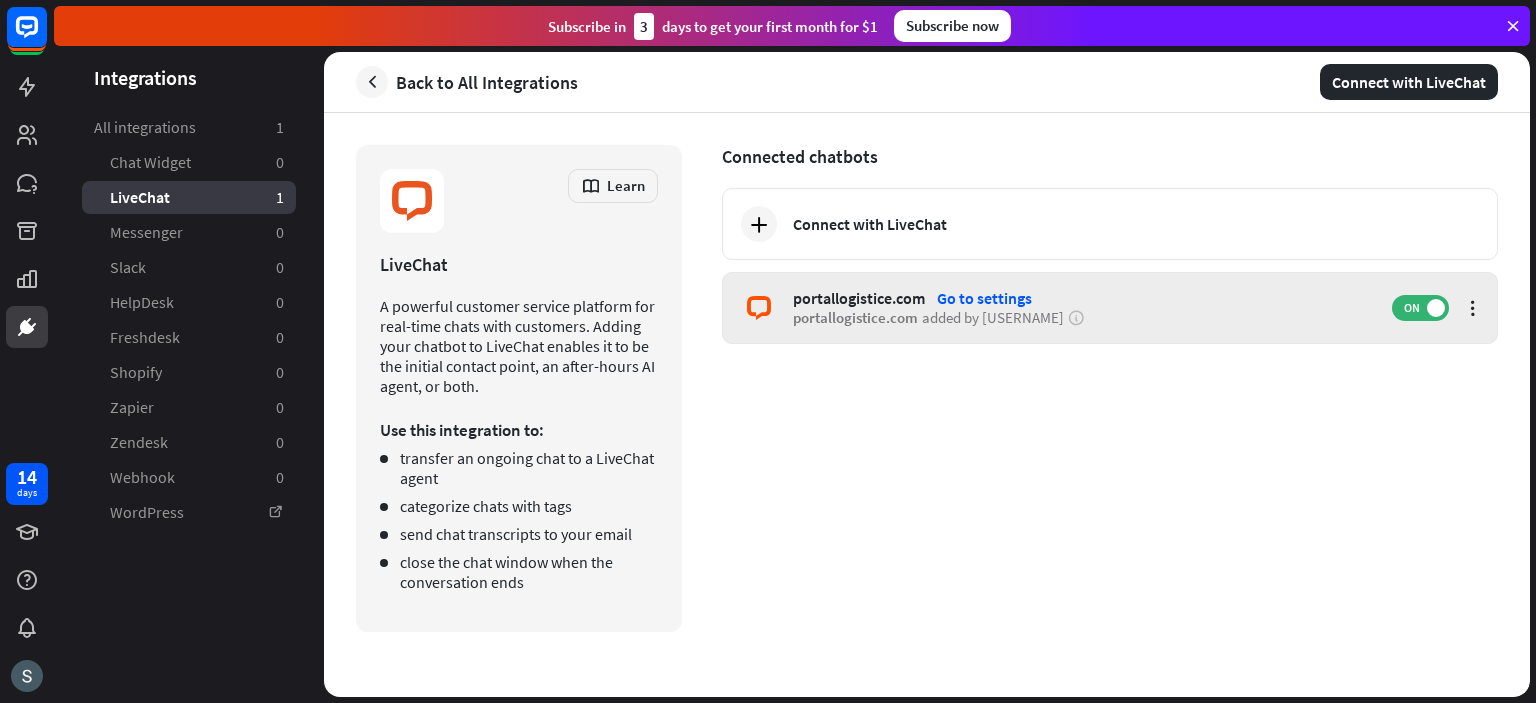 click on "portallogistice.com   Go to settings
portallogistice.com
added by [USERNAME]
ON" at bounding box center (1110, 308) 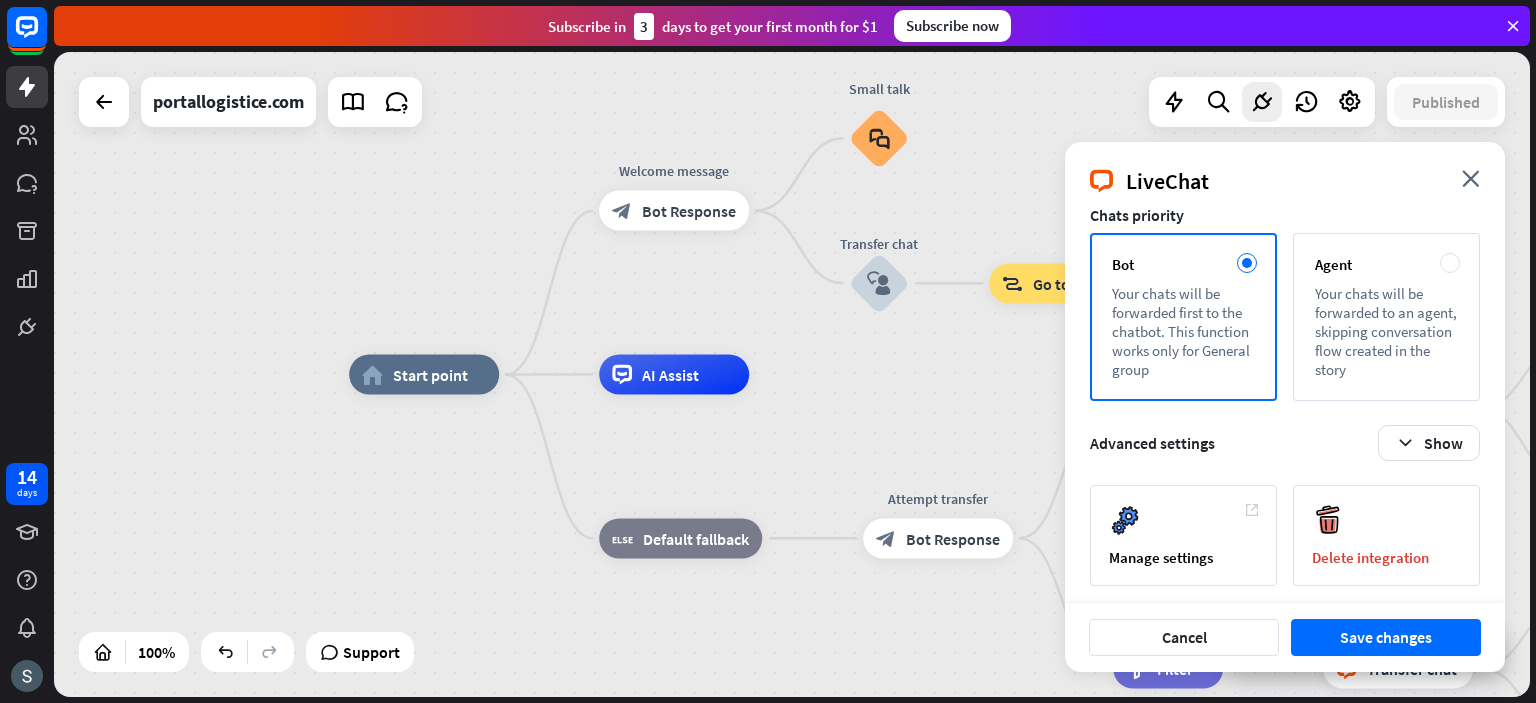 scroll, scrollTop: 257, scrollLeft: 0, axis: vertical 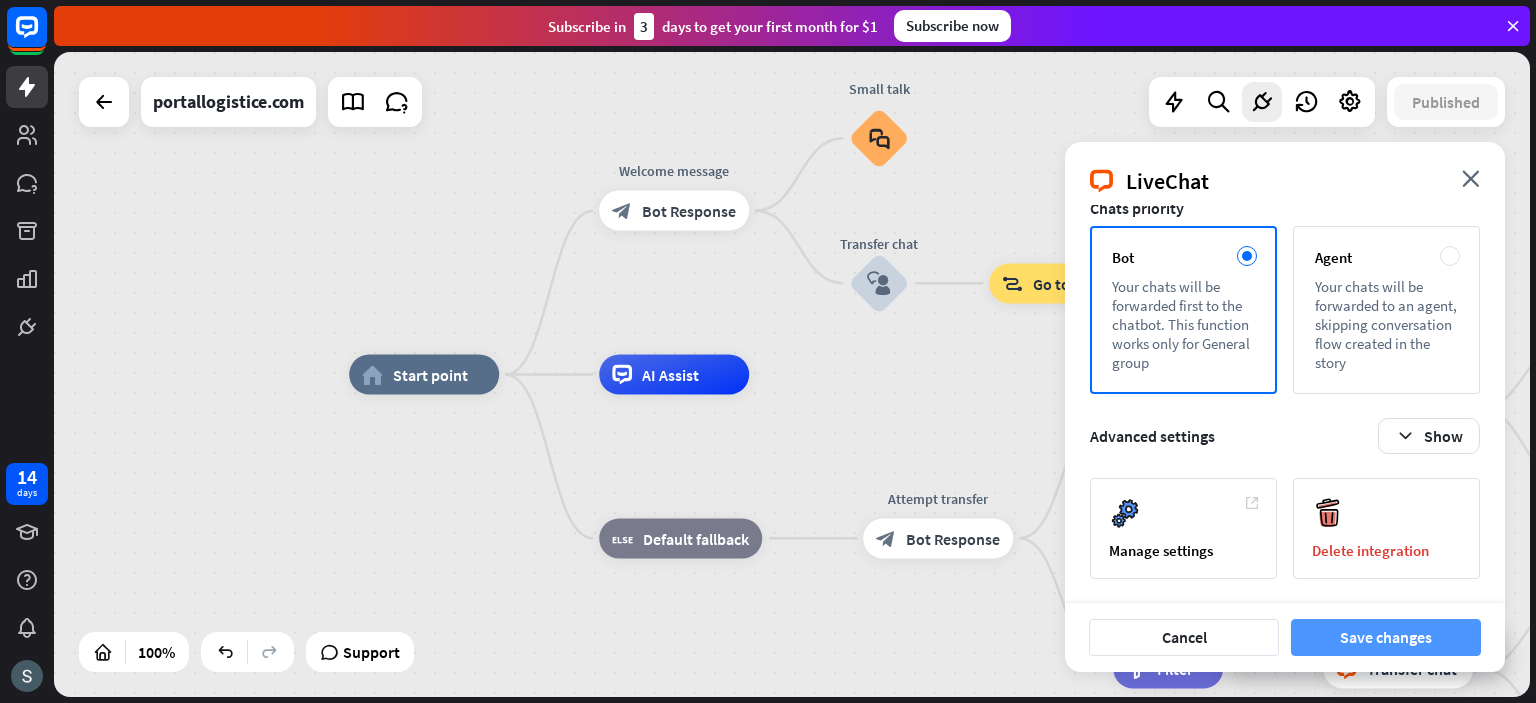 click on "Save changes" at bounding box center (1386, 637) 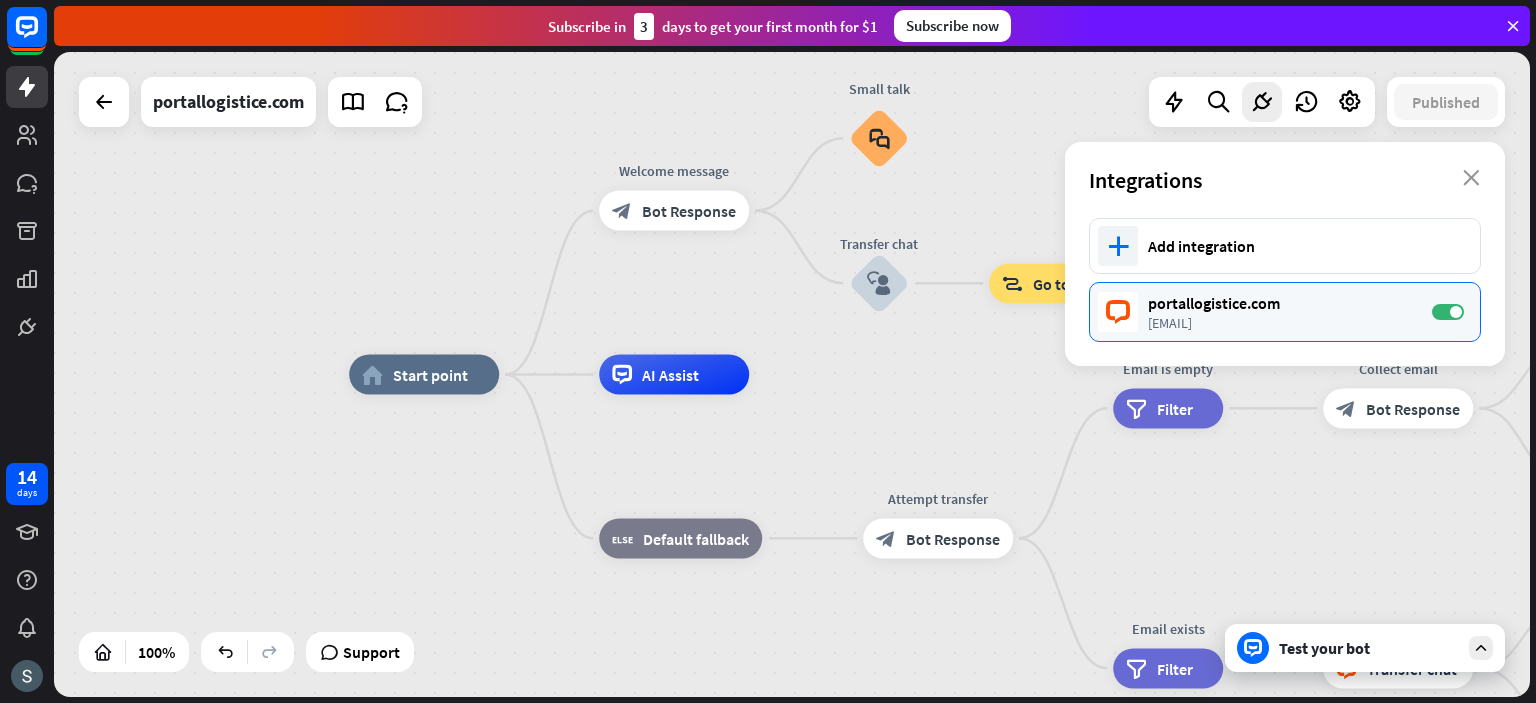 click on "[EMAIL]" at bounding box center (1280, 323) 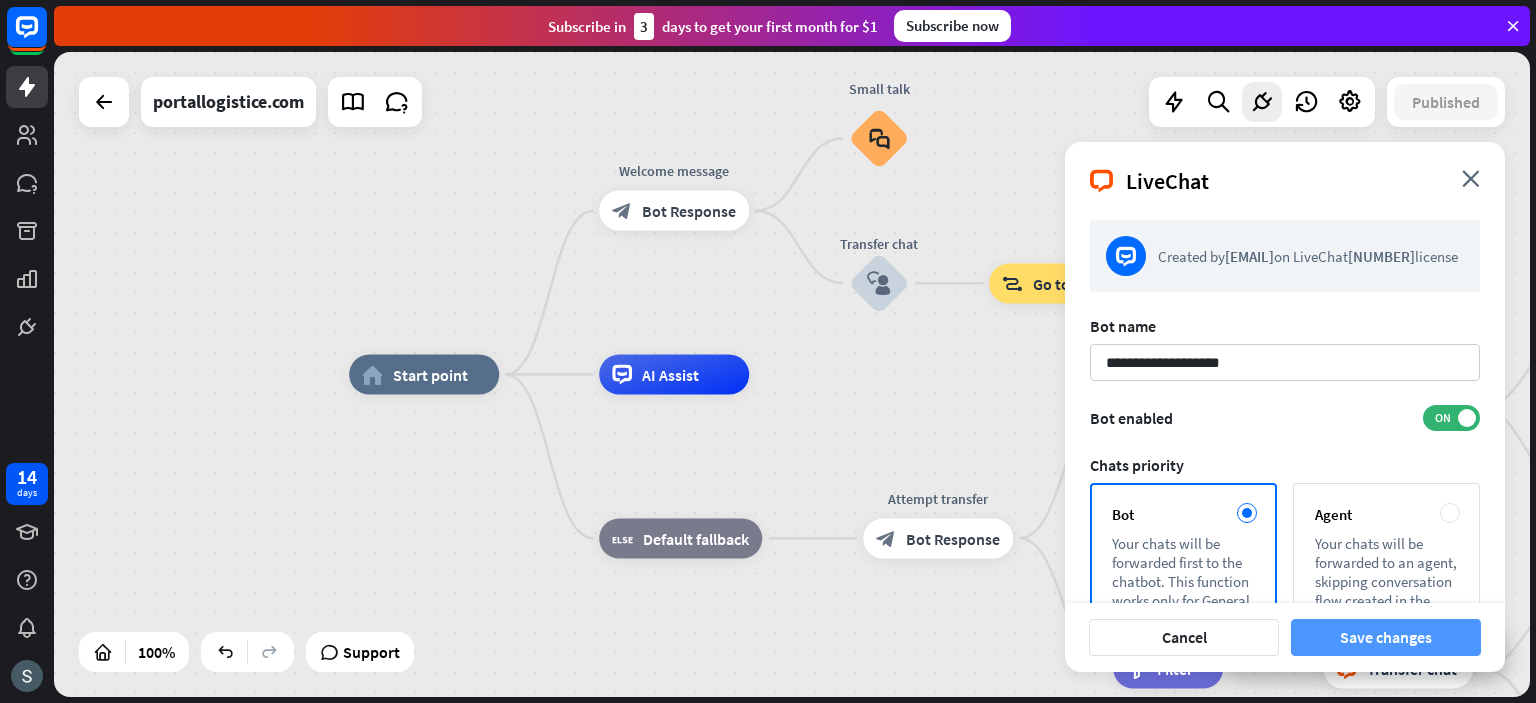 click on "Save changes" at bounding box center [1386, 637] 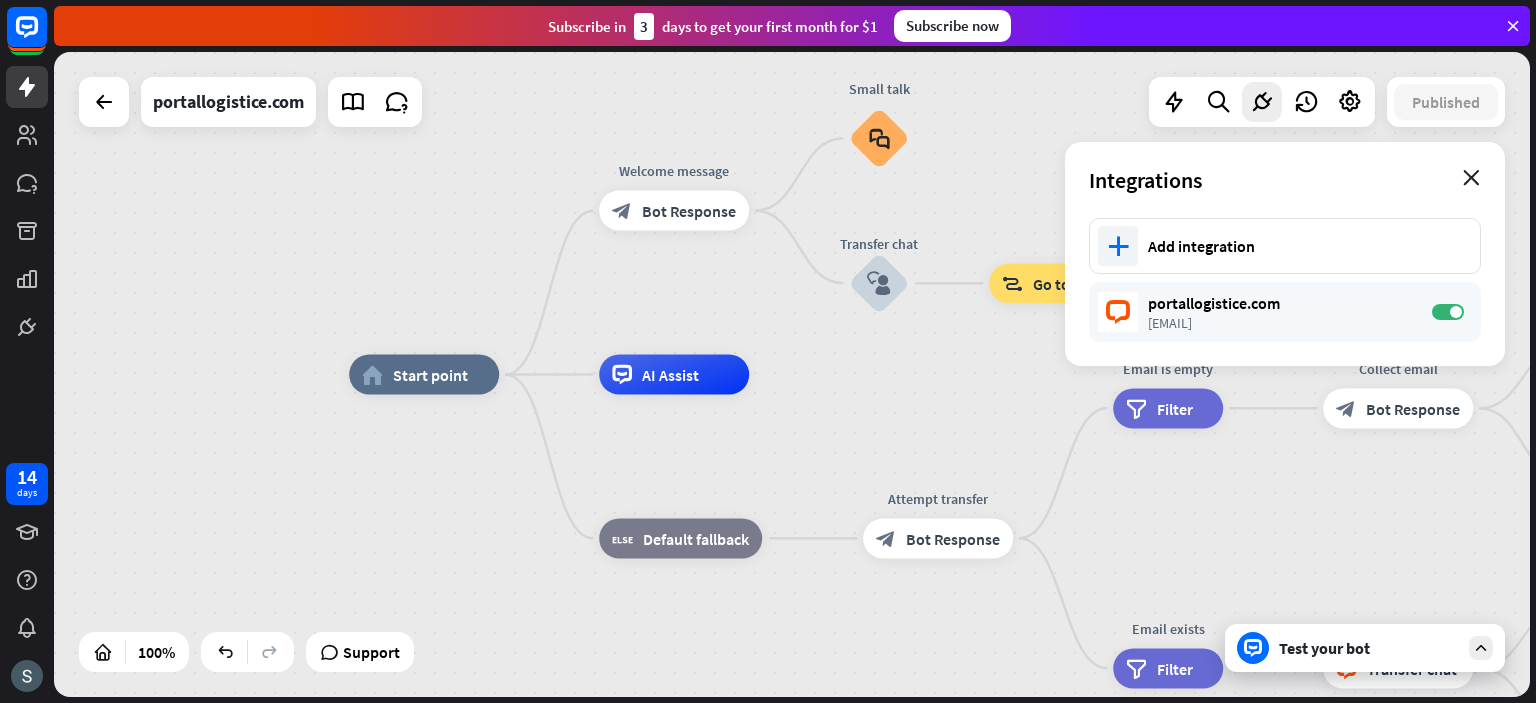 click on "close" at bounding box center (1471, 178) 